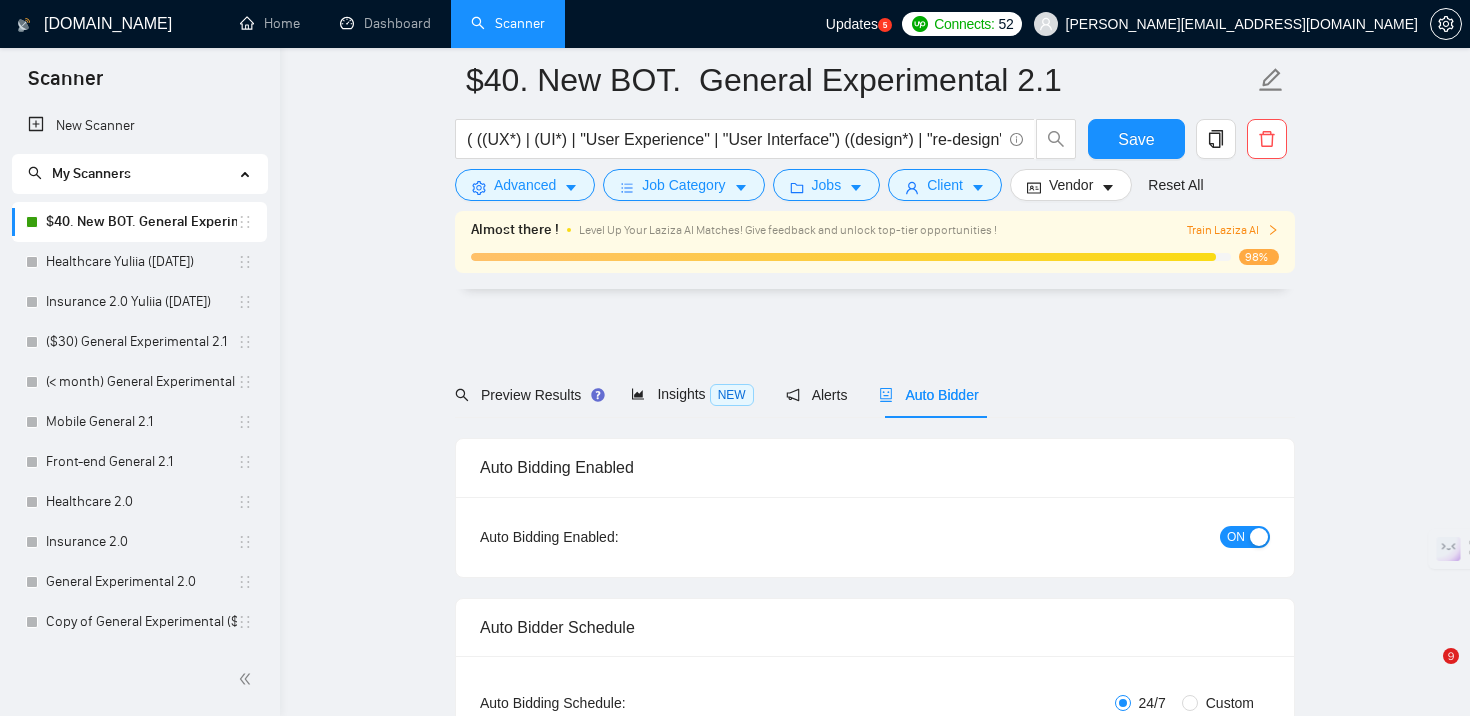 scroll, scrollTop: 4667, scrollLeft: 0, axis: vertical 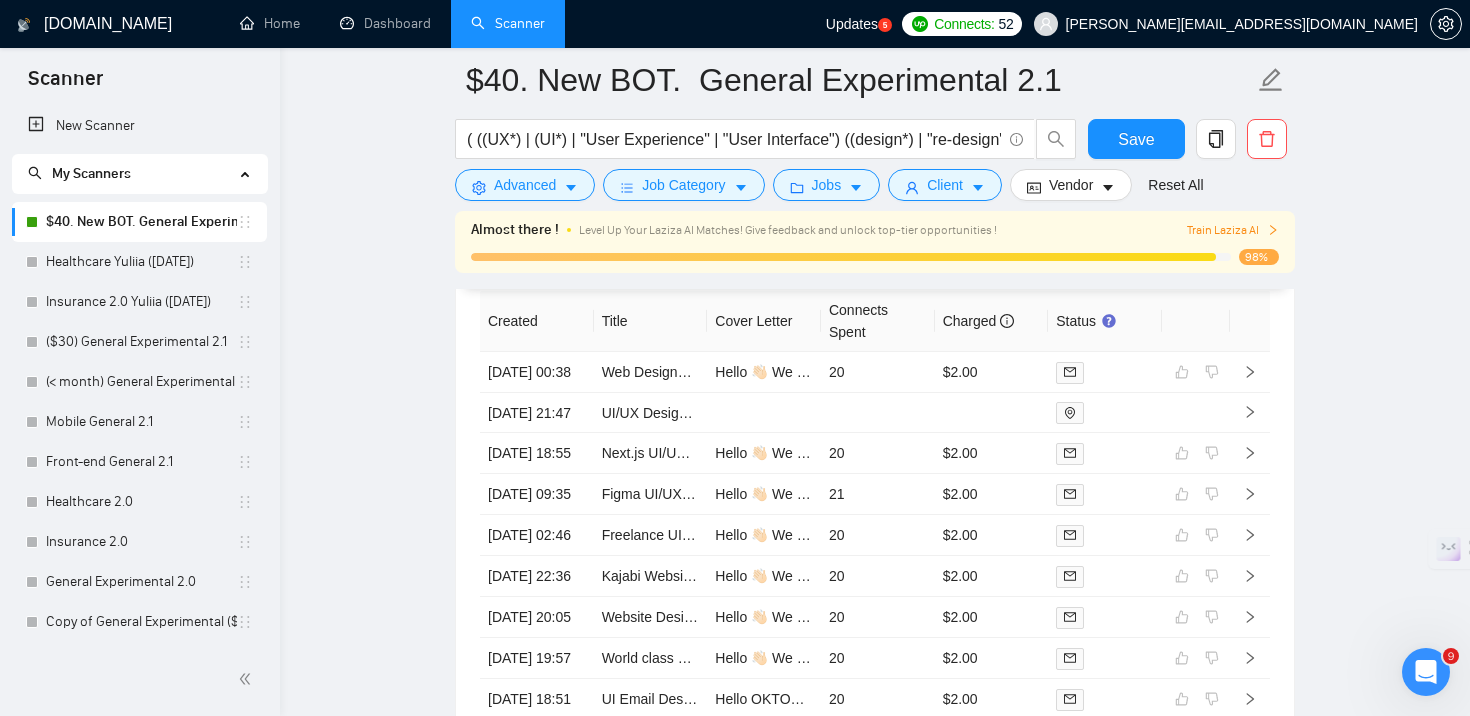 click on "$40. New BOT.  General Experimental 2.1" at bounding box center [141, 222] 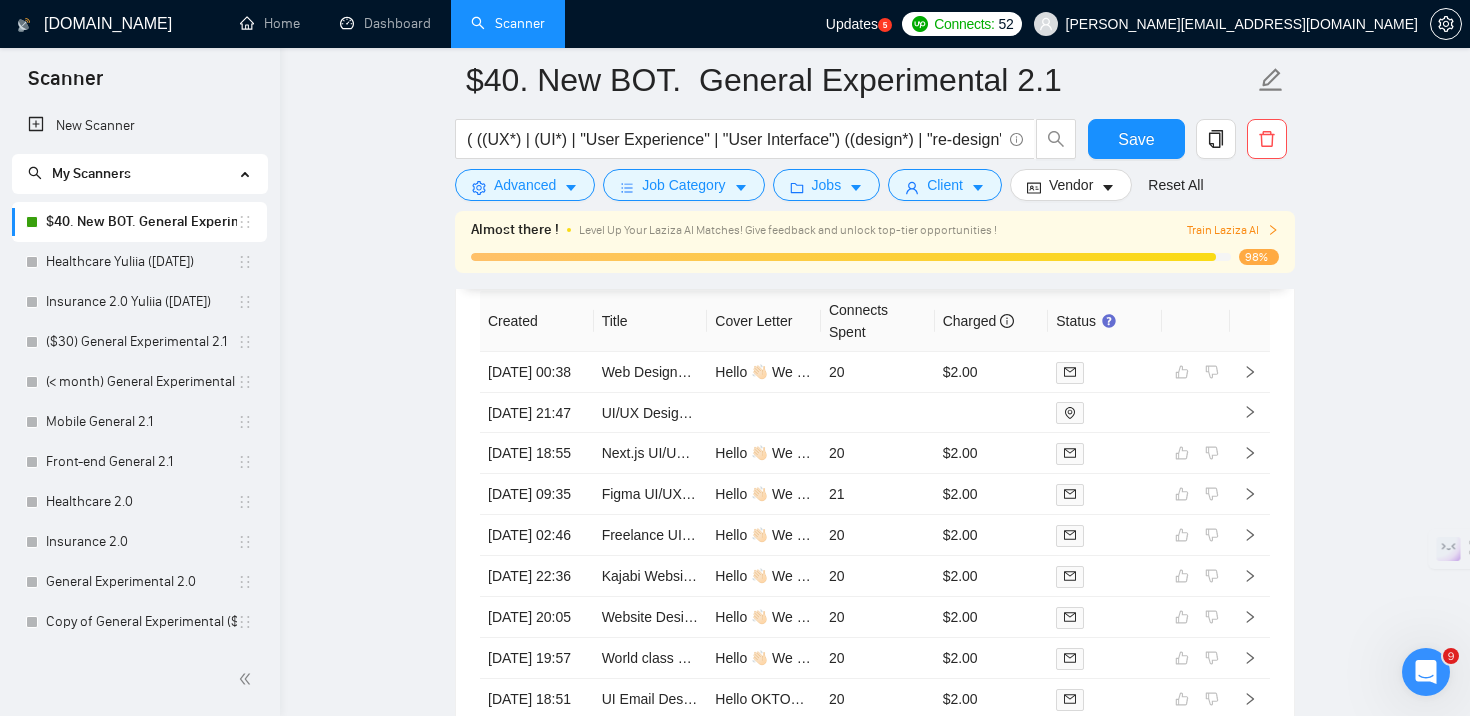 click on "[DOMAIN_NAME]" at bounding box center (108, 24) 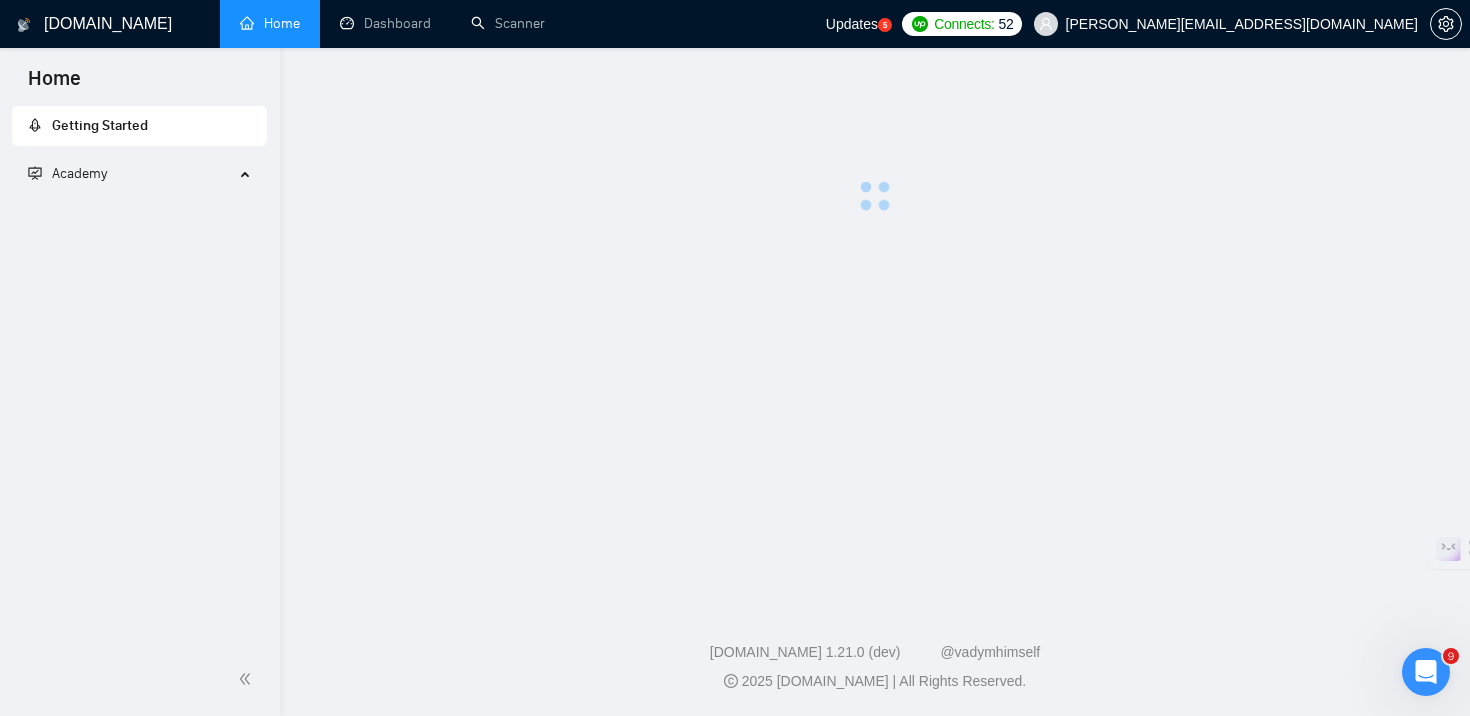 scroll, scrollTop: 0, scrollLeft: 0, axis: both 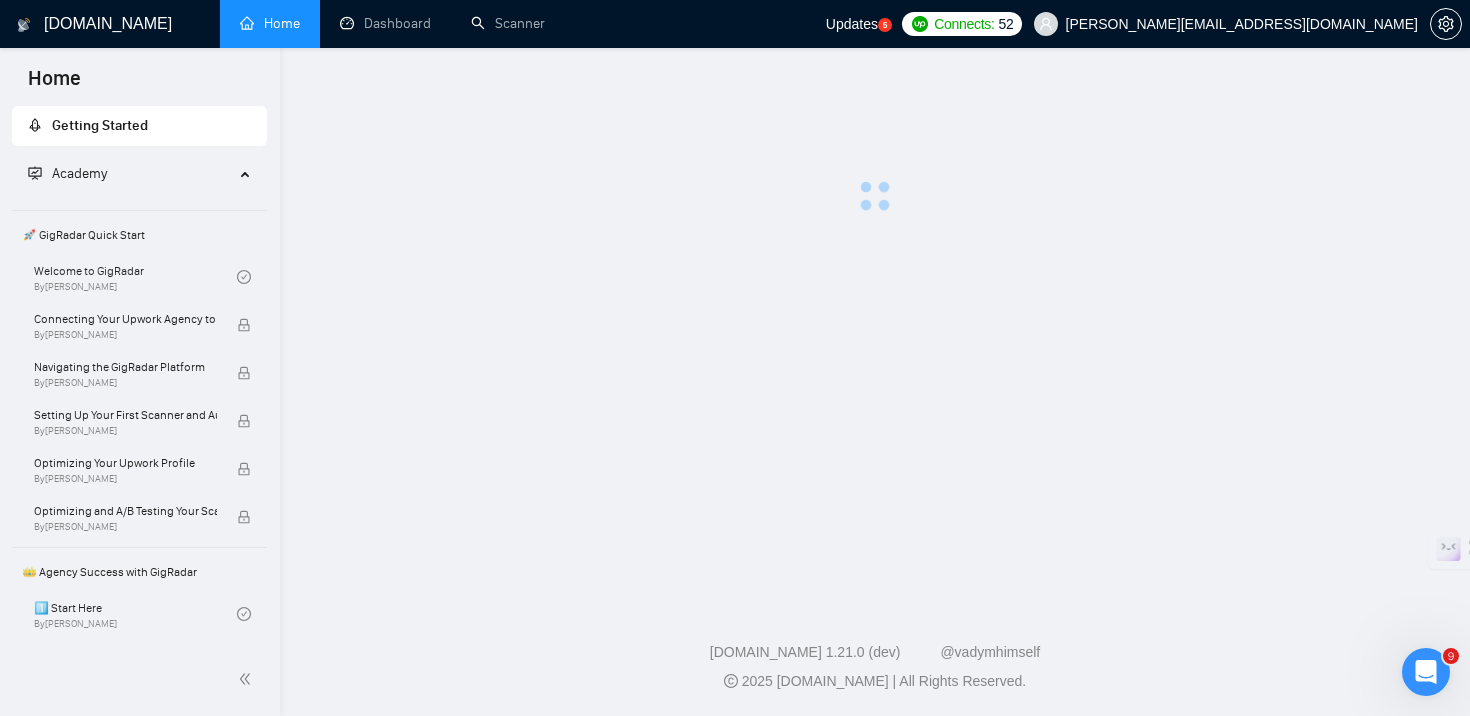 click on "Home" at bounding box center (270, 23) 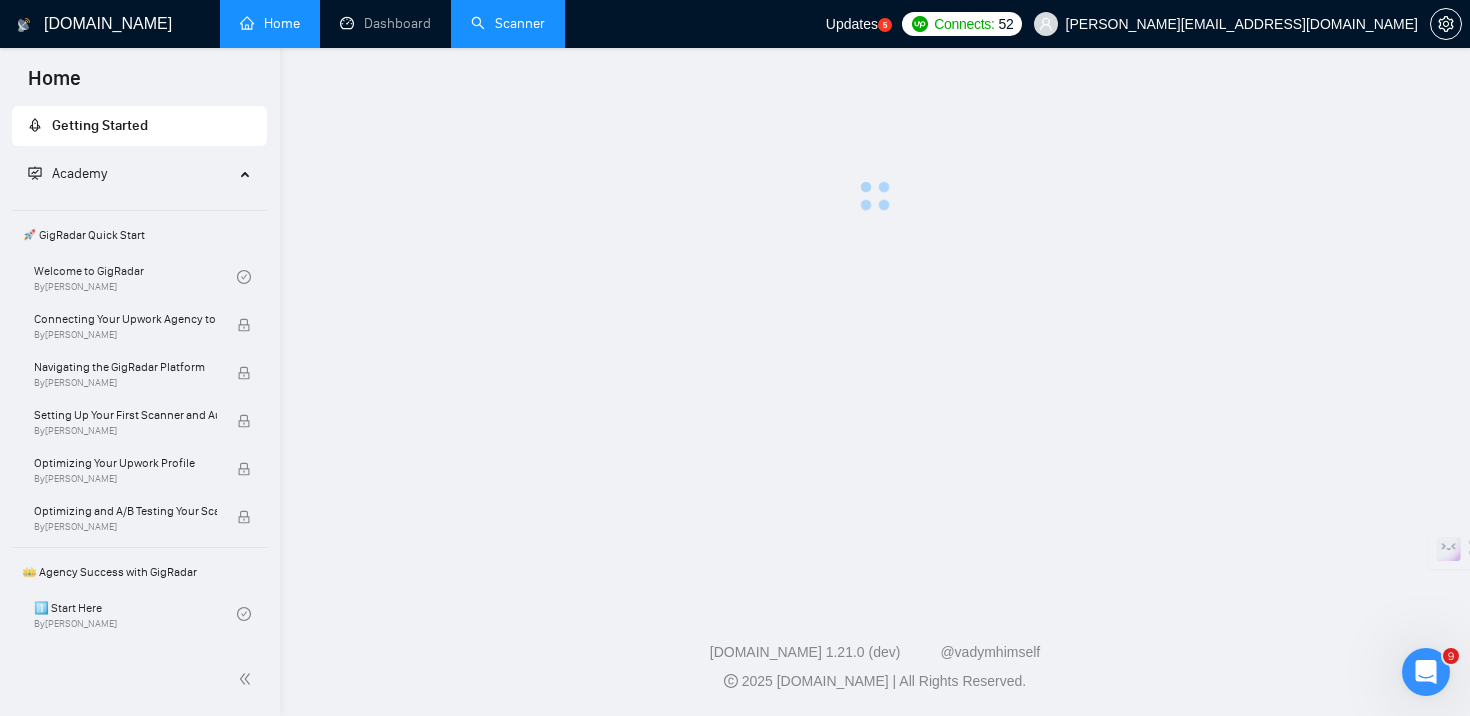 click on "Scanner" at bounding box center [508, 23] 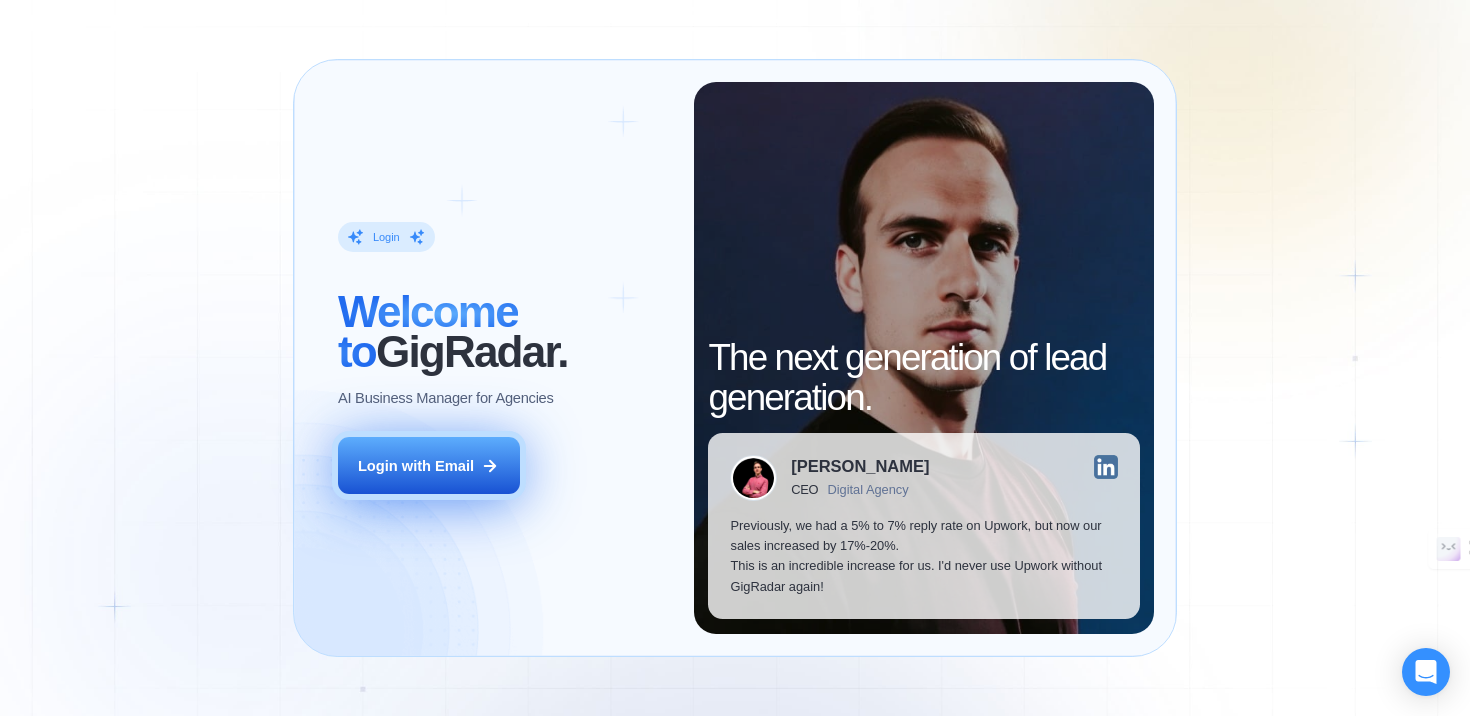 scroll, scrollTop: 0, scrollLeft: 0, axis: both 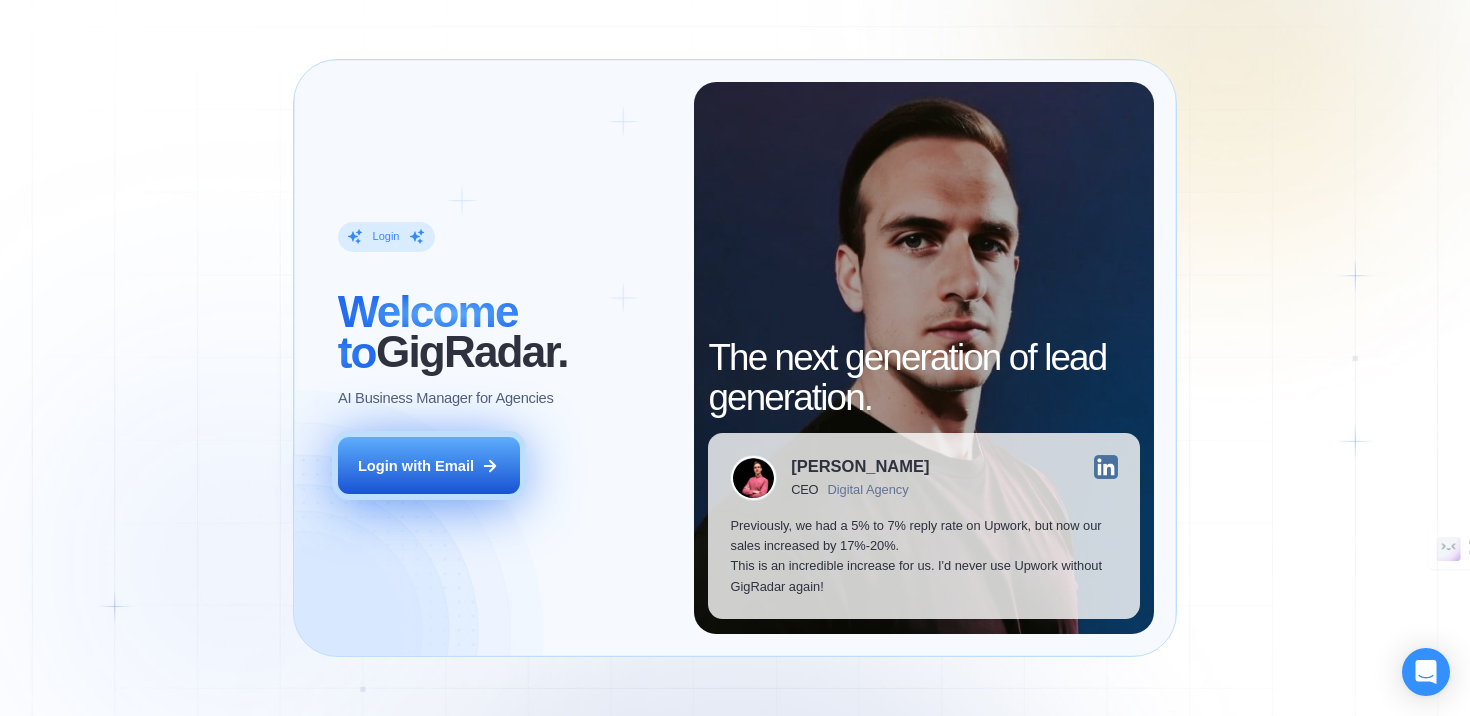 click on "Login with Email" at bounding box center [416, 466] 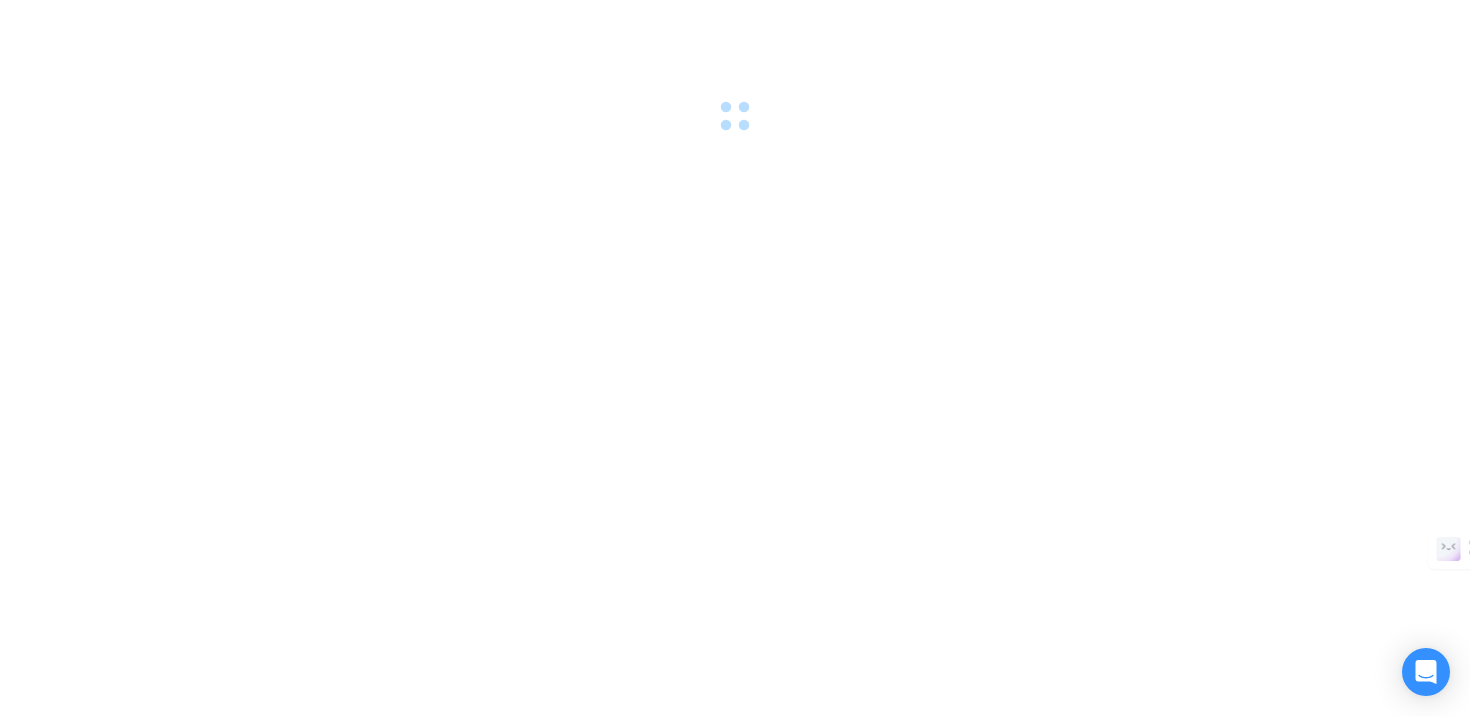 scroll, scrollTop: 0, scrollLeft: 0, axis: both 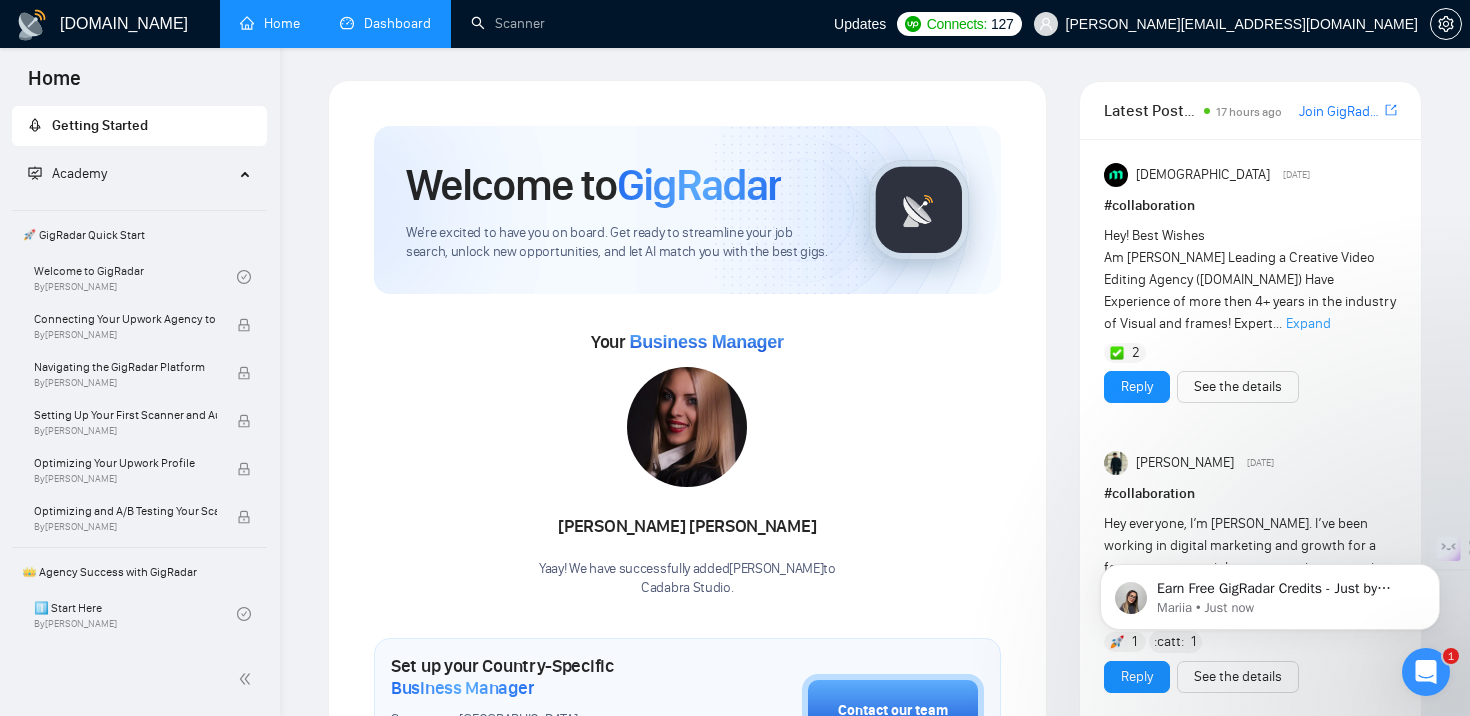 click on "Dashboard" at bounding box center [385, 23] 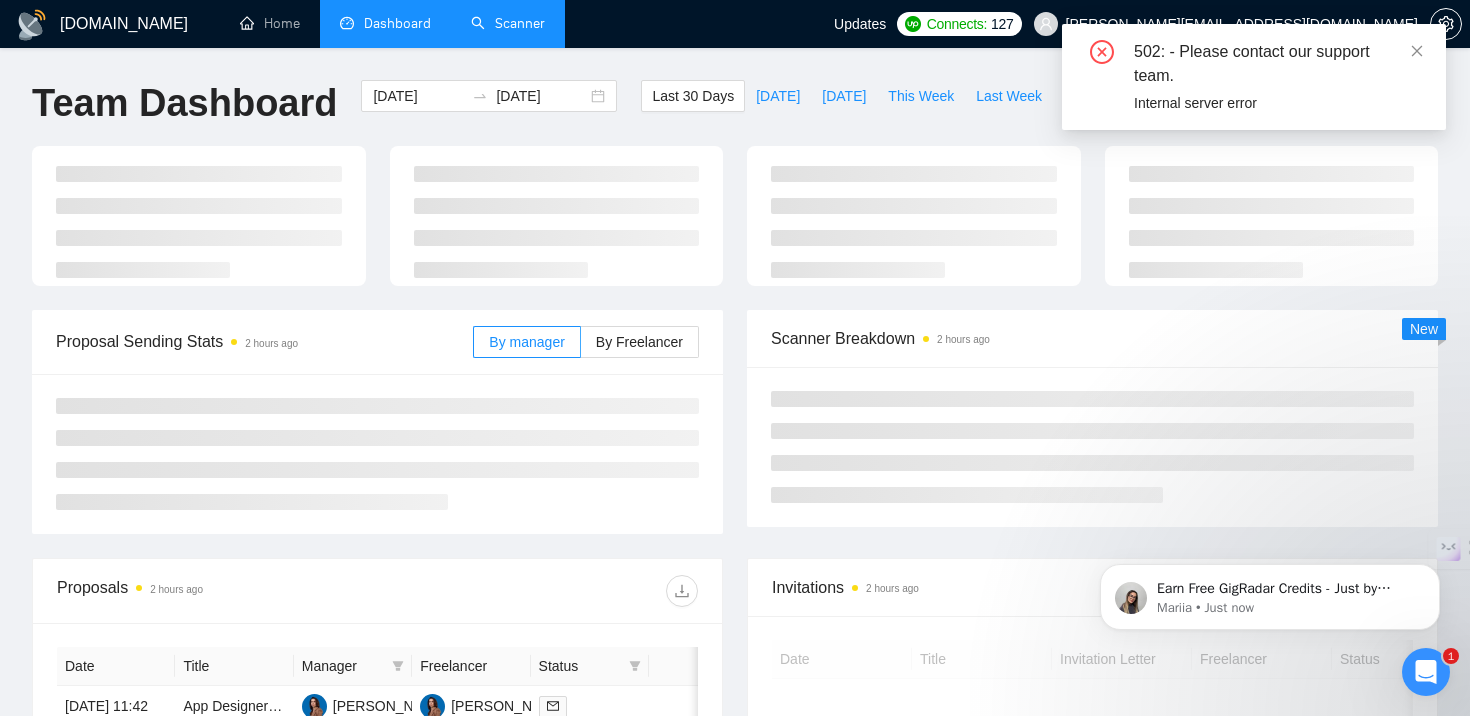 click on "Scanner" at bounding box center [508, 23] 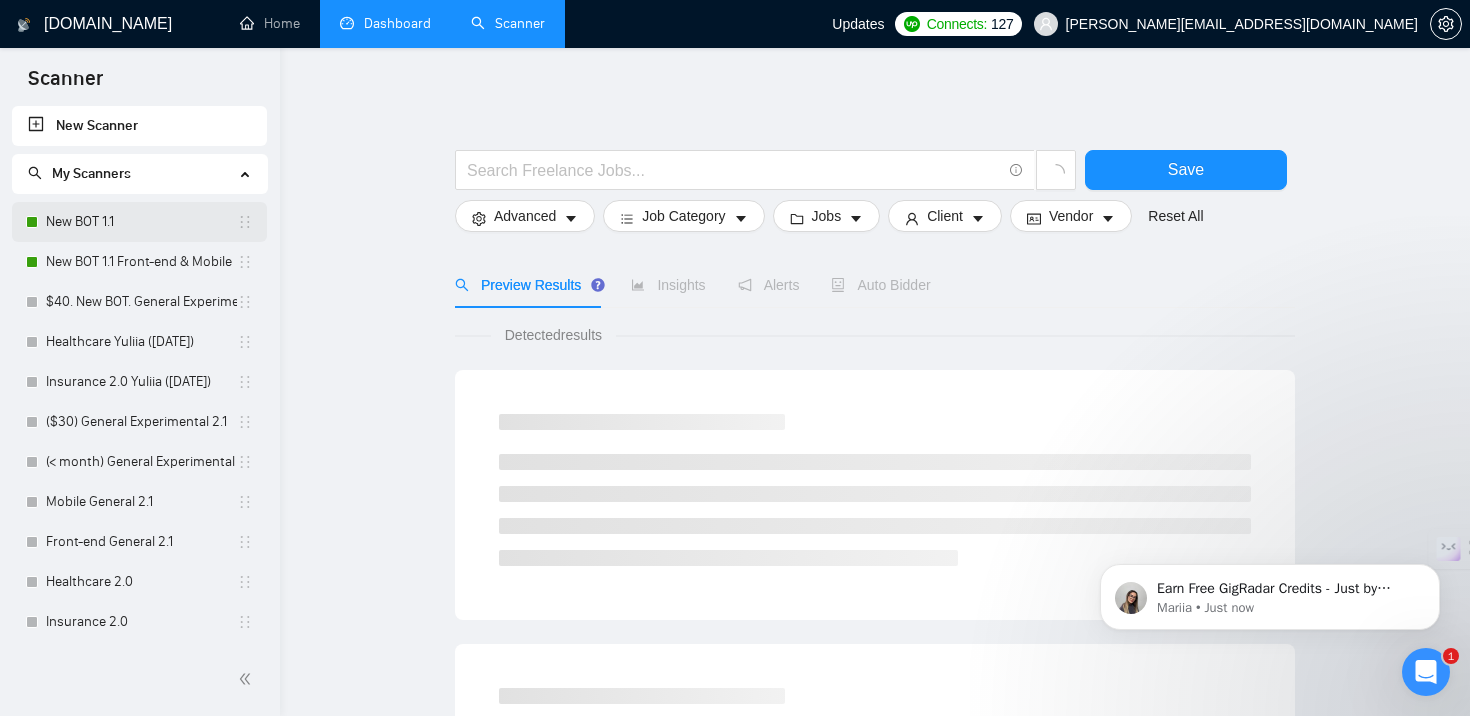 click on "New BOT 1.1" at bounding box center (141, 222) 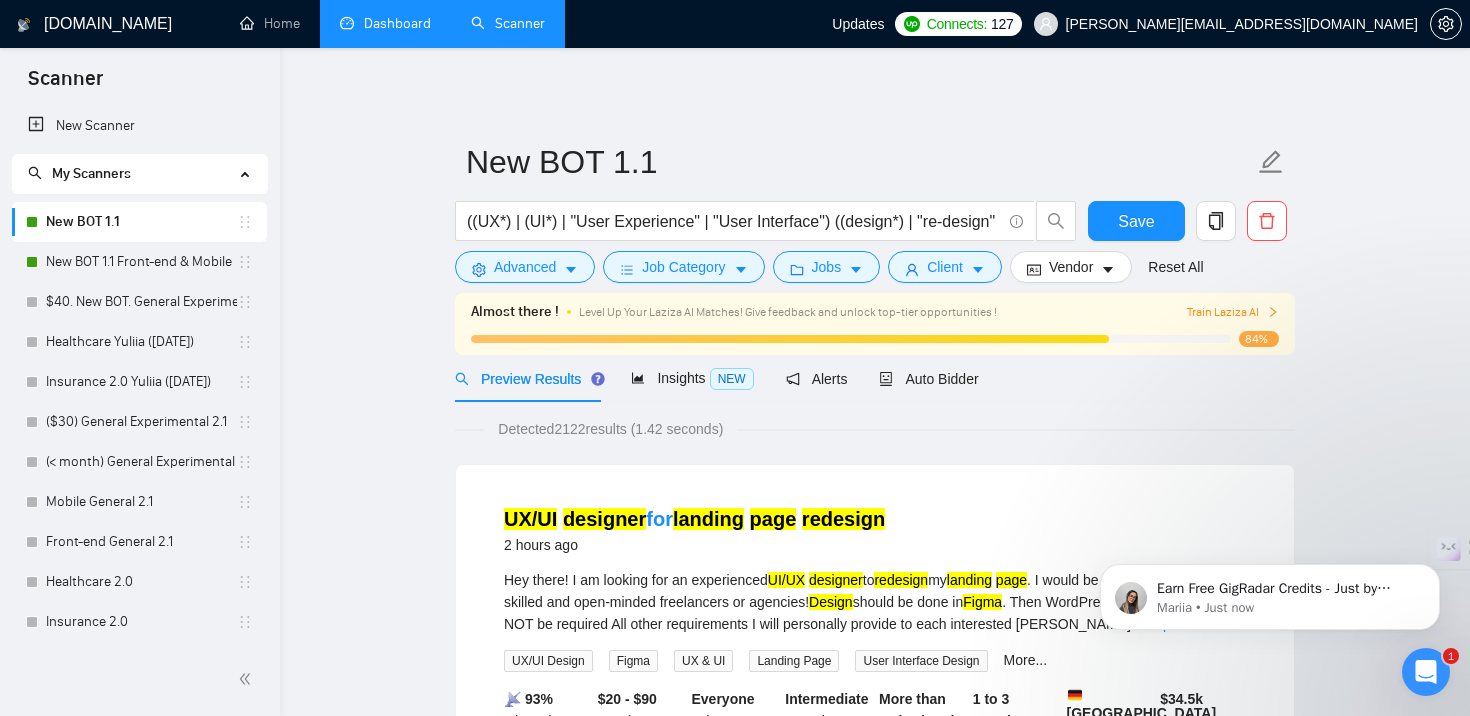 click on "Almost there ! Level Up Your Laziza AI Matches! Give feedback and unlock top-tier opportunities ! Train Laziza AI 84%" at bounding box center (875, 324) 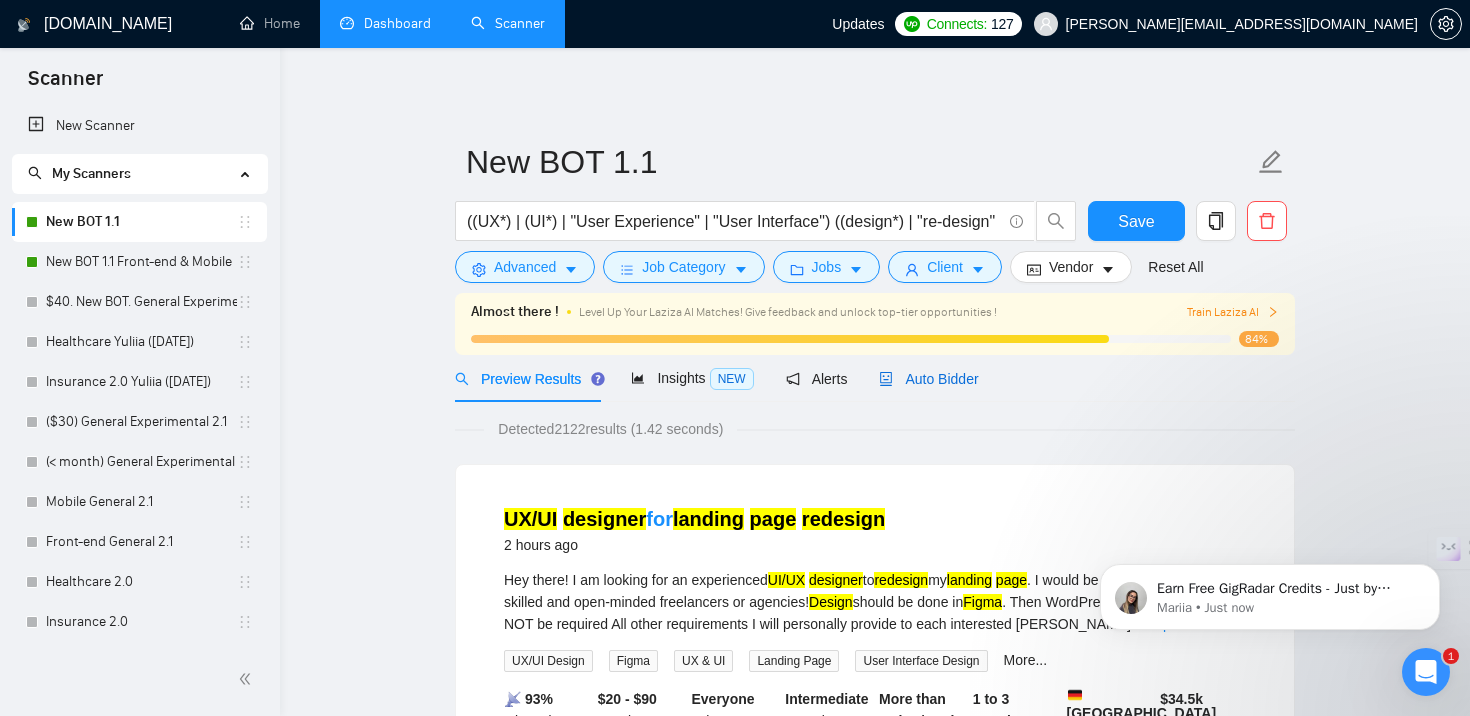 click on "Auto Bidder" at bounding box center (928, 379) 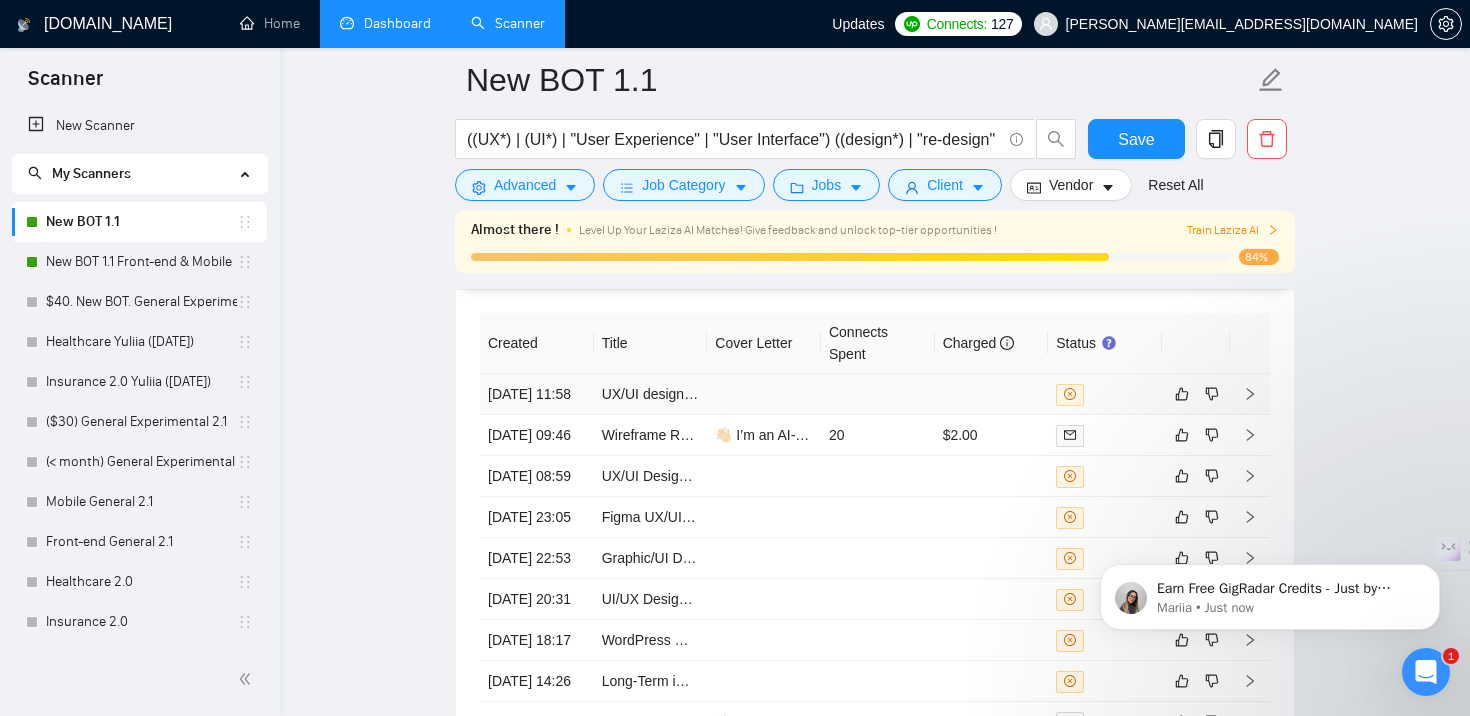 scroll, scrollTop: 4675, scrollLeft: 0, axis: vertical 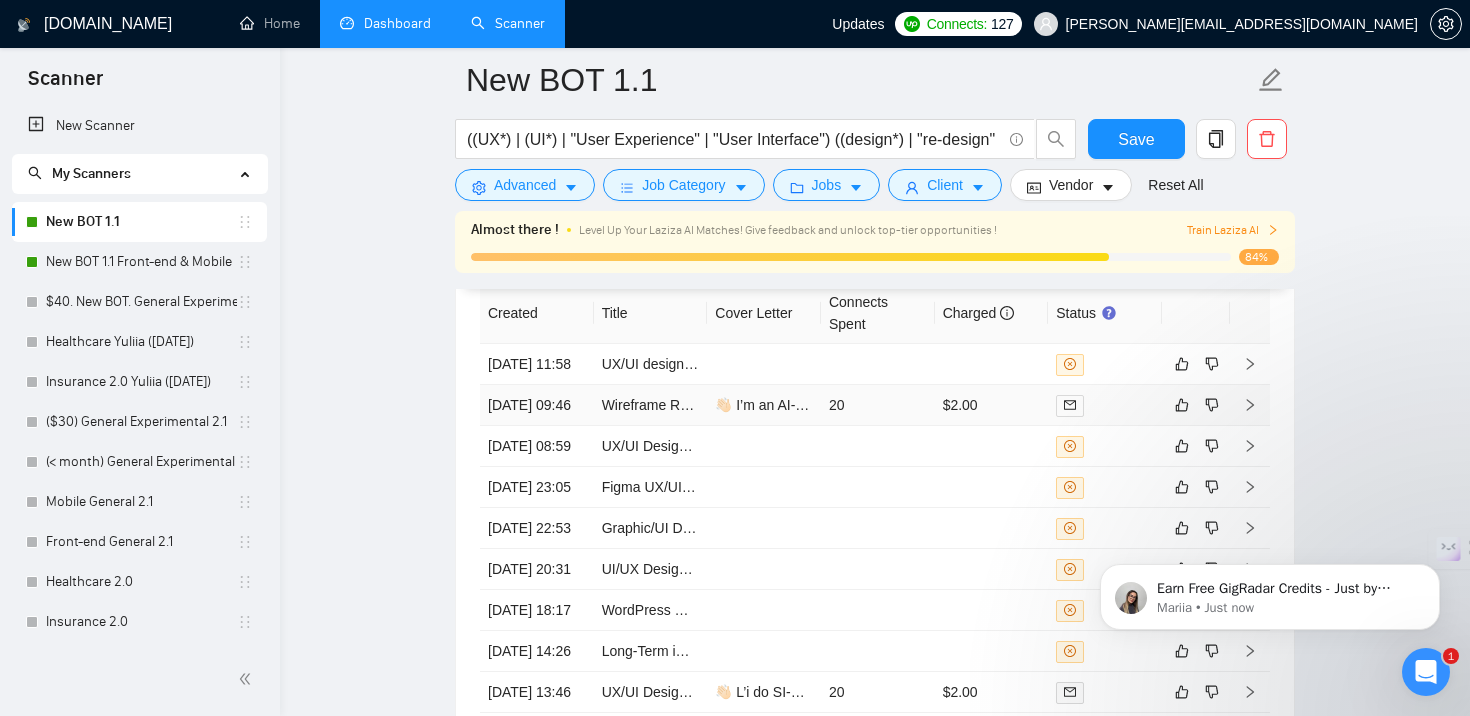 click on "Wireframe Redesign for Responsive Web App CMS" at bounding box center (651, 405) 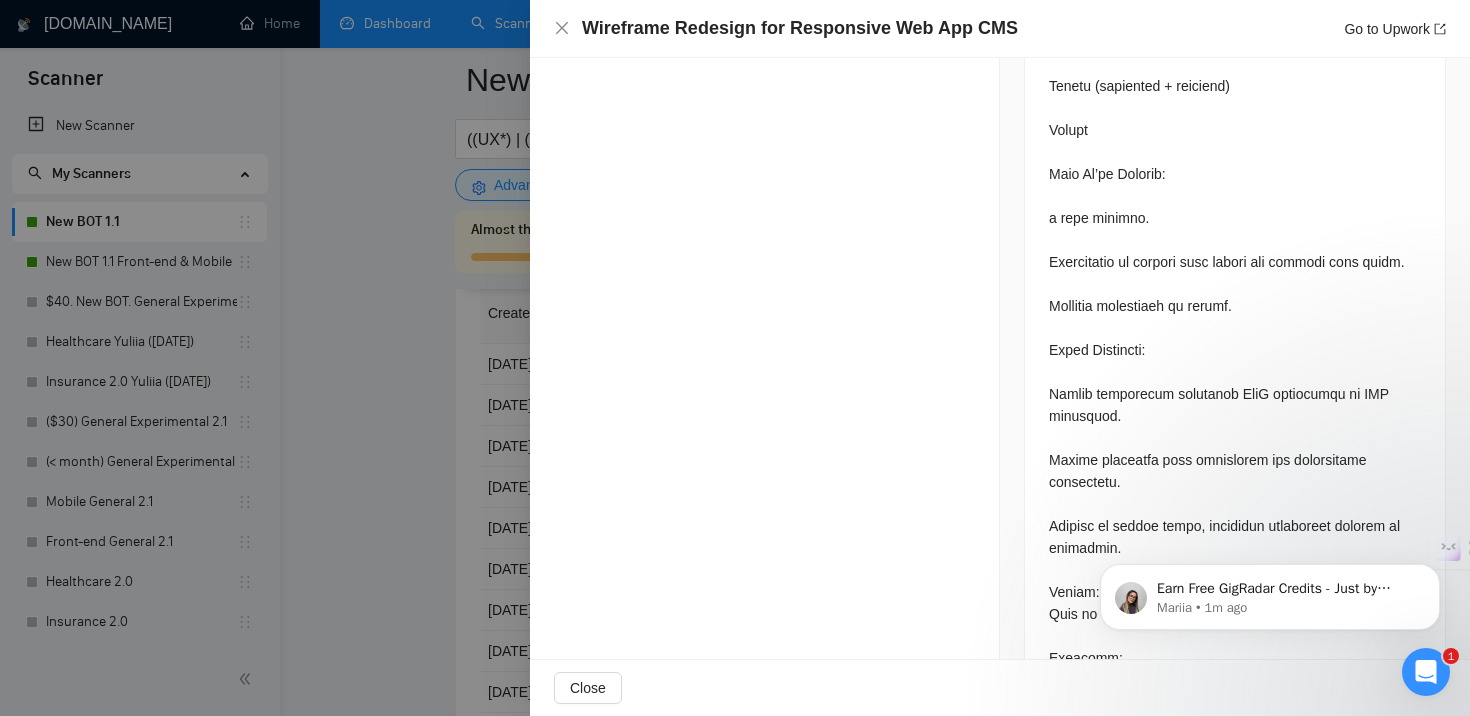 scroll, scrollTop: 1598, scrollLeft: 0, axis: vertical 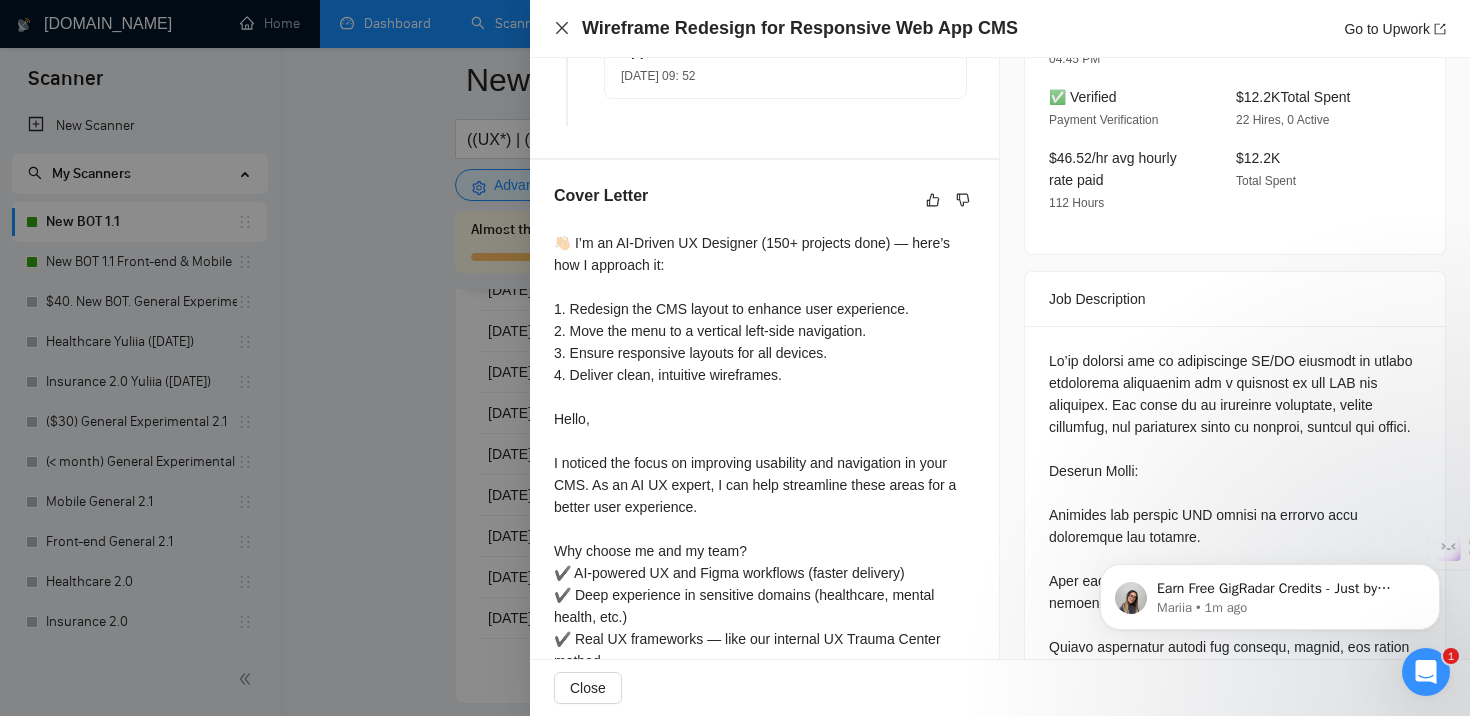 click 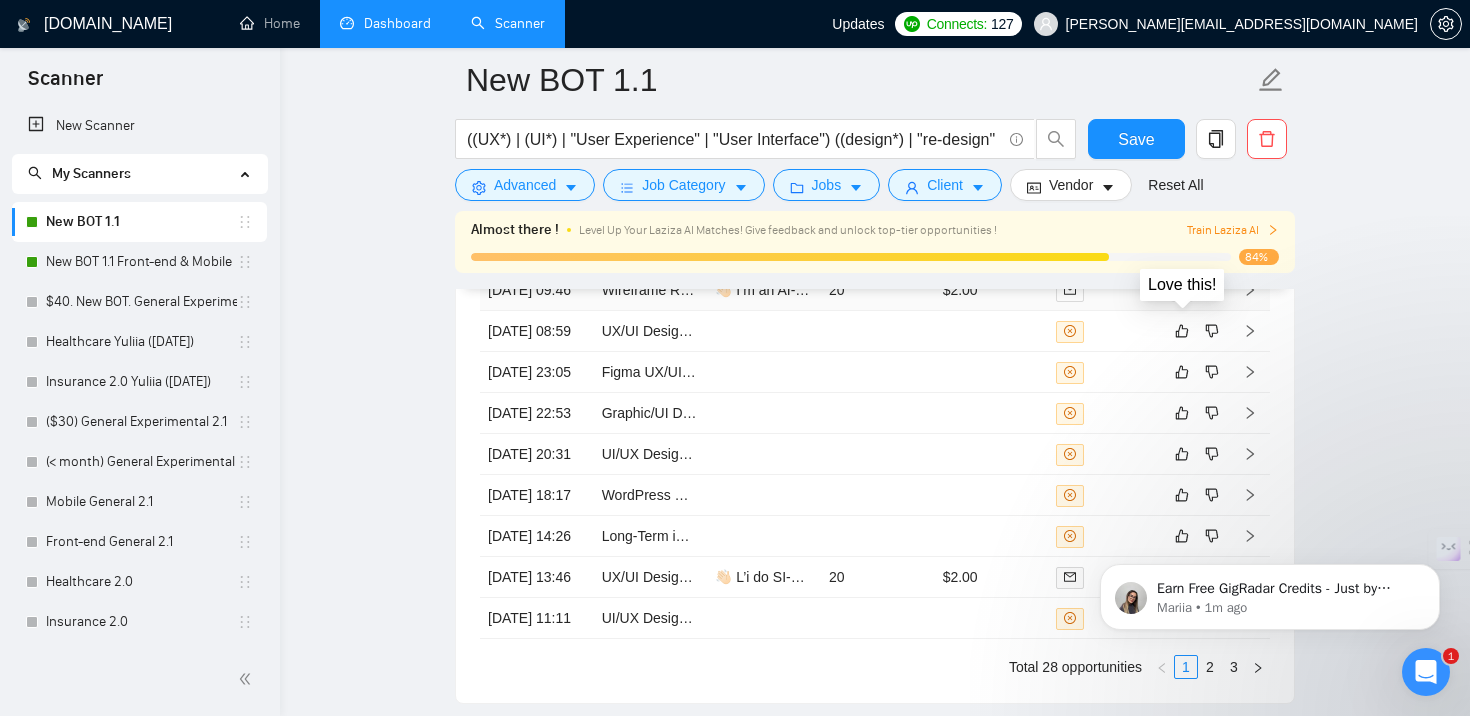 click 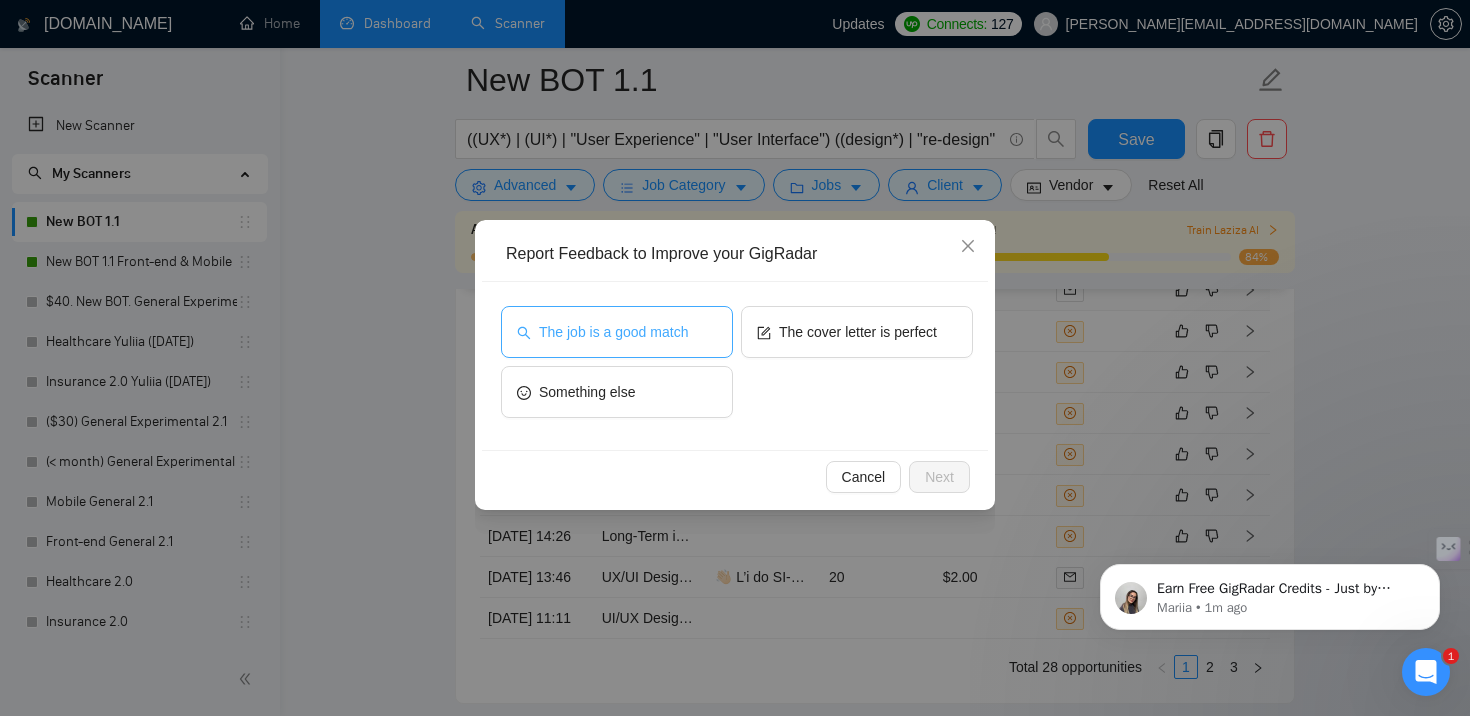 click on "The job is a good match" at bounding box center [617, 332] 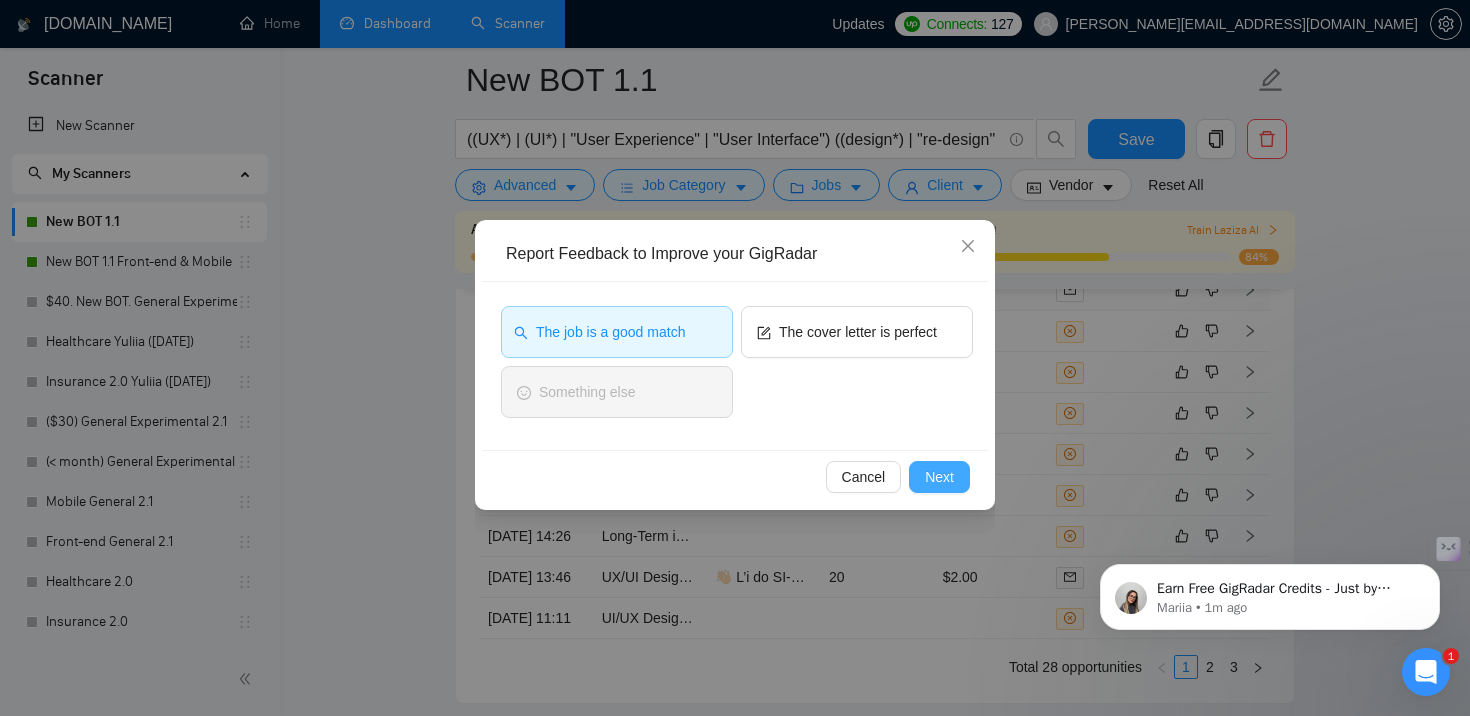 click on "Next" at bounding box center [939, 477] 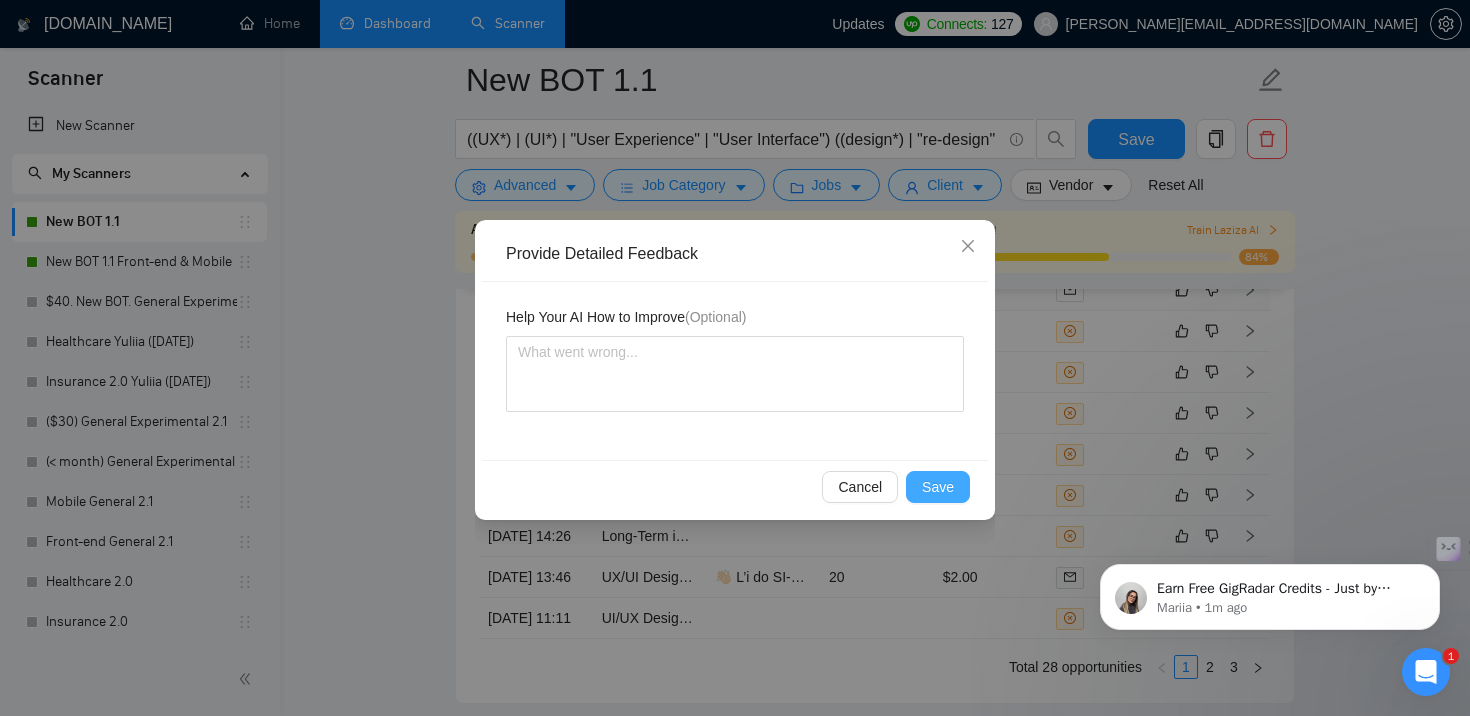 click on "Save" at bounding box center [938, 487] 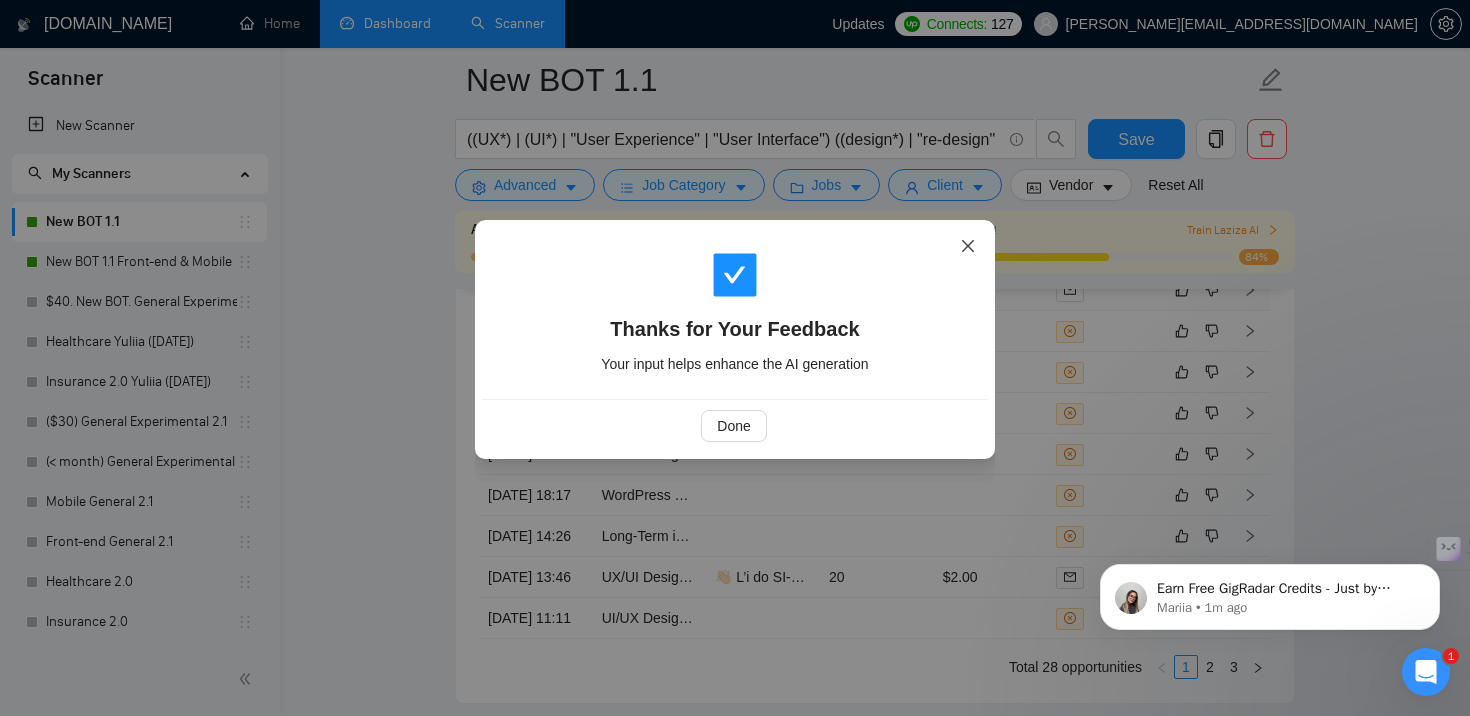 click at bounding box center [968, 247] 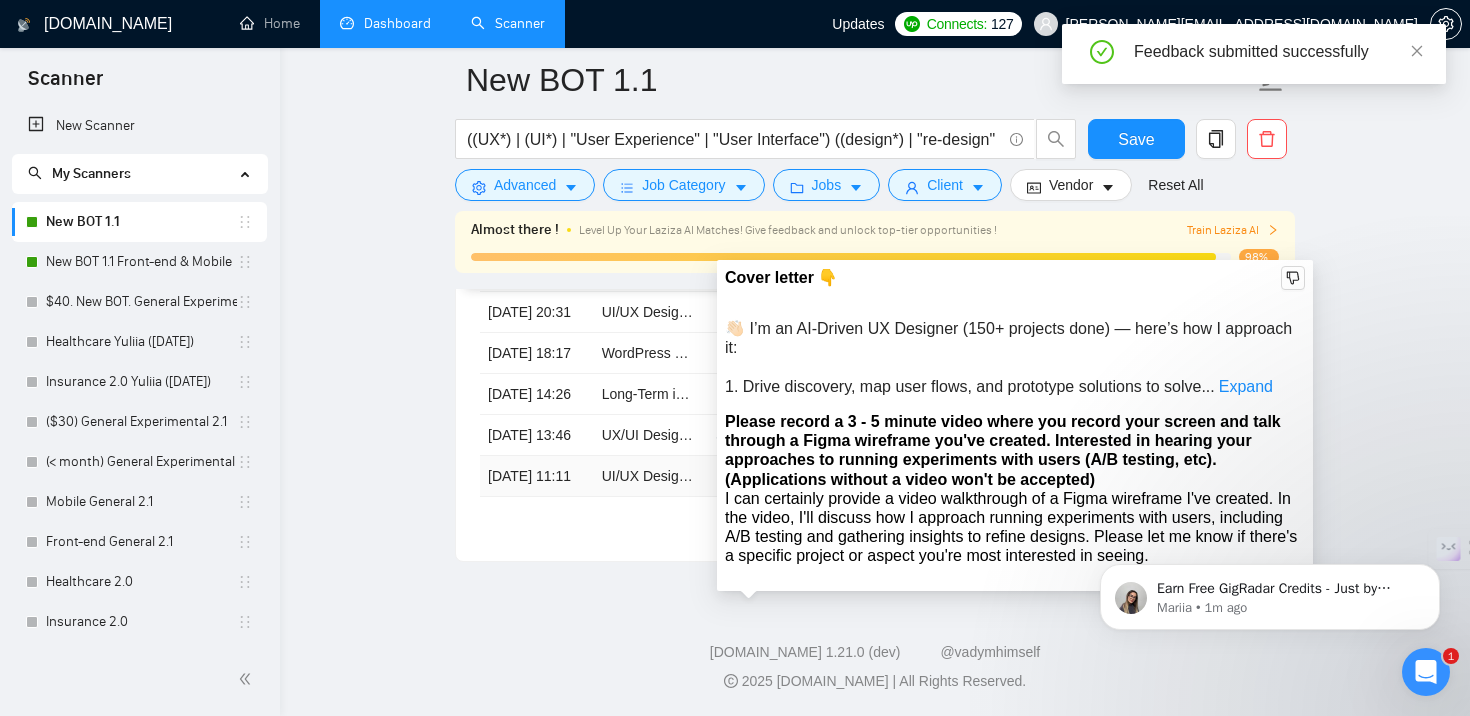 scroll, scrollTop: 5038, scrollLeft: 0, axis: vertical 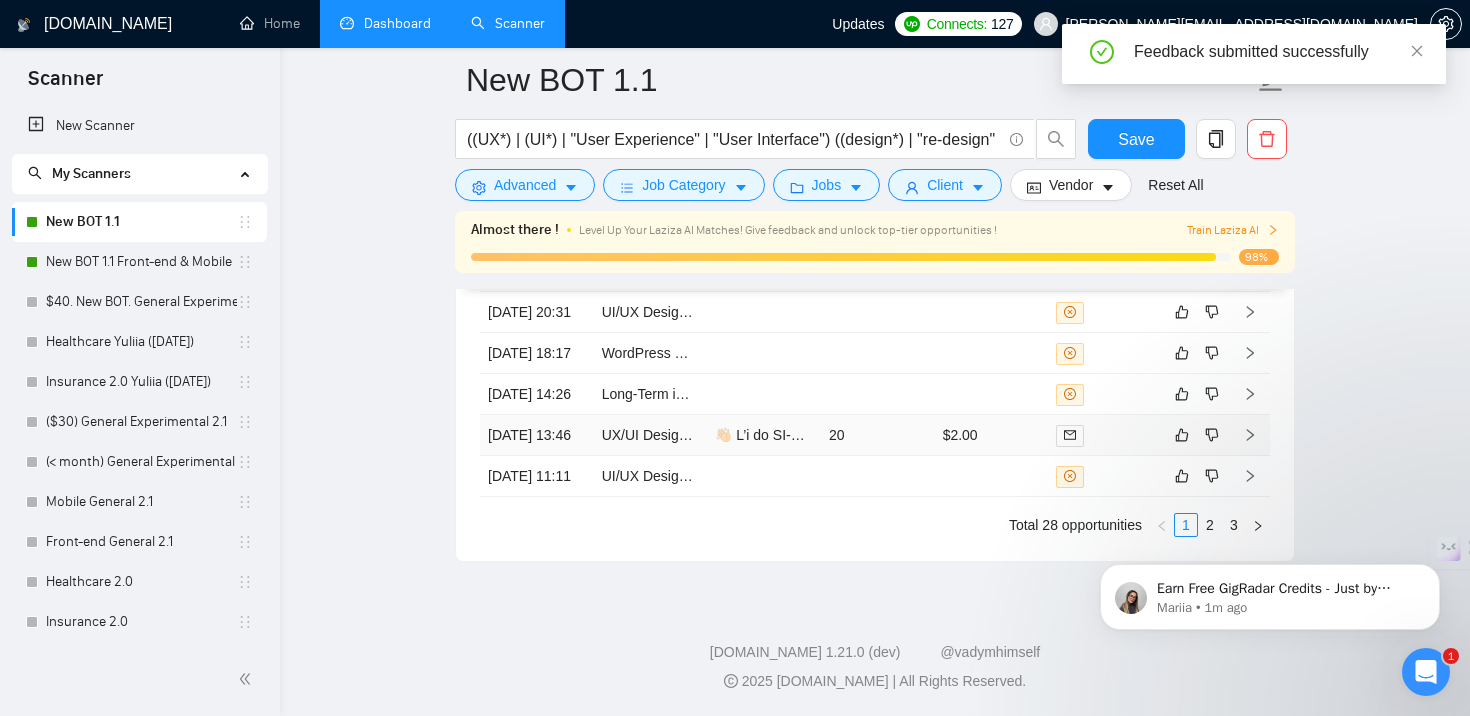 click on "20" at bounding box center [878, 435] 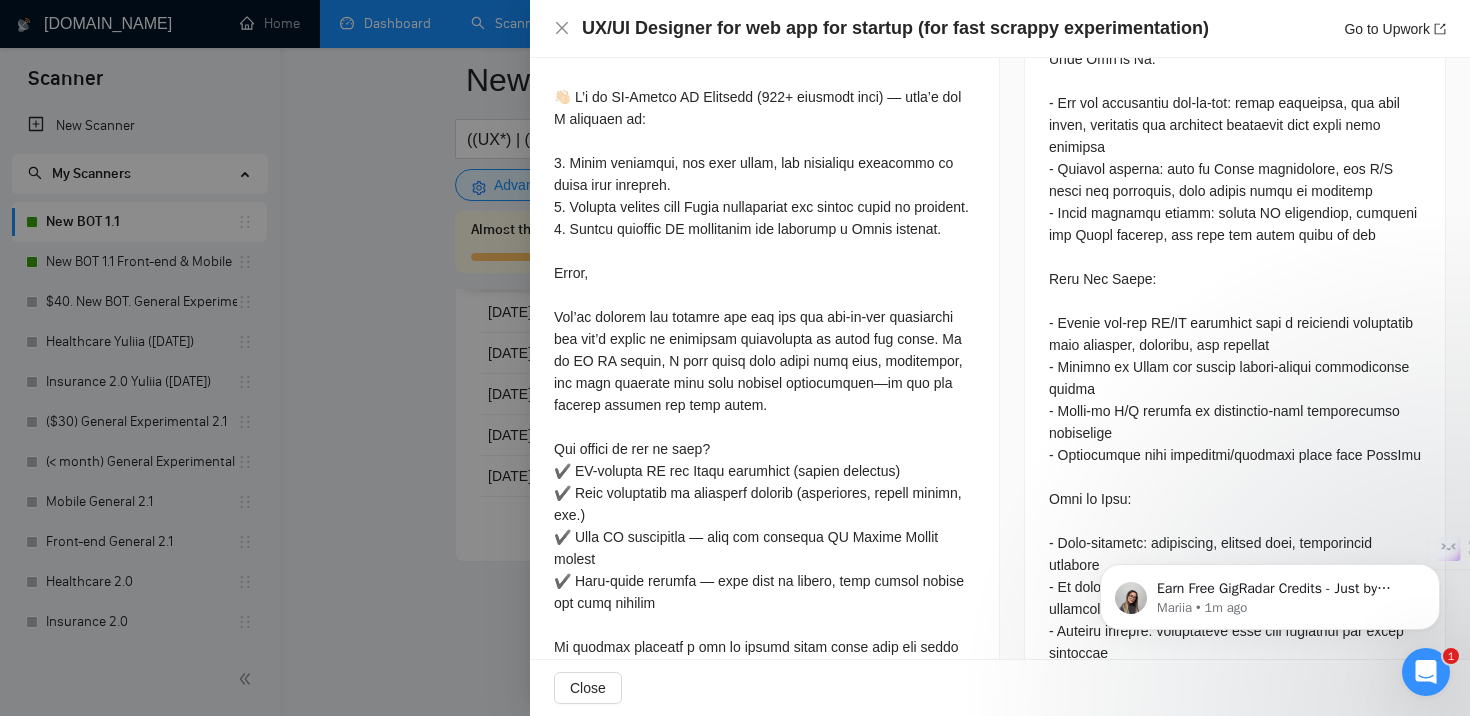 scroll, scrollTop: 1133, scrollLeft: 0, axis: vertical 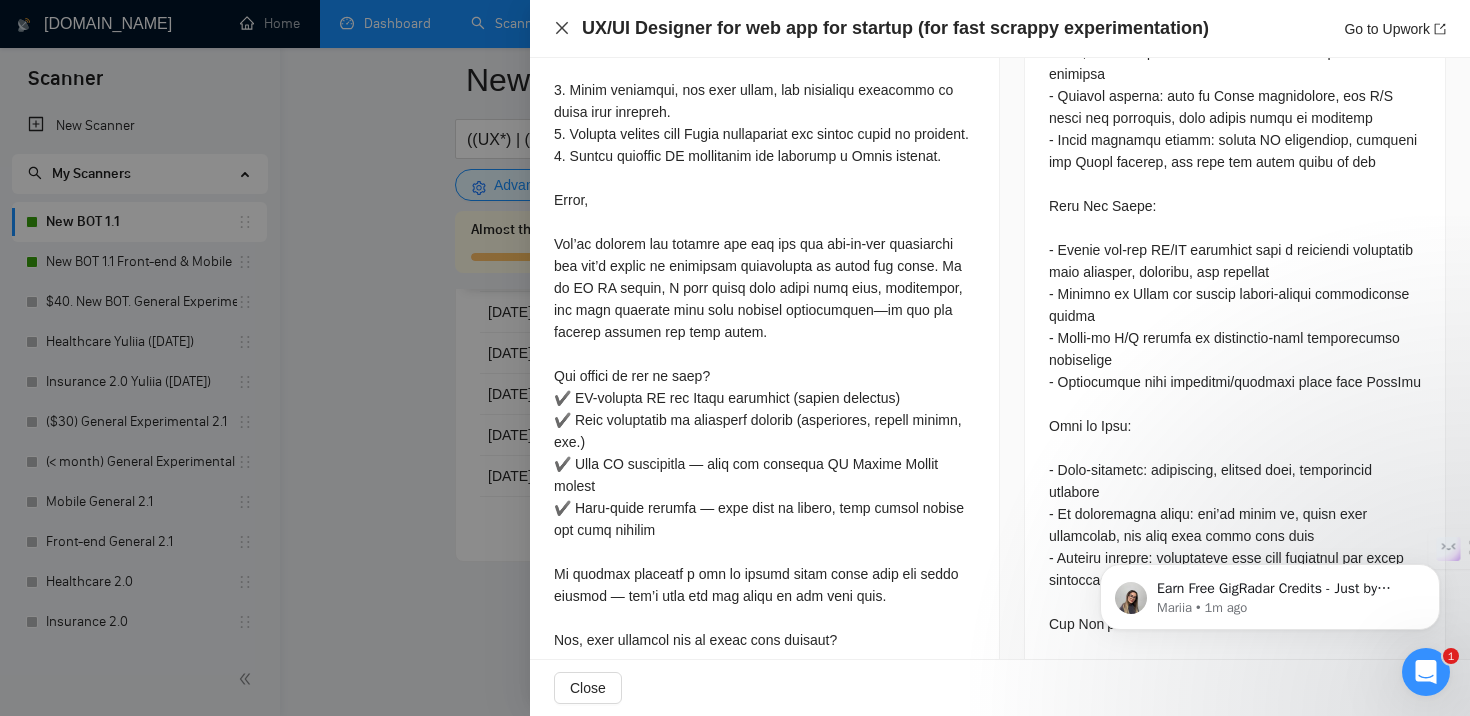 click 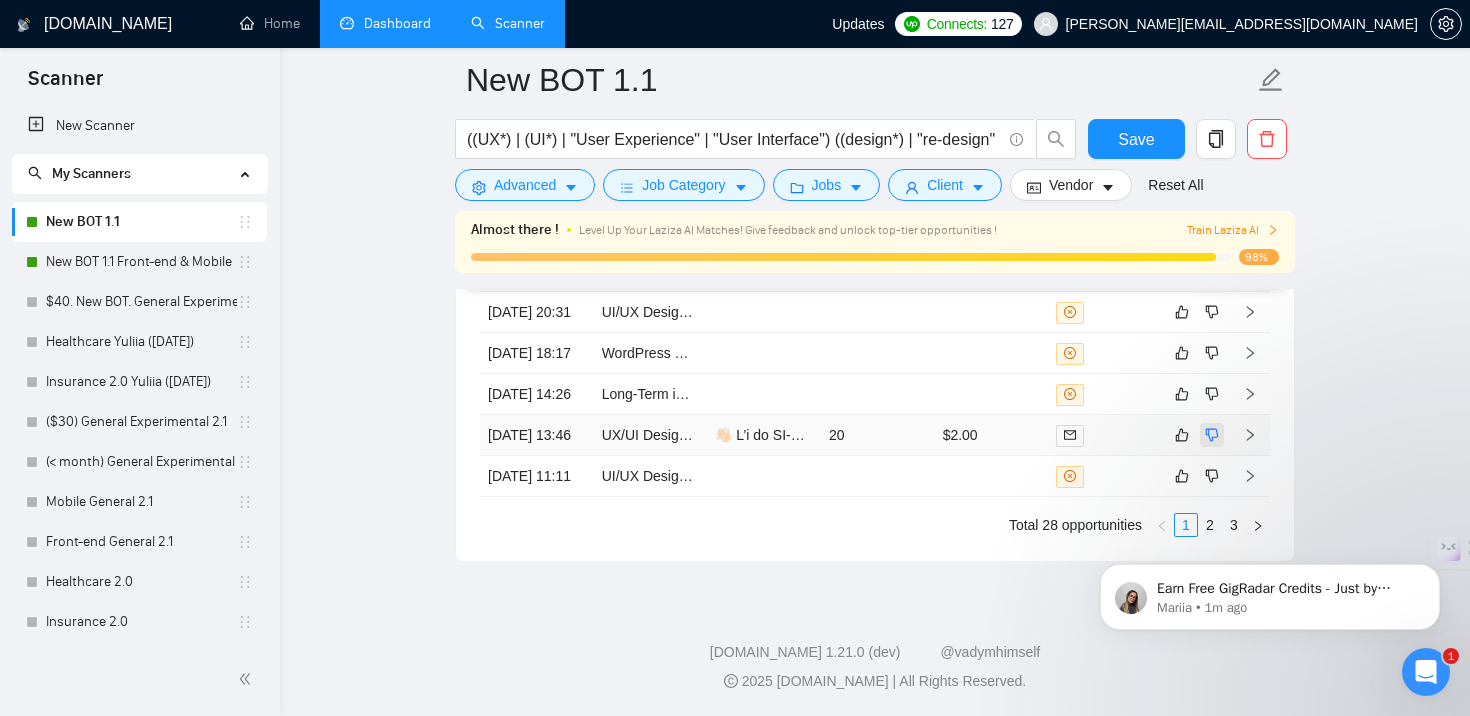 click 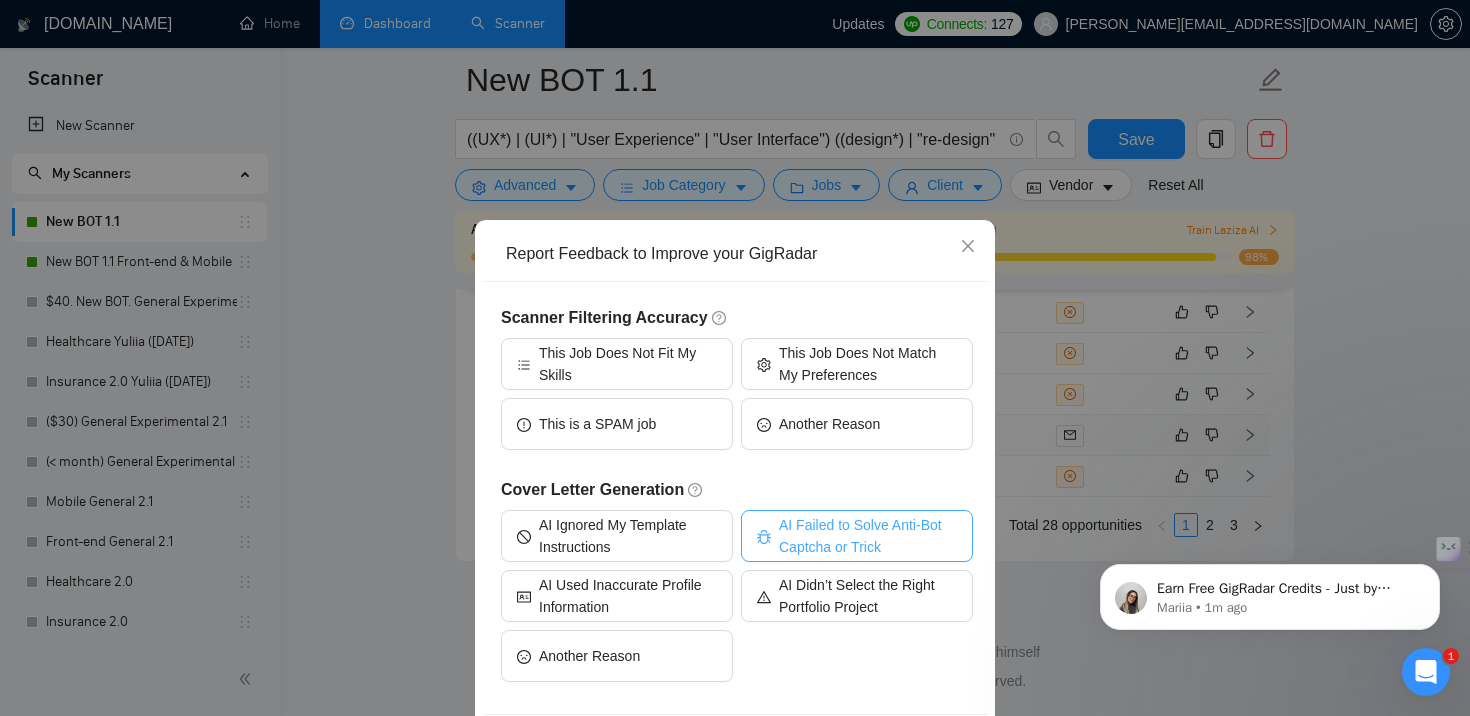 click on "AI Failed to Solve Anti-Bot Captcha or Trick" at bounding box center [868, 536] 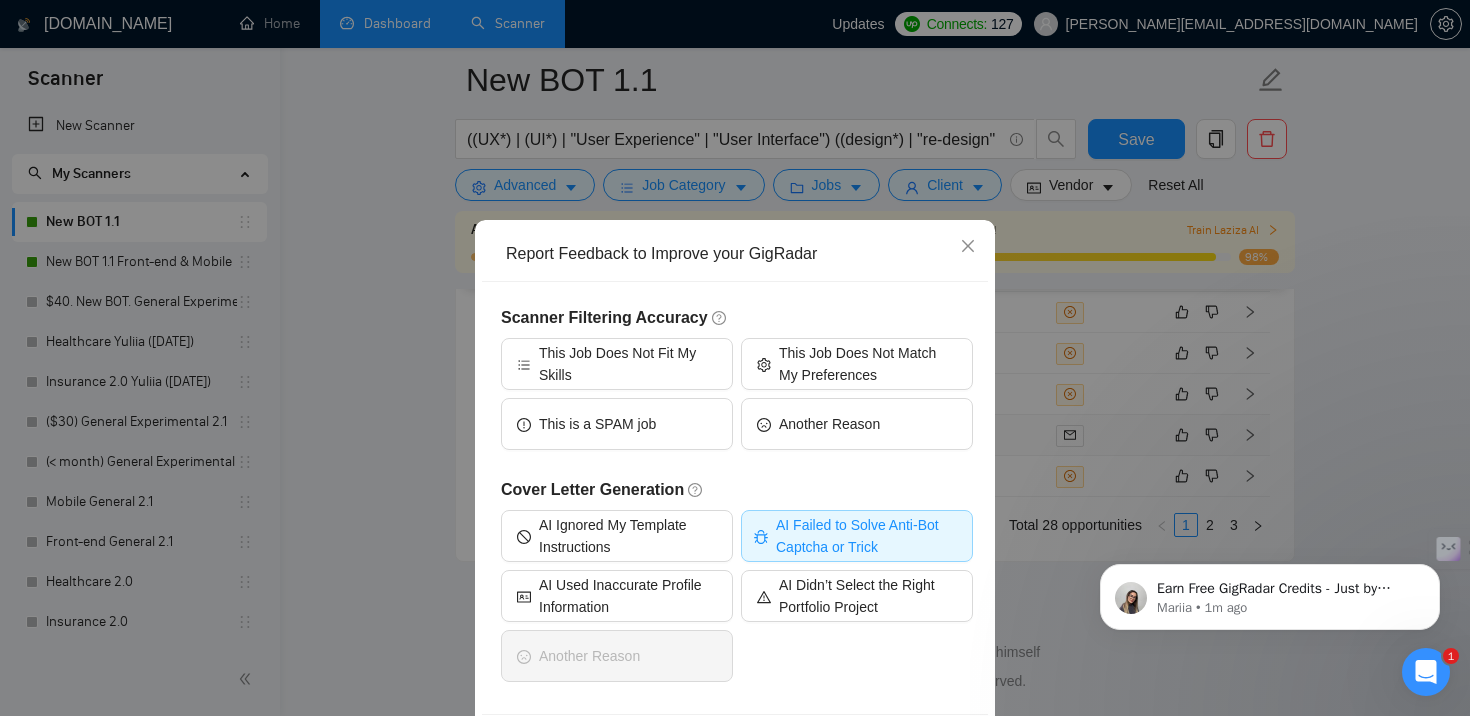click on "AI Failed to Solve Anti-Bot Captcha or Trick" at bounding box center (868, 536) 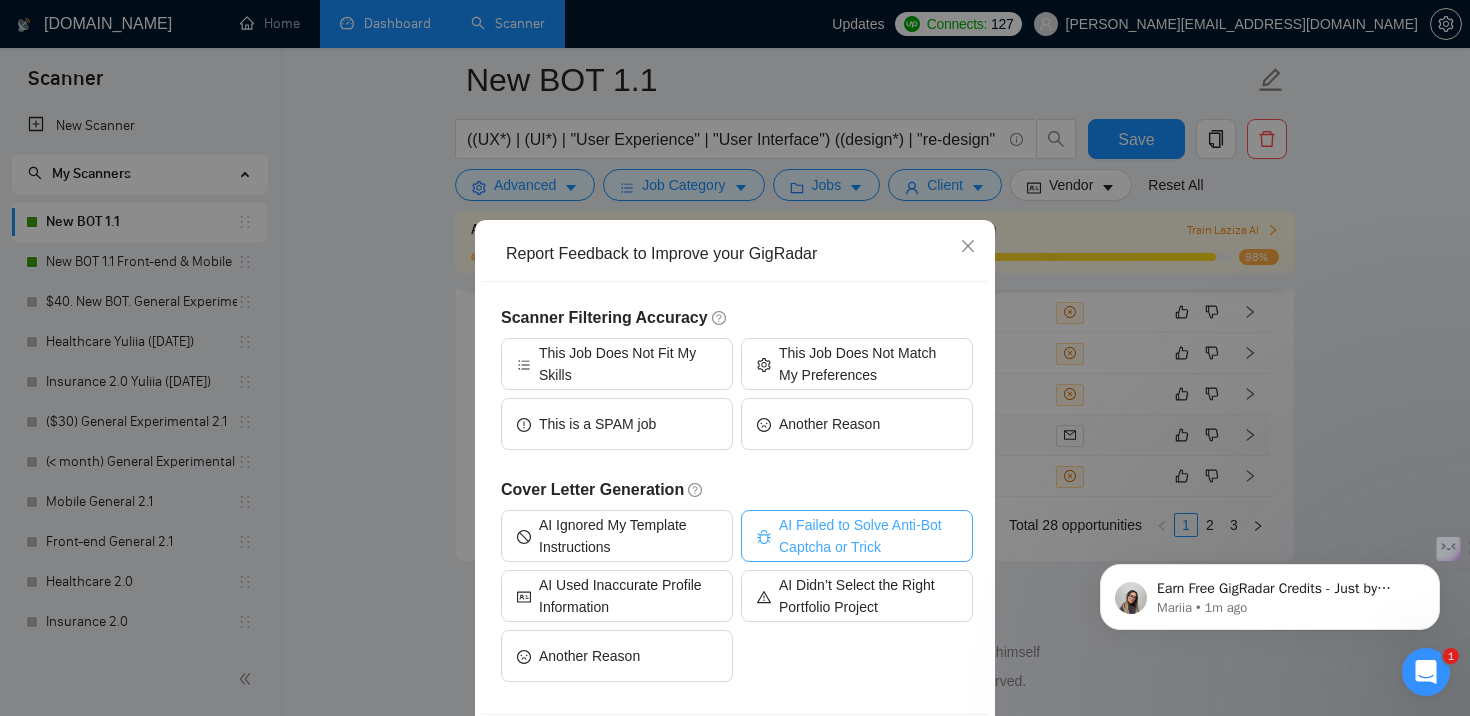 scroll, scrollTop: 82, scrollLeft: 0, axis: vertical 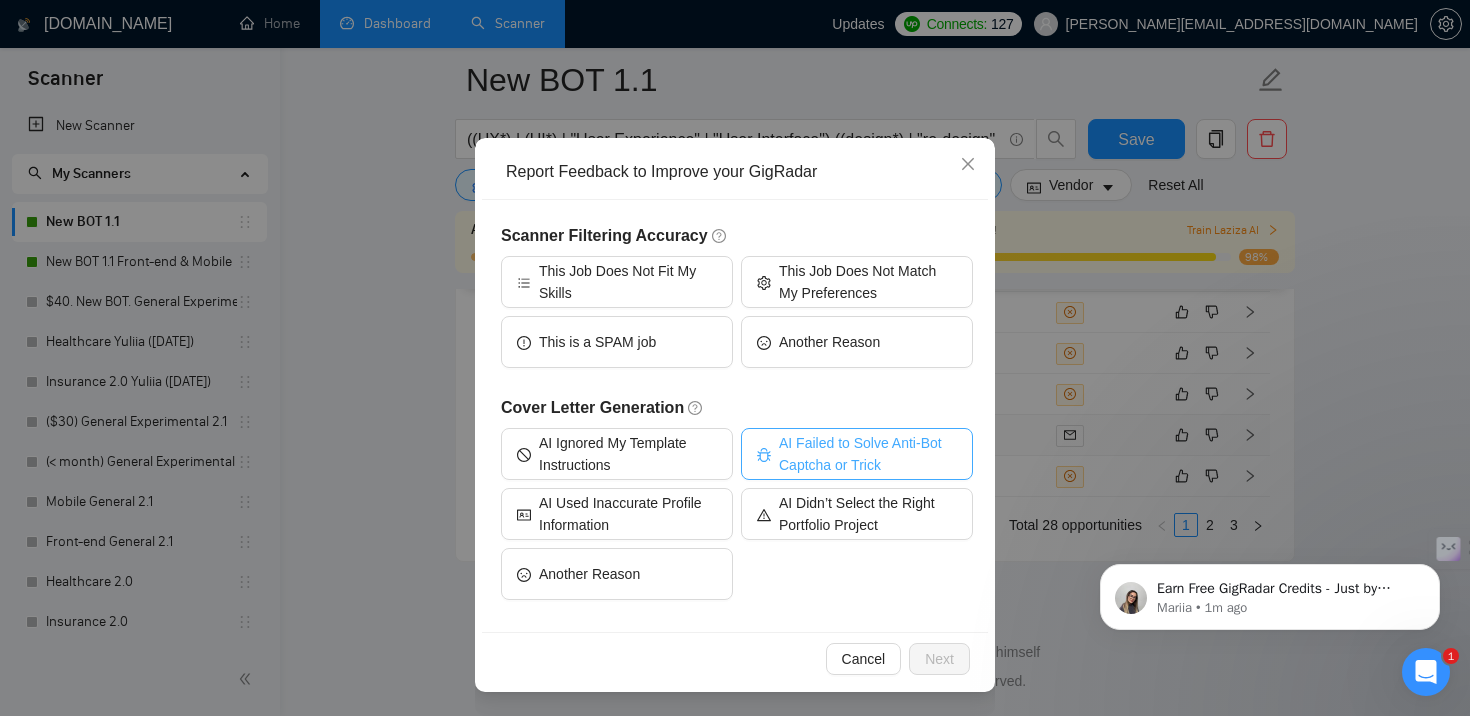 click on "AI Failed to Solve Anti-Bot Captcha or Trick" at bounding box center [868, 454] 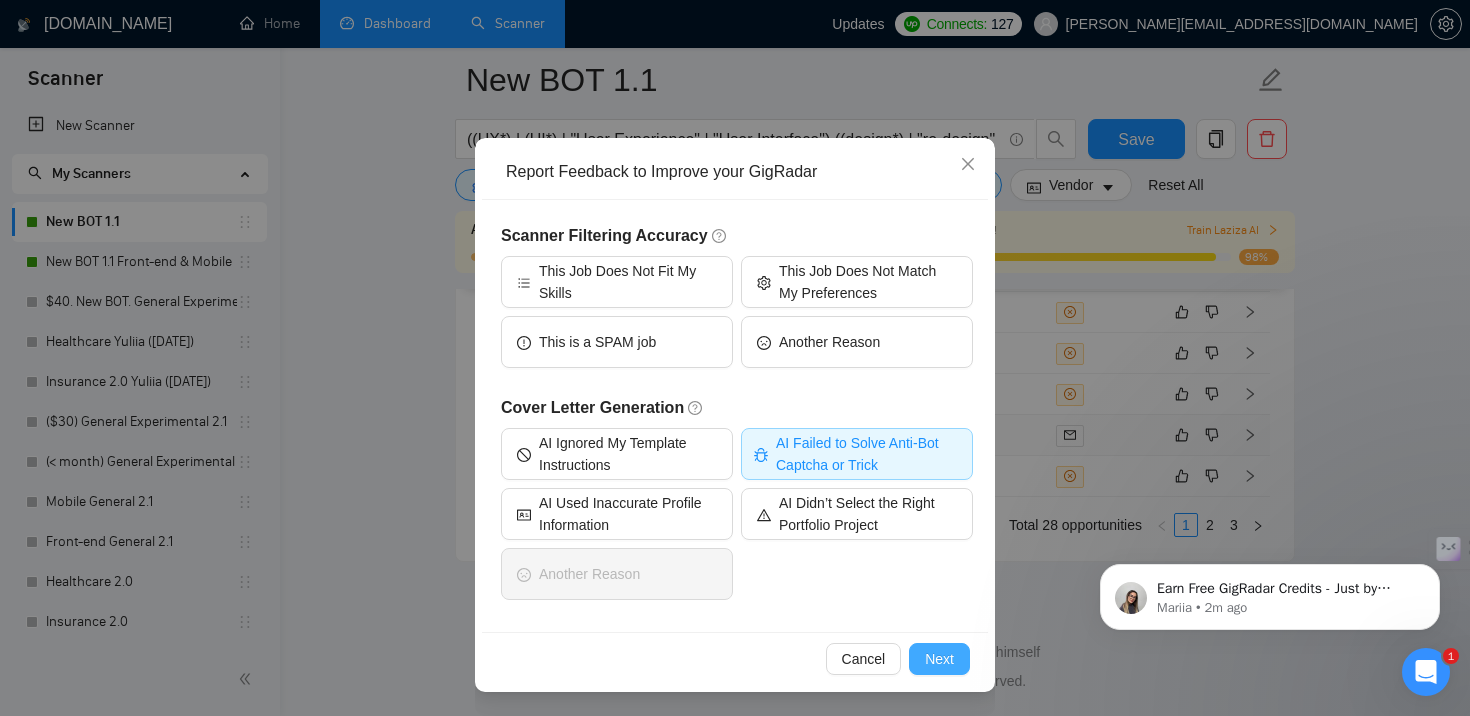 click on "Next" at bounding box center [939, 659] 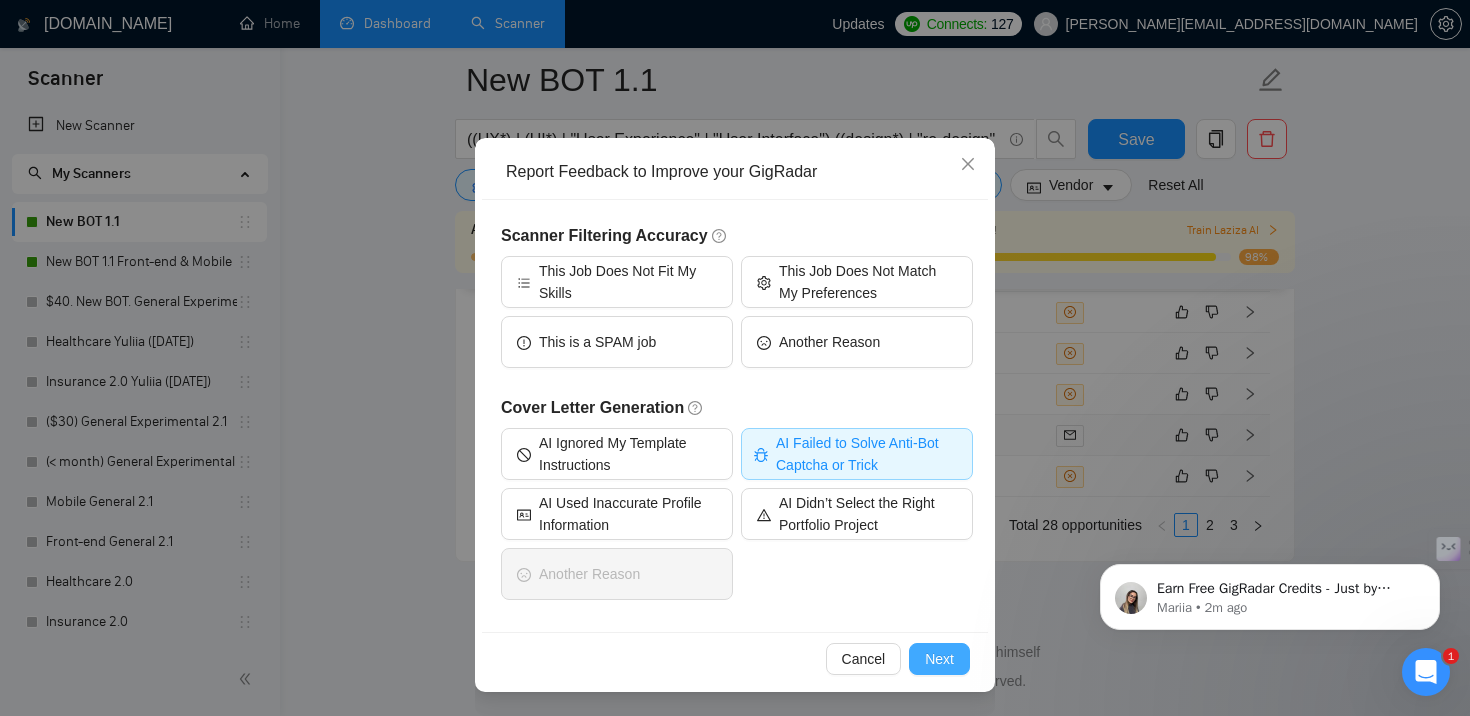 scroll, scrollTop: 0, scrollLeft: 0, axis: both 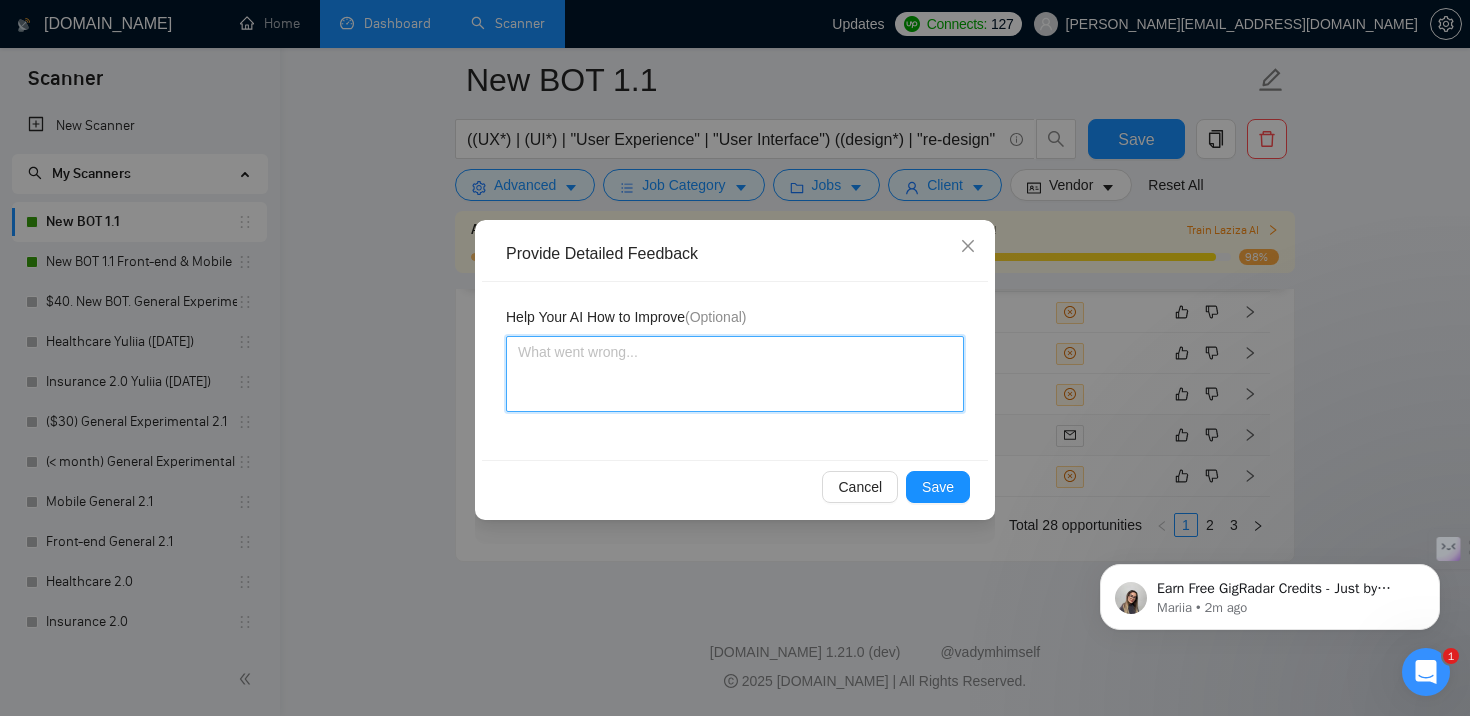 click at bounding box center [735, 374] 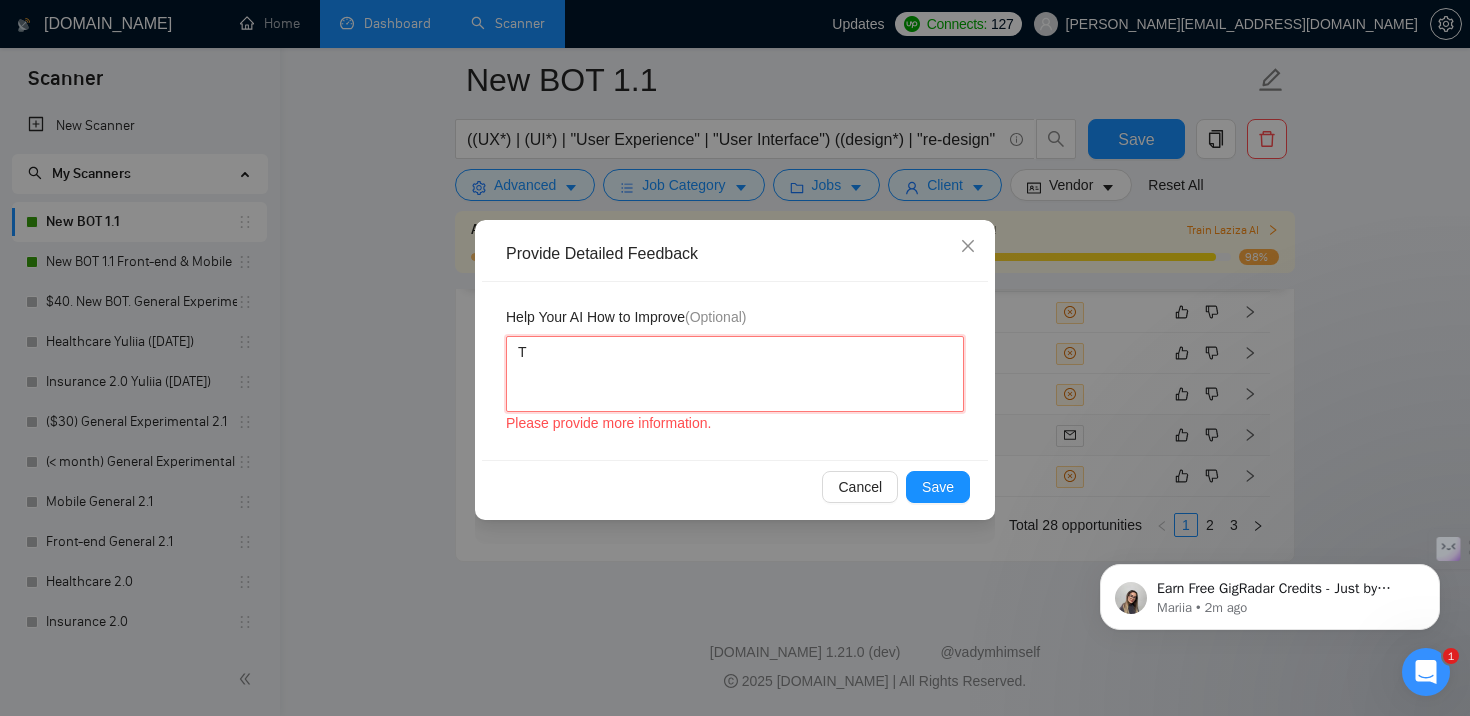 type 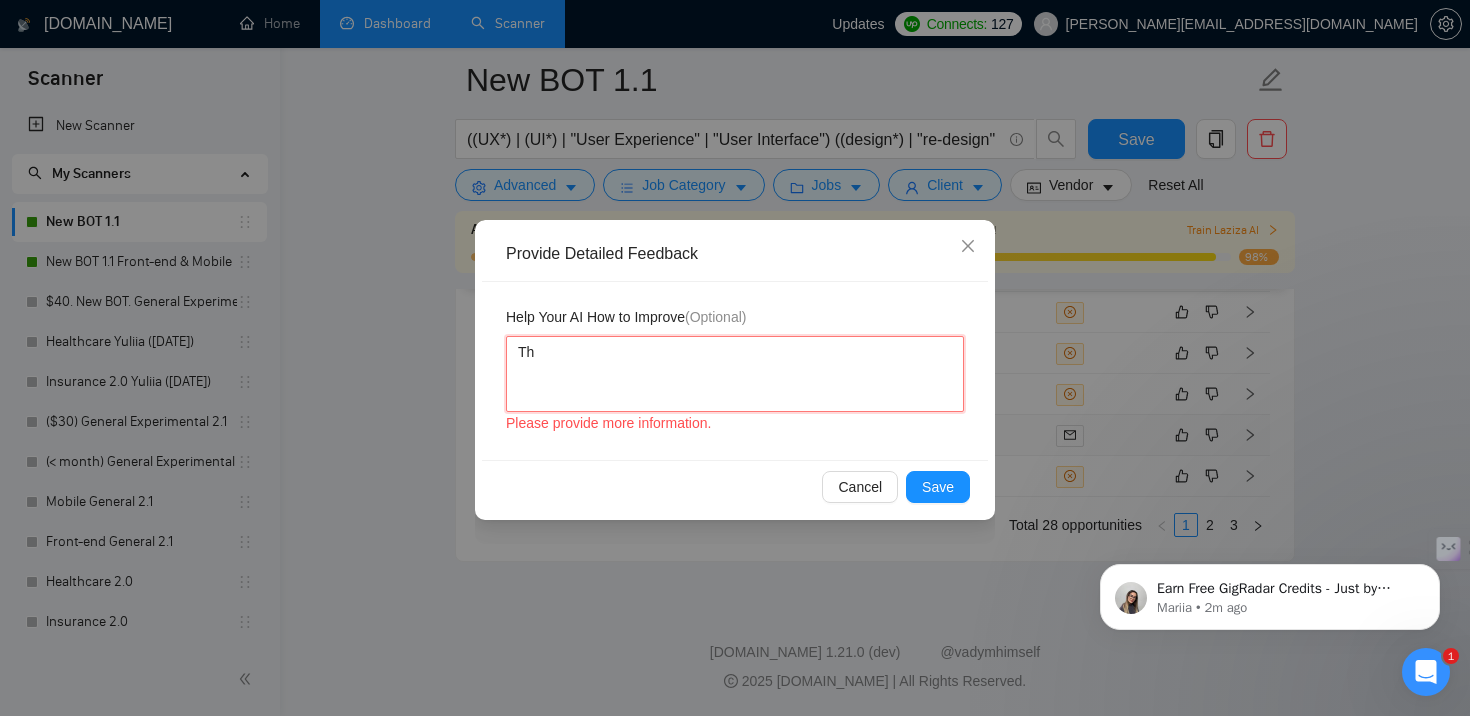 type 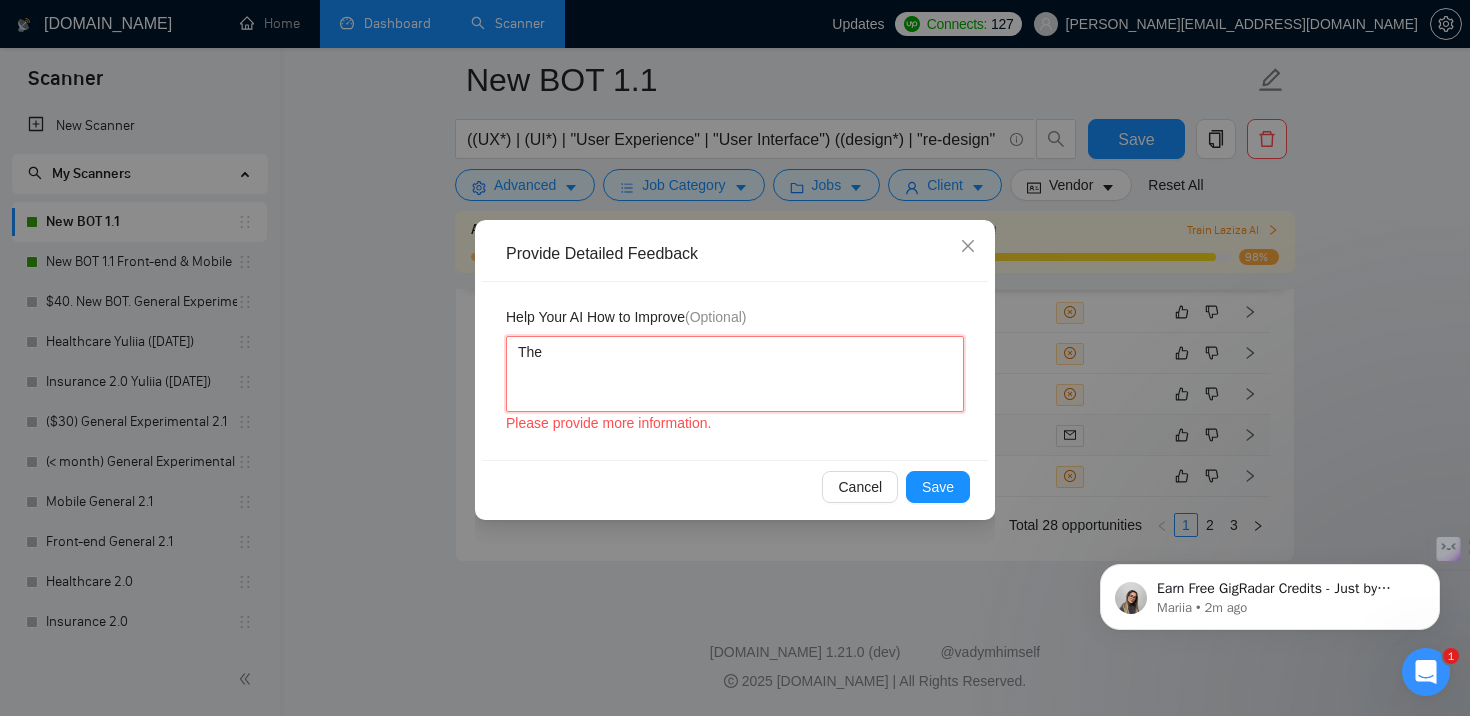 type on "The" 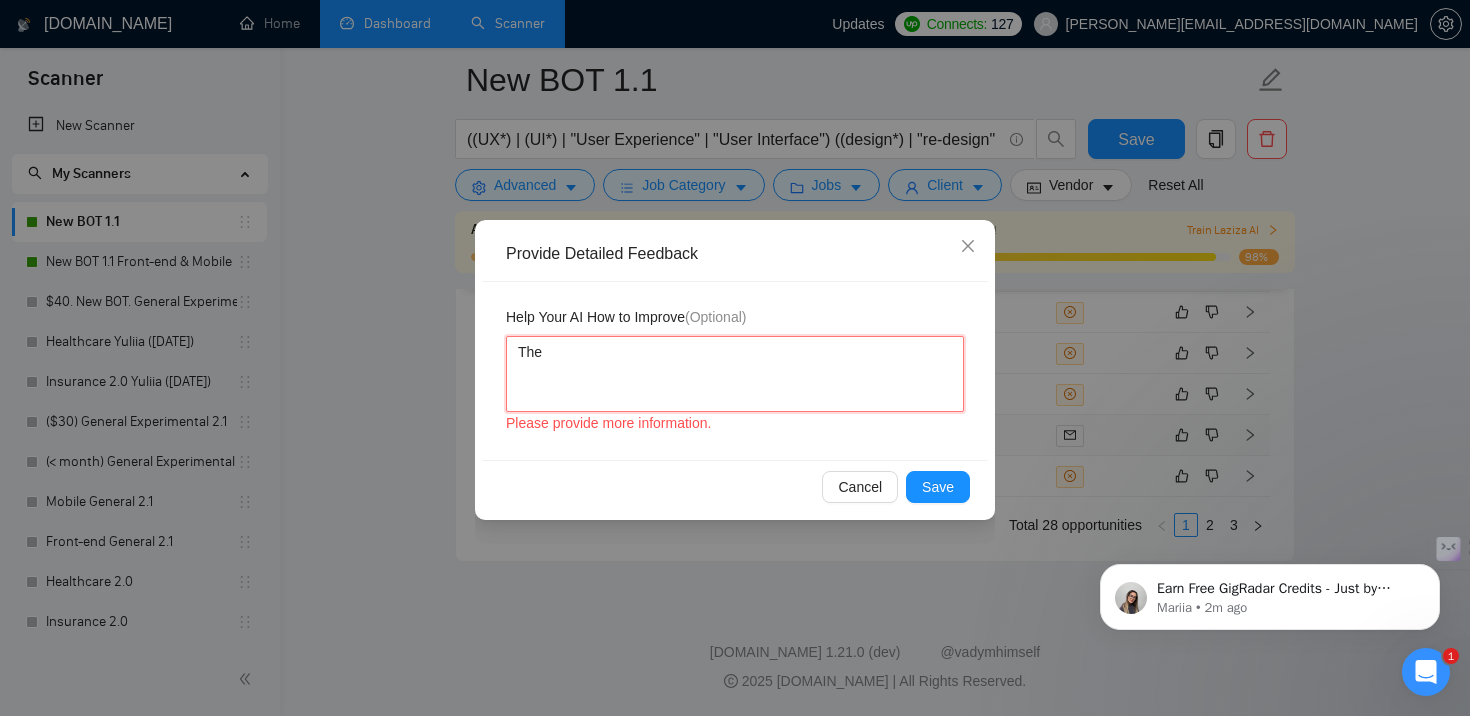 type 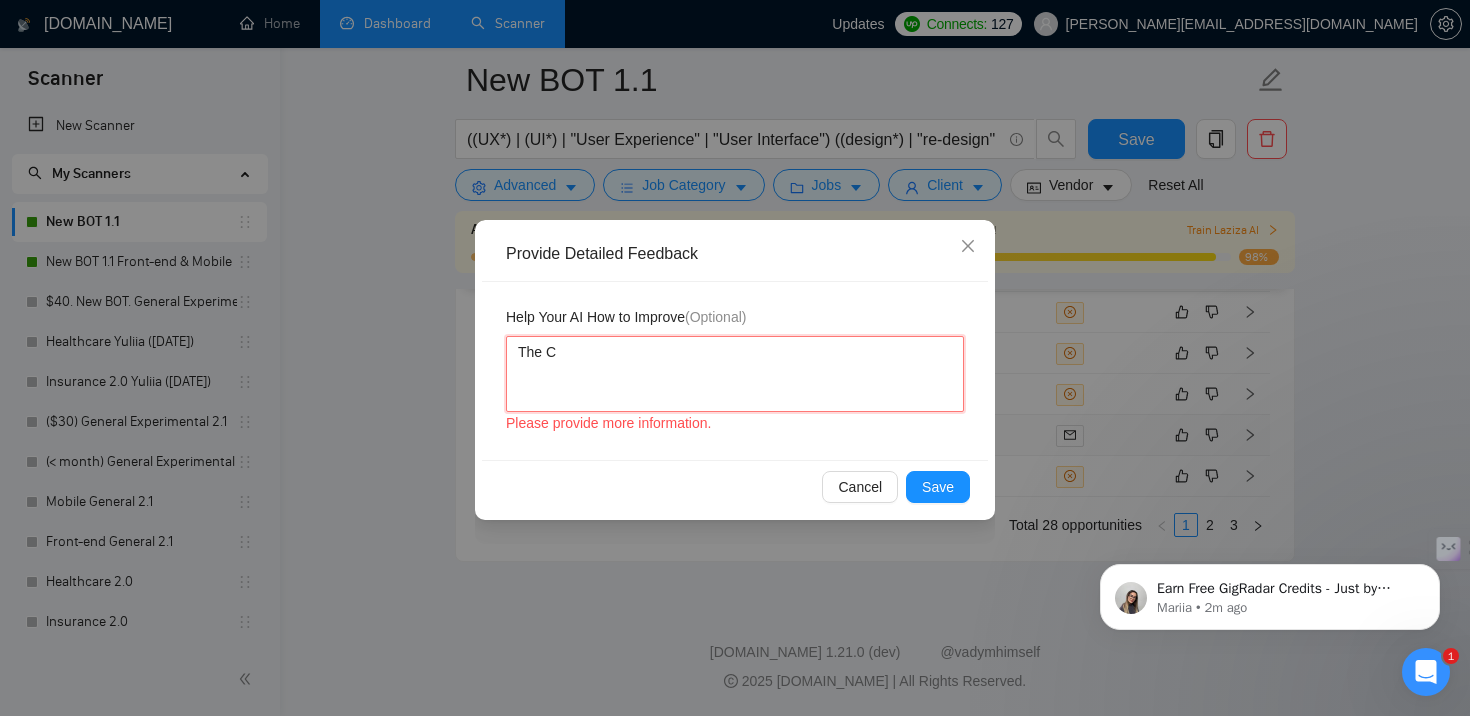 type 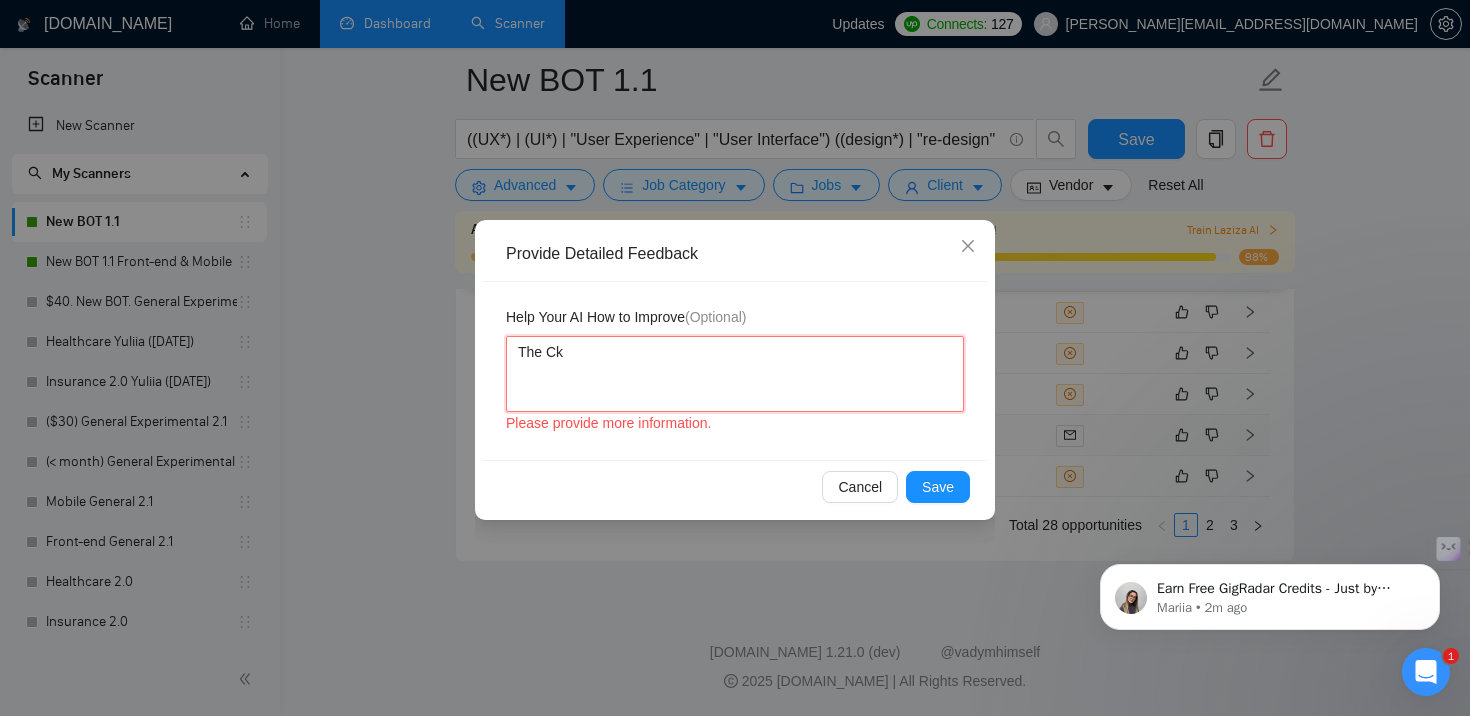 type 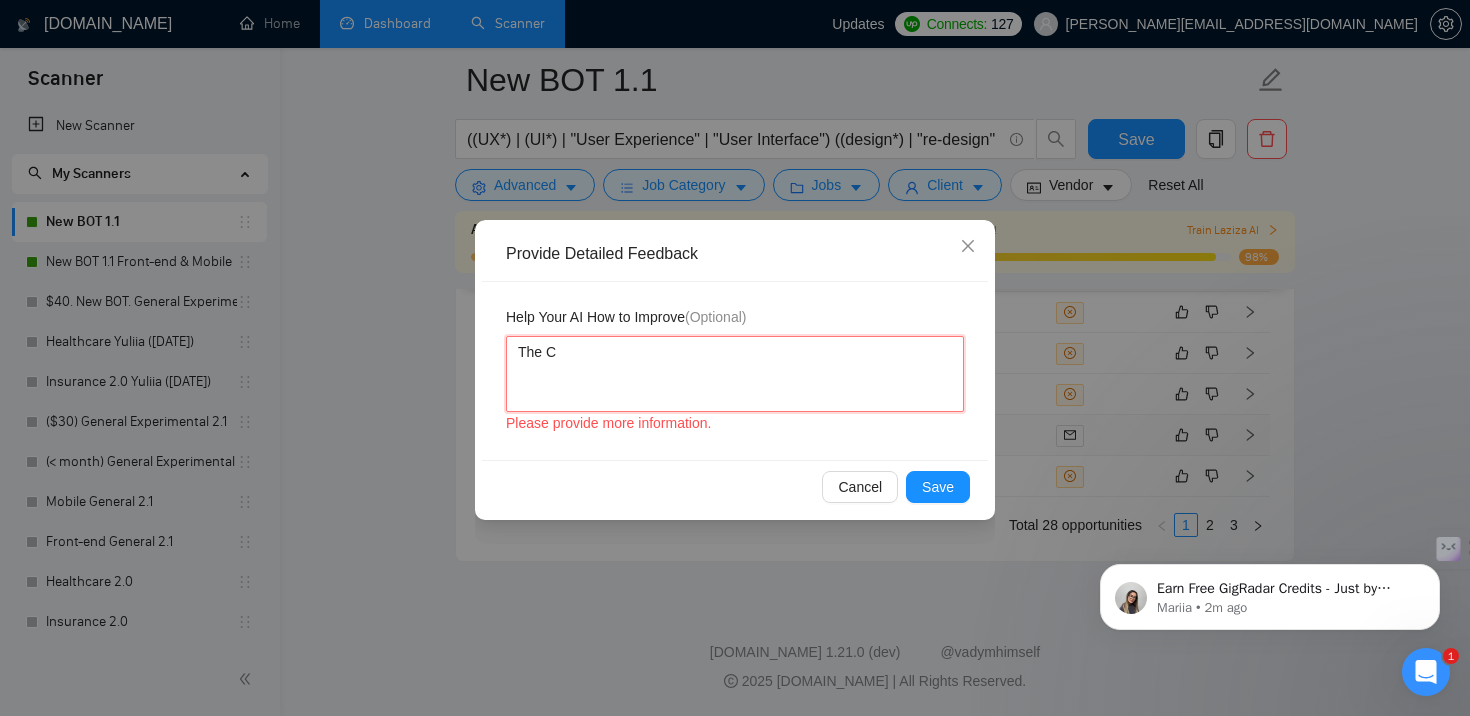 type 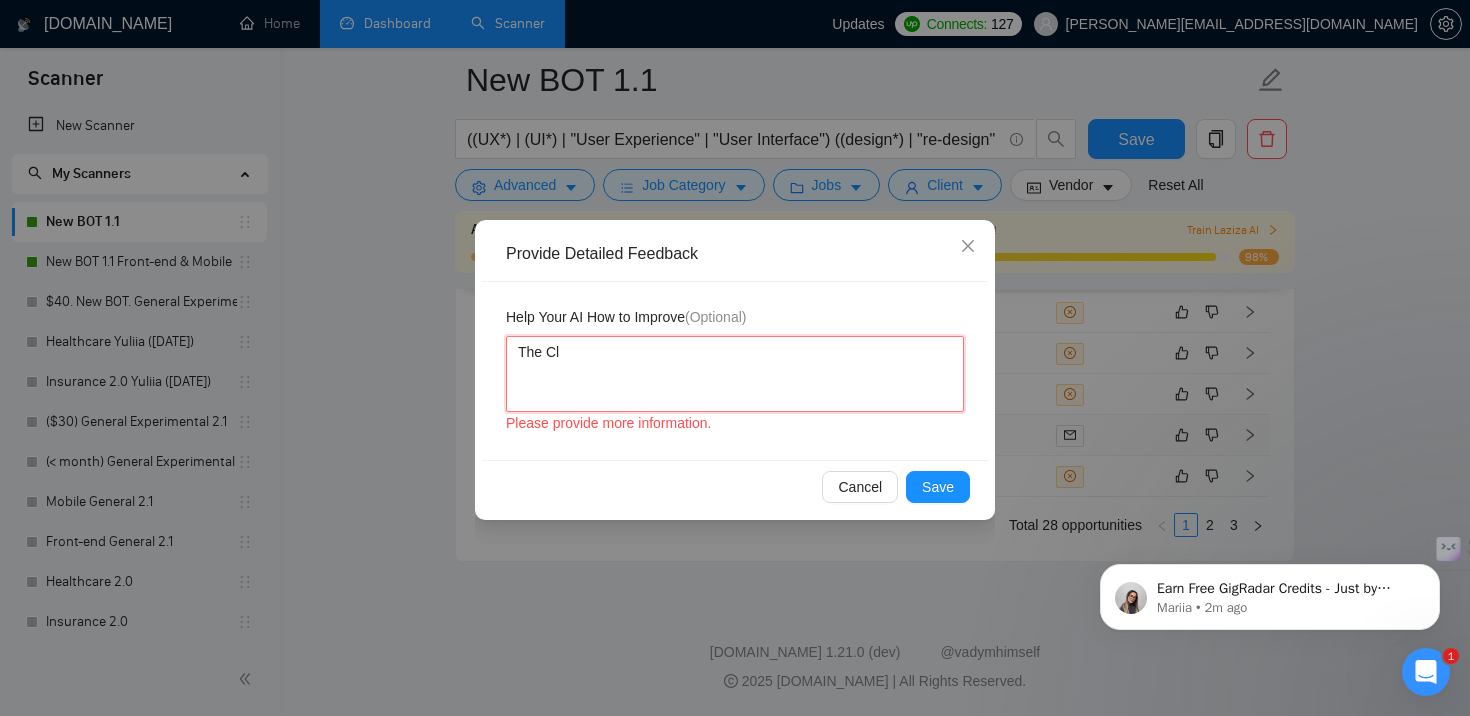 type 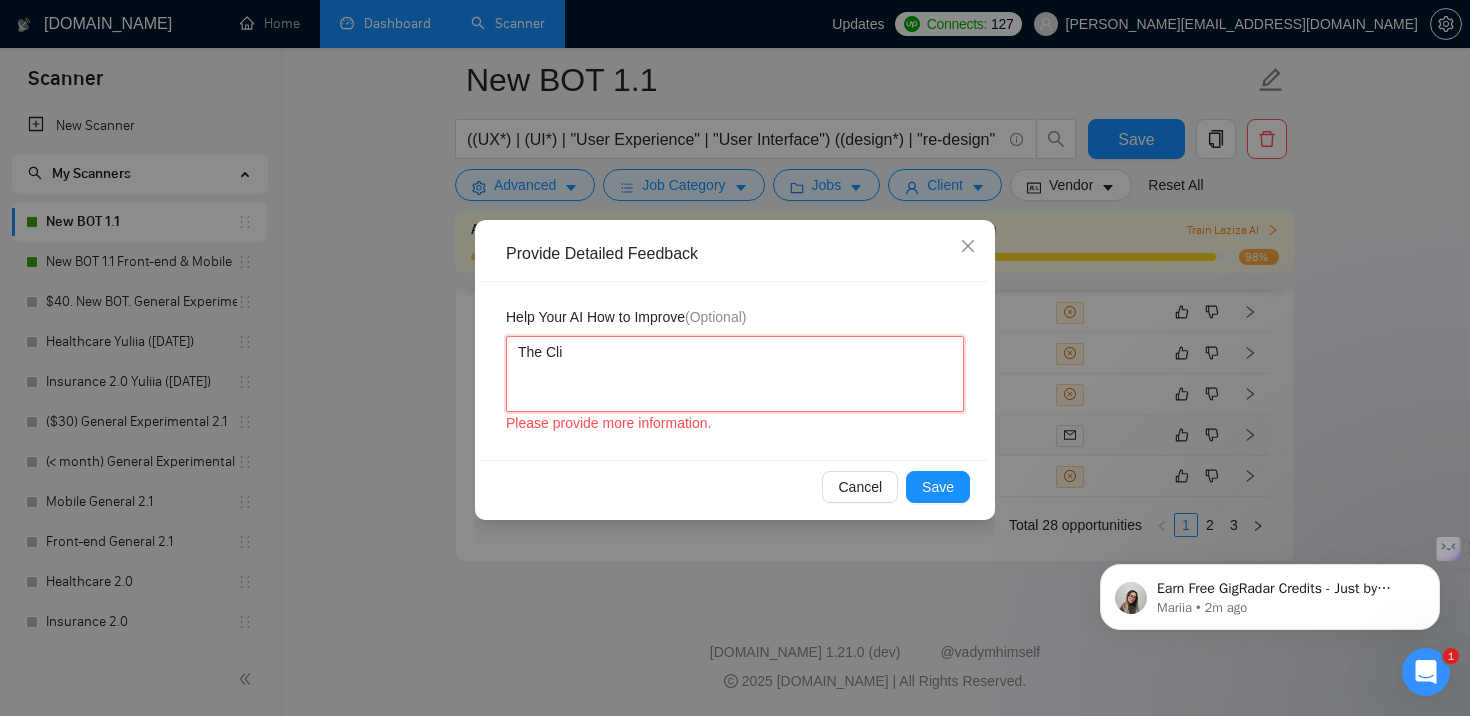 type 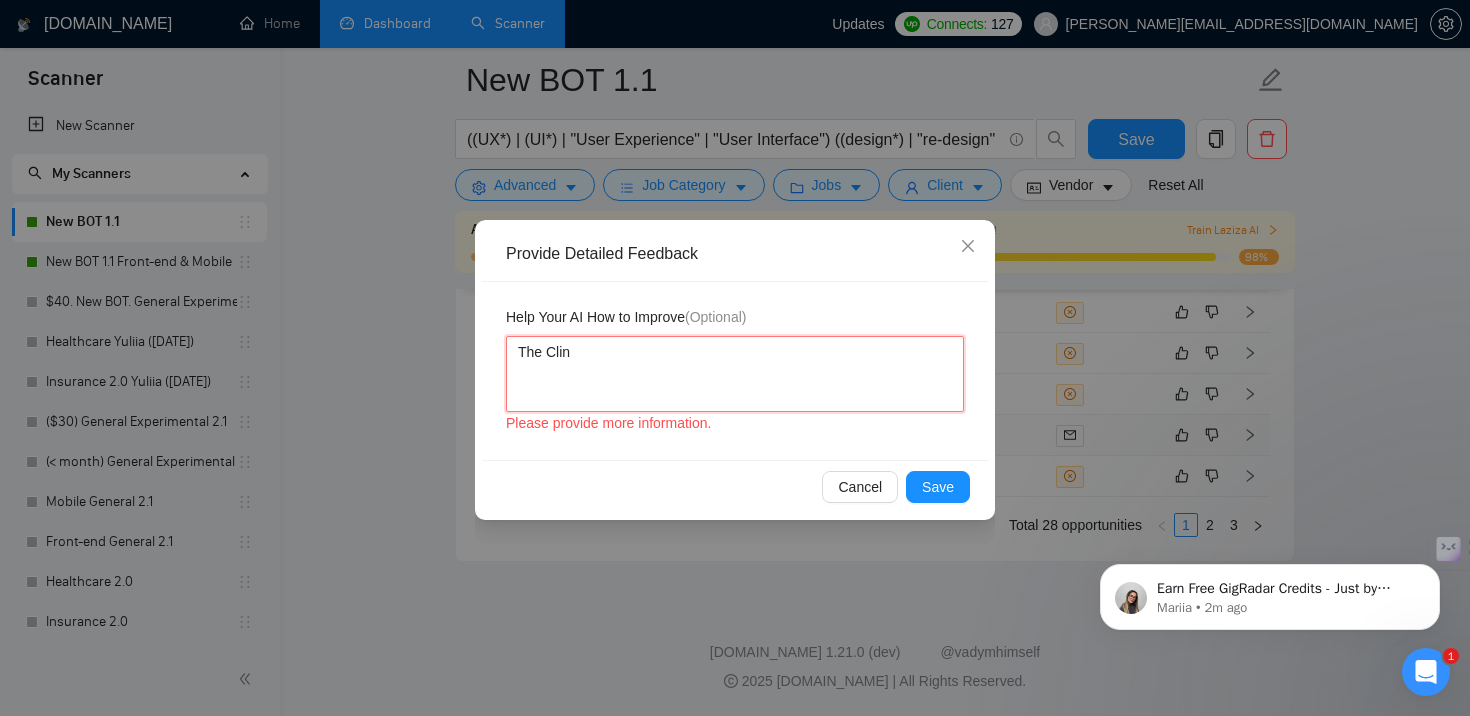 type 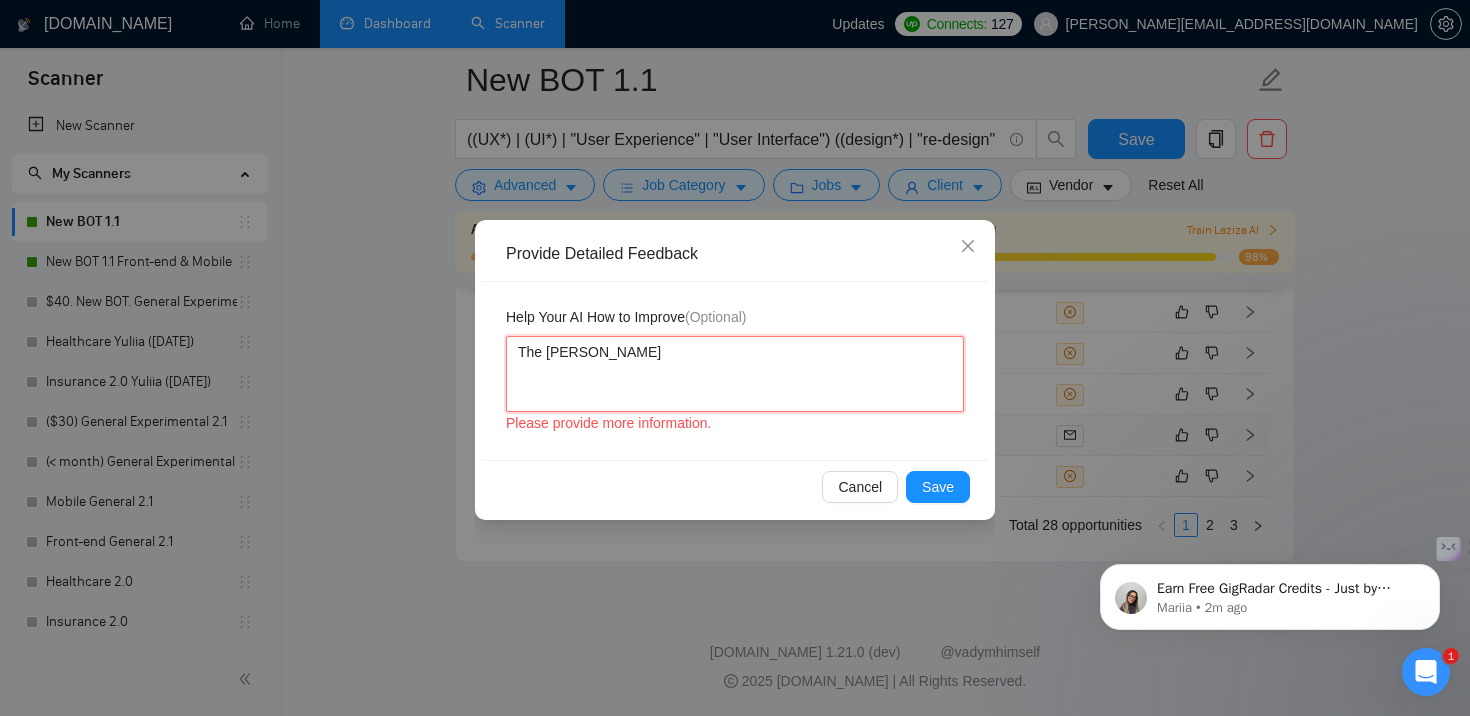 type 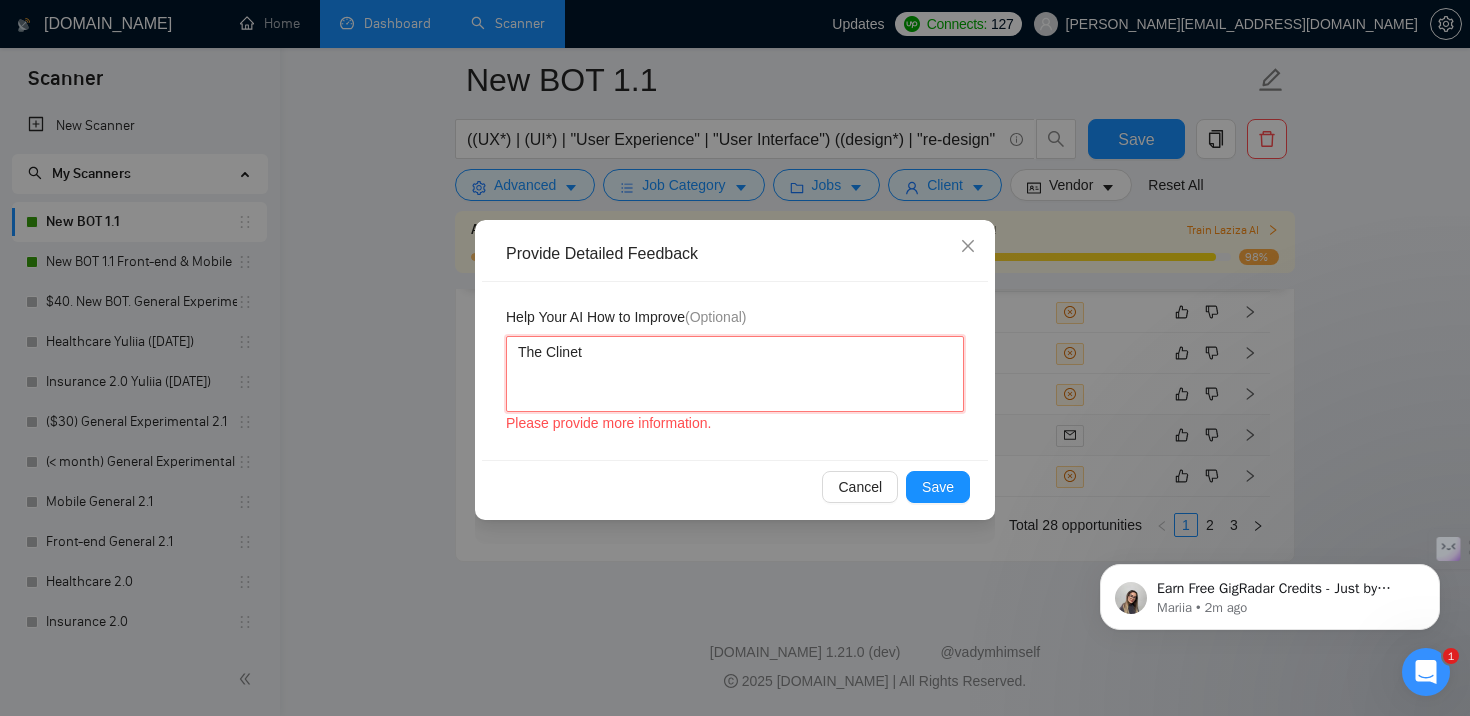 type 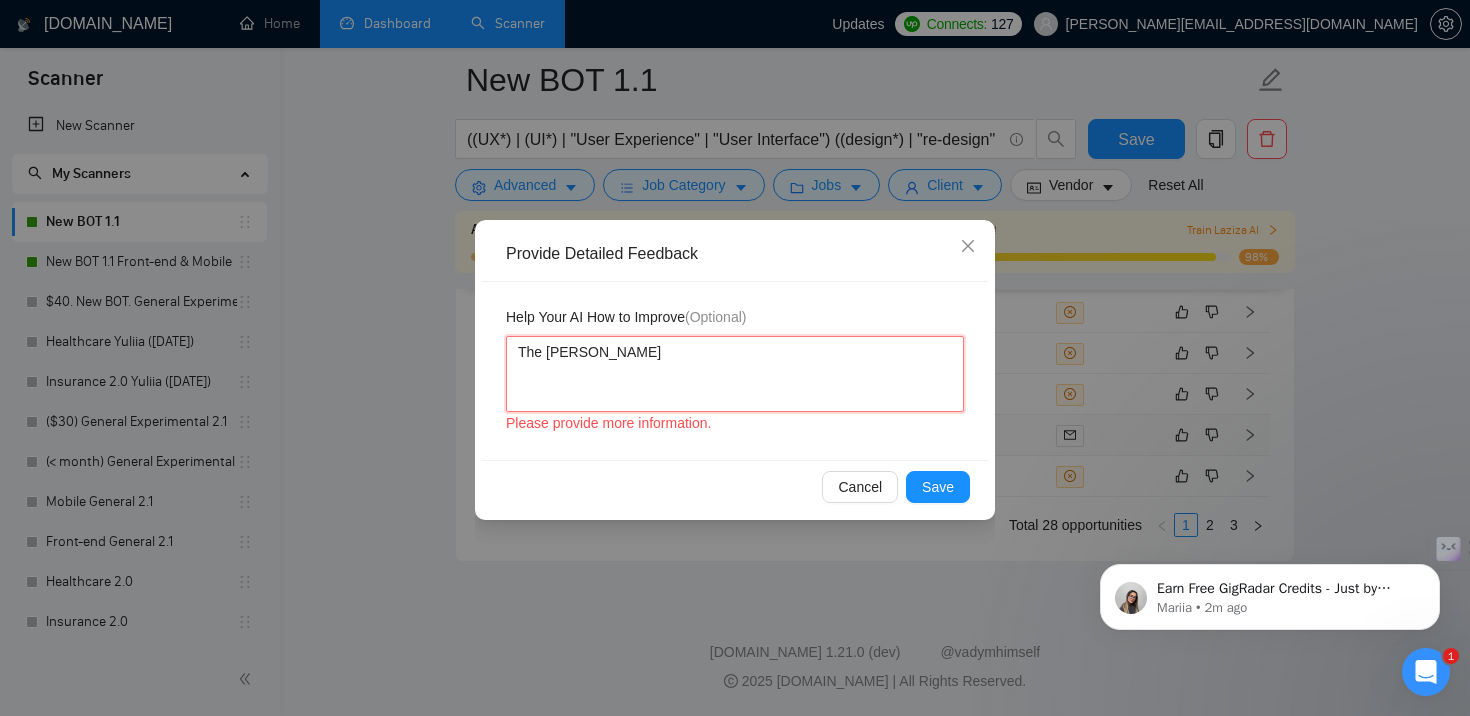 type 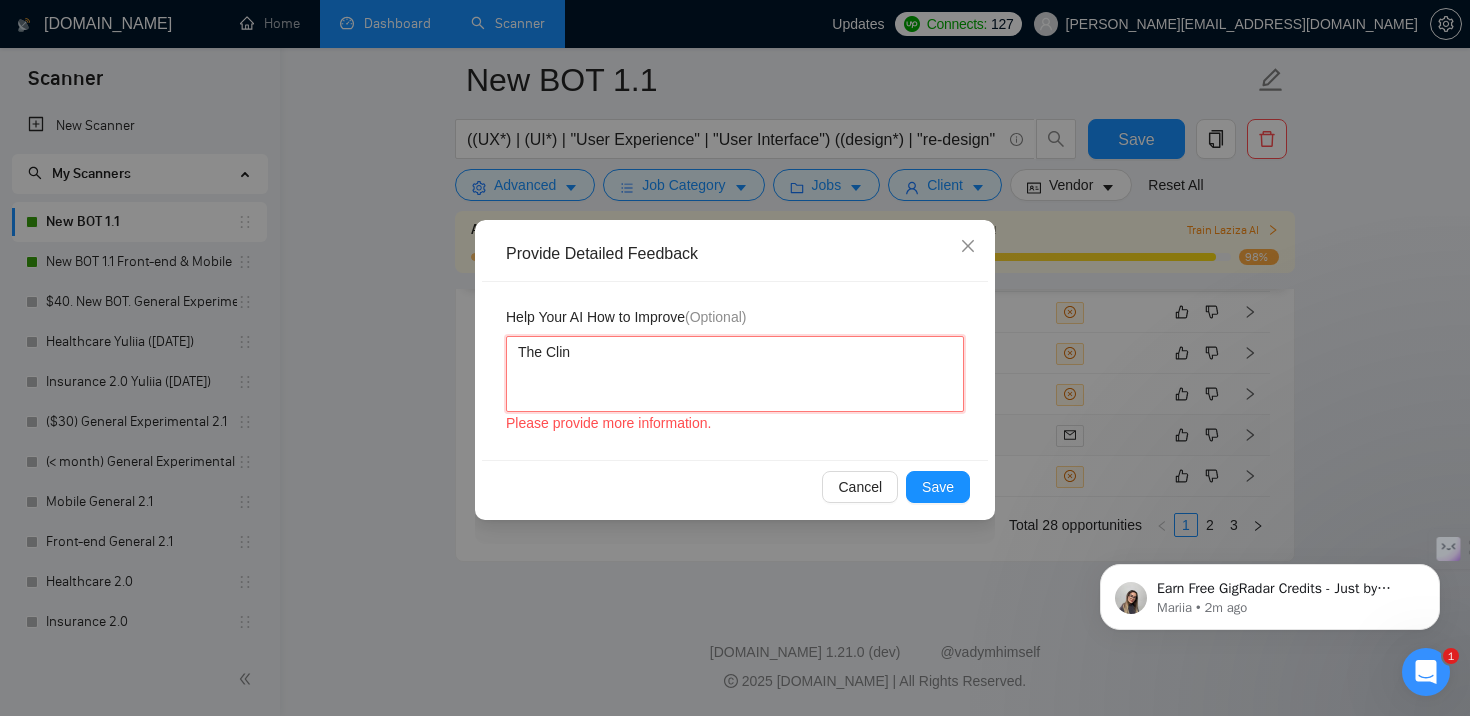 type 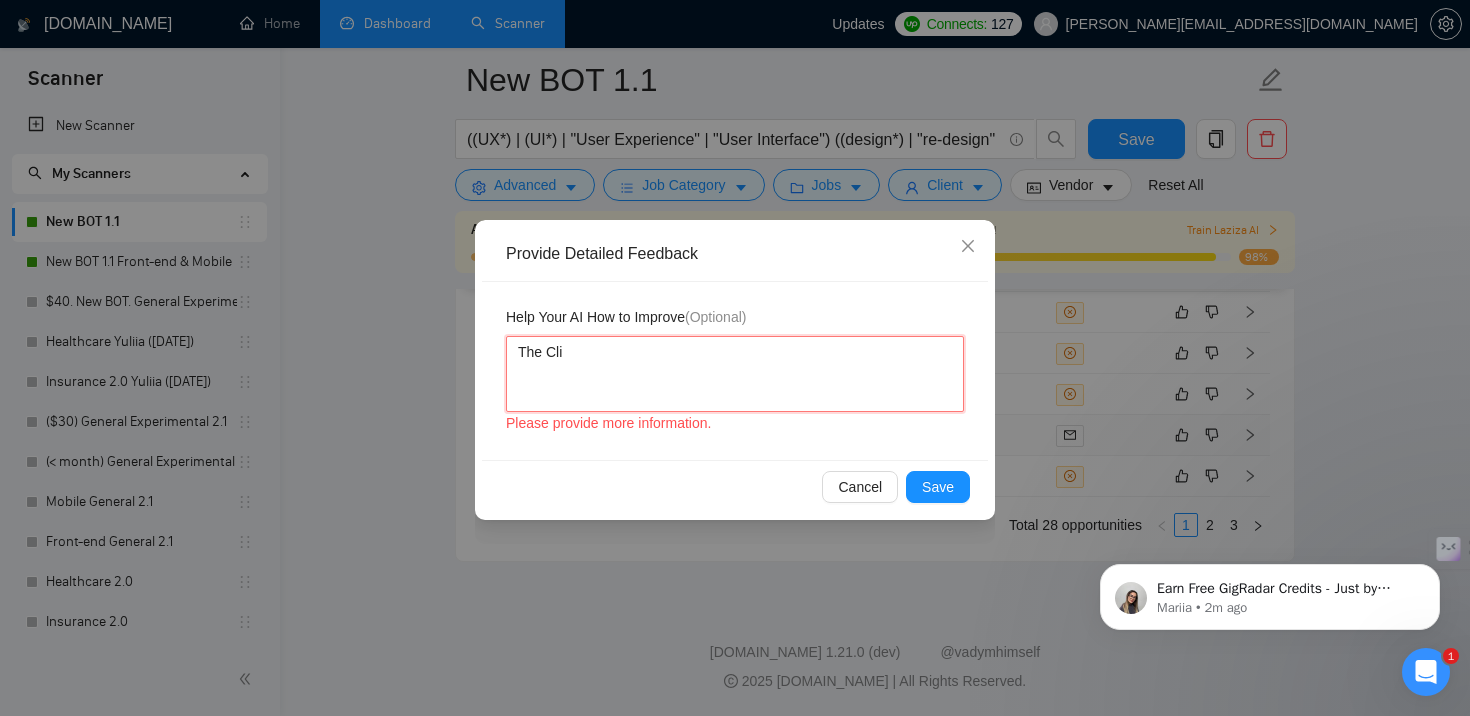 type 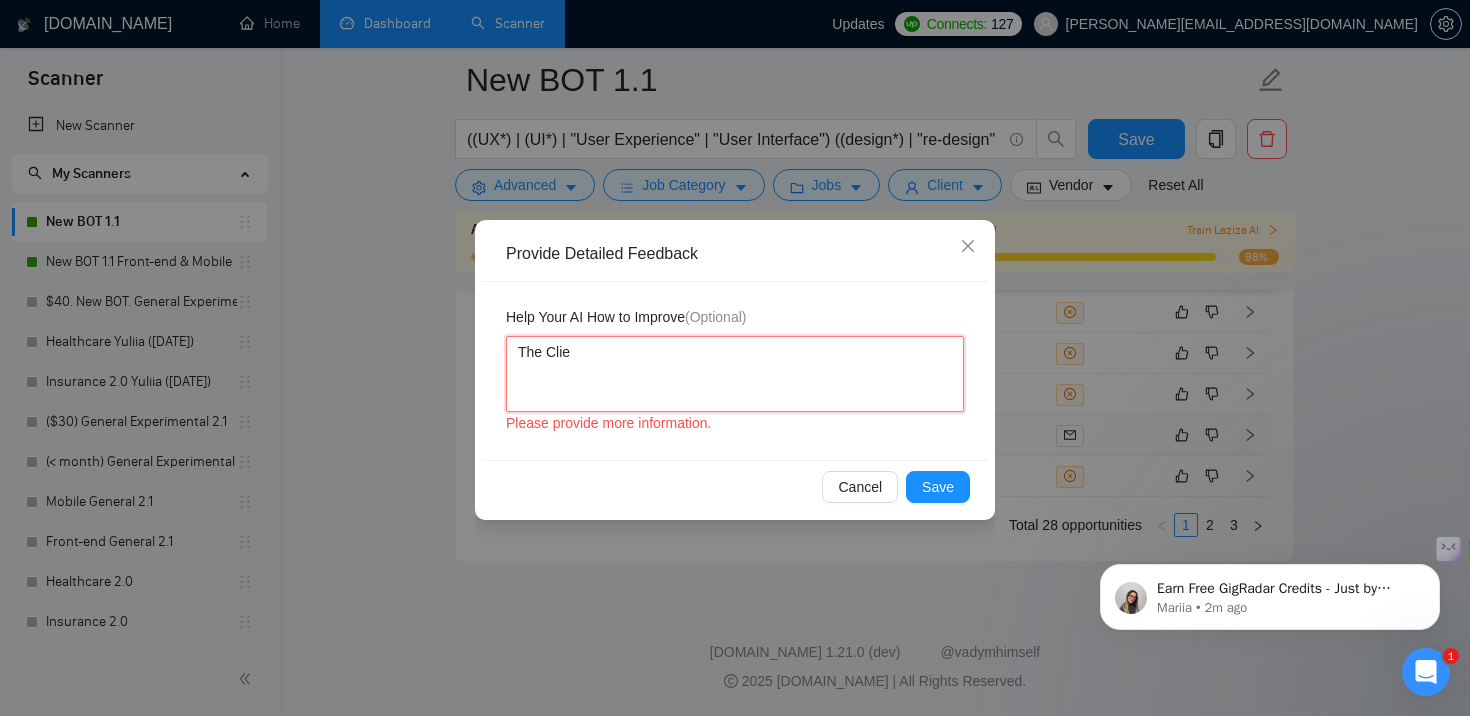 type 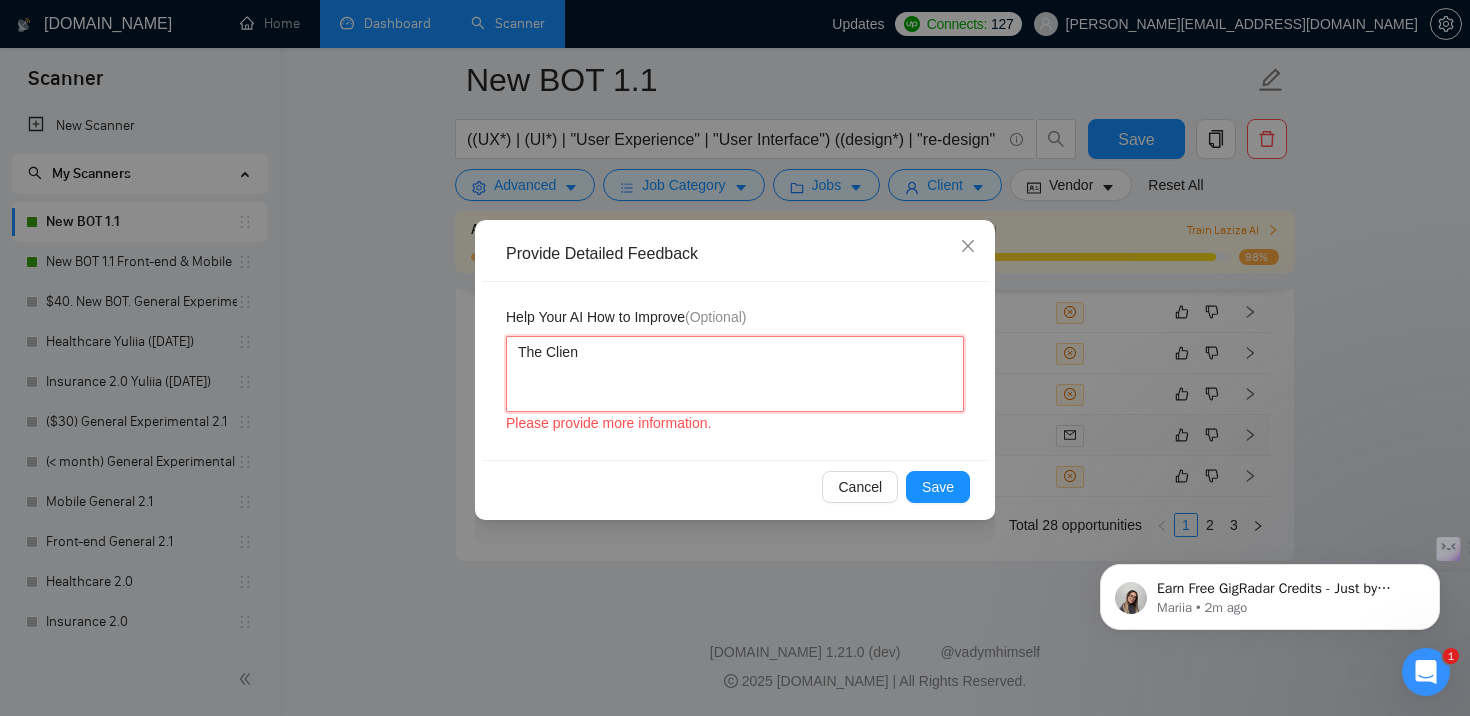 type 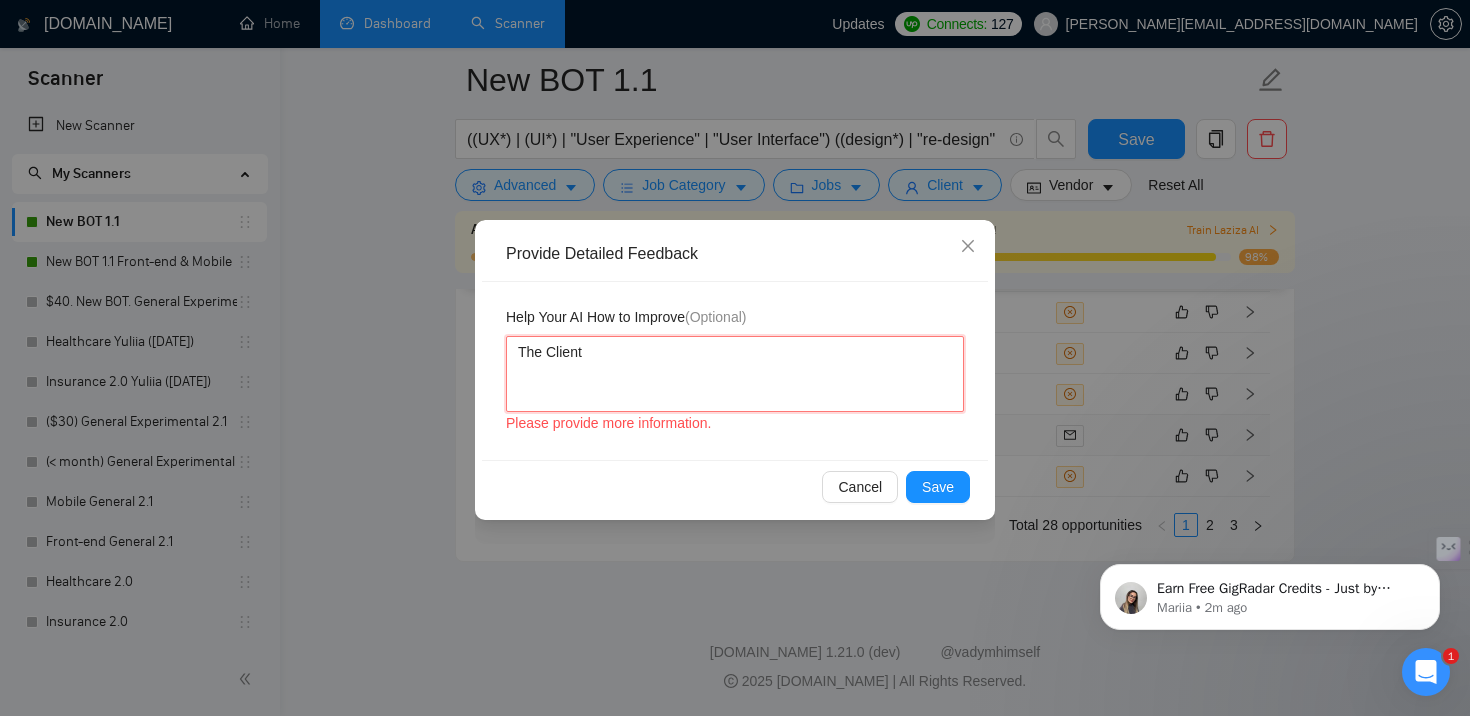 type 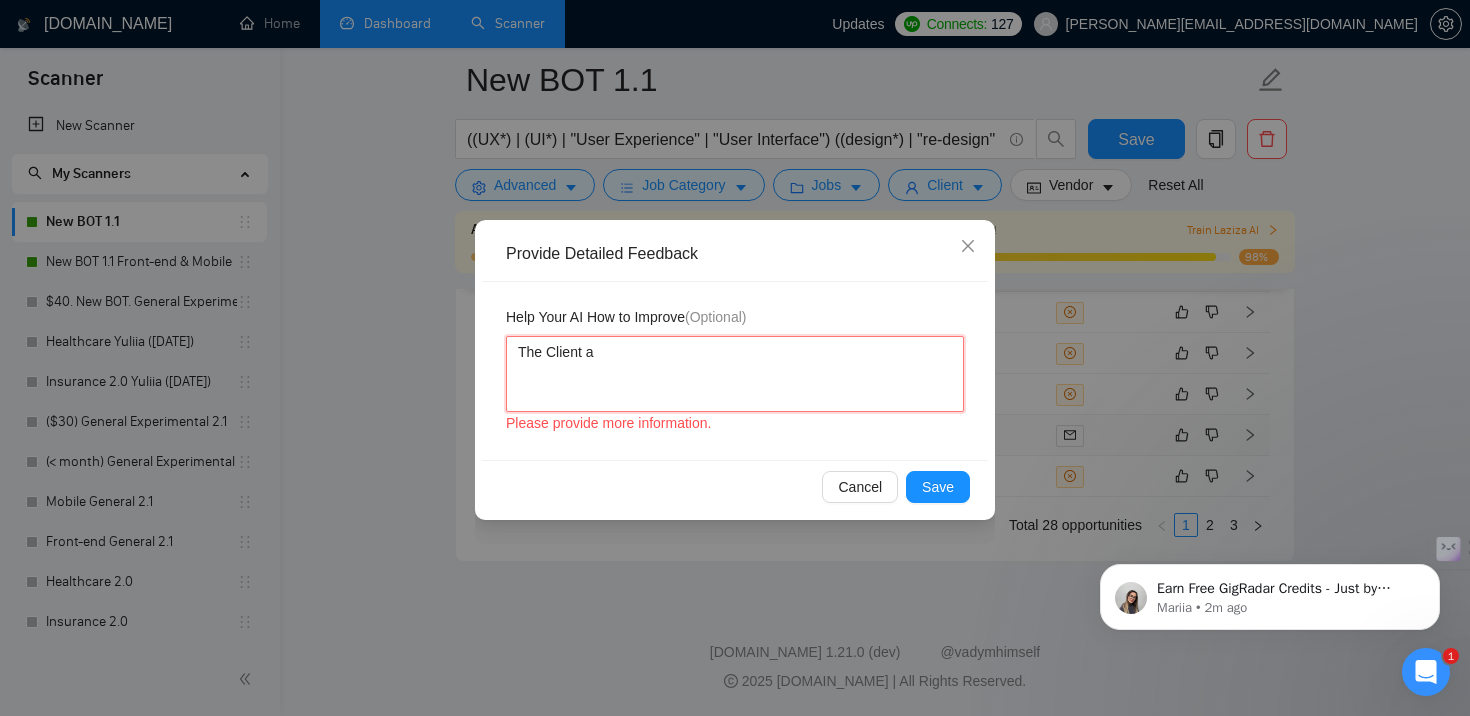 type 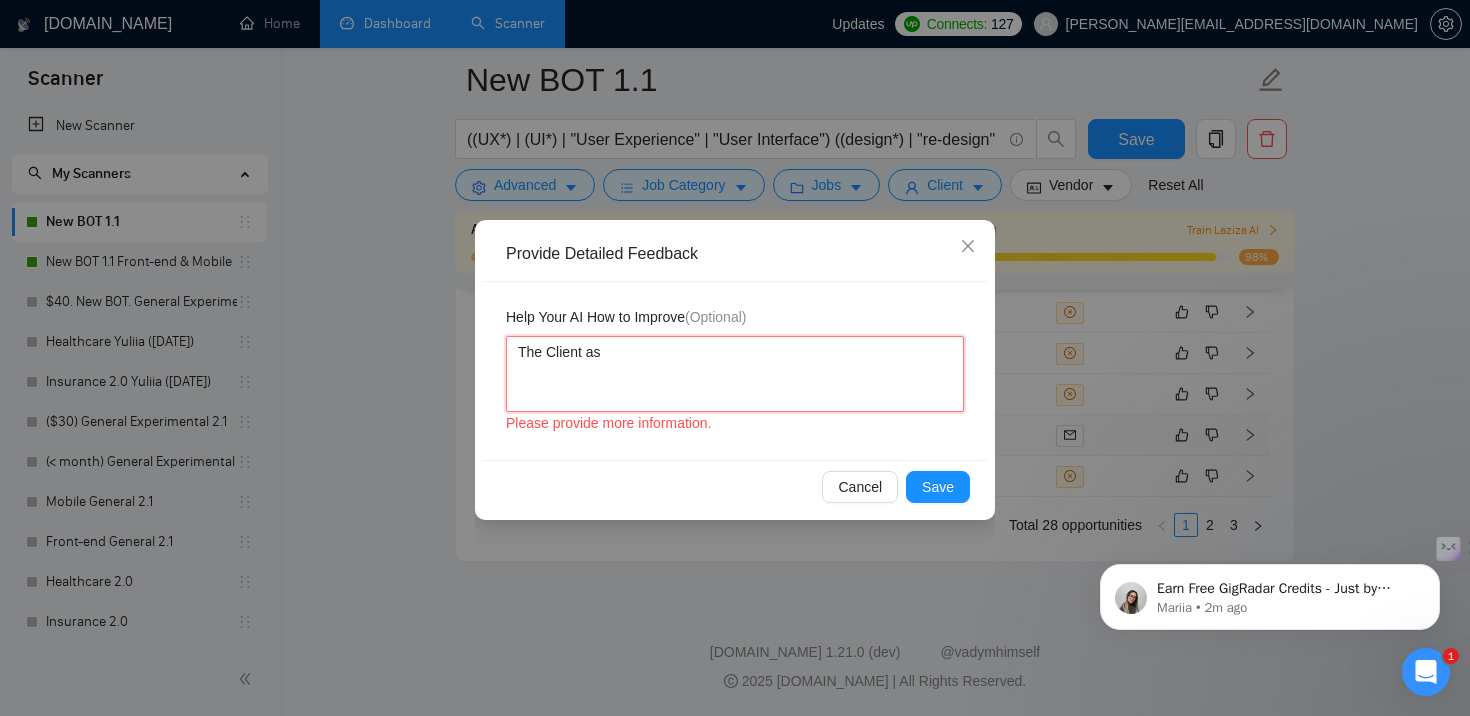 type 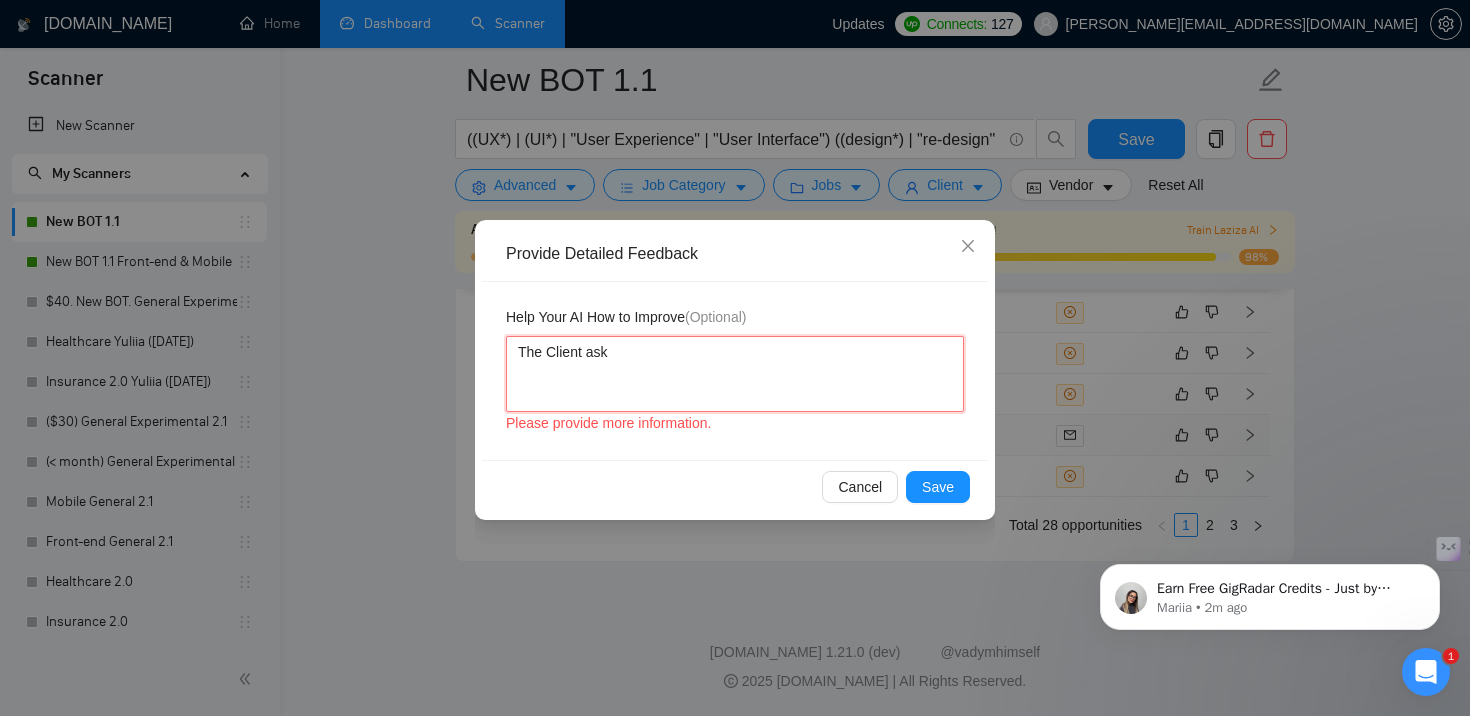 type 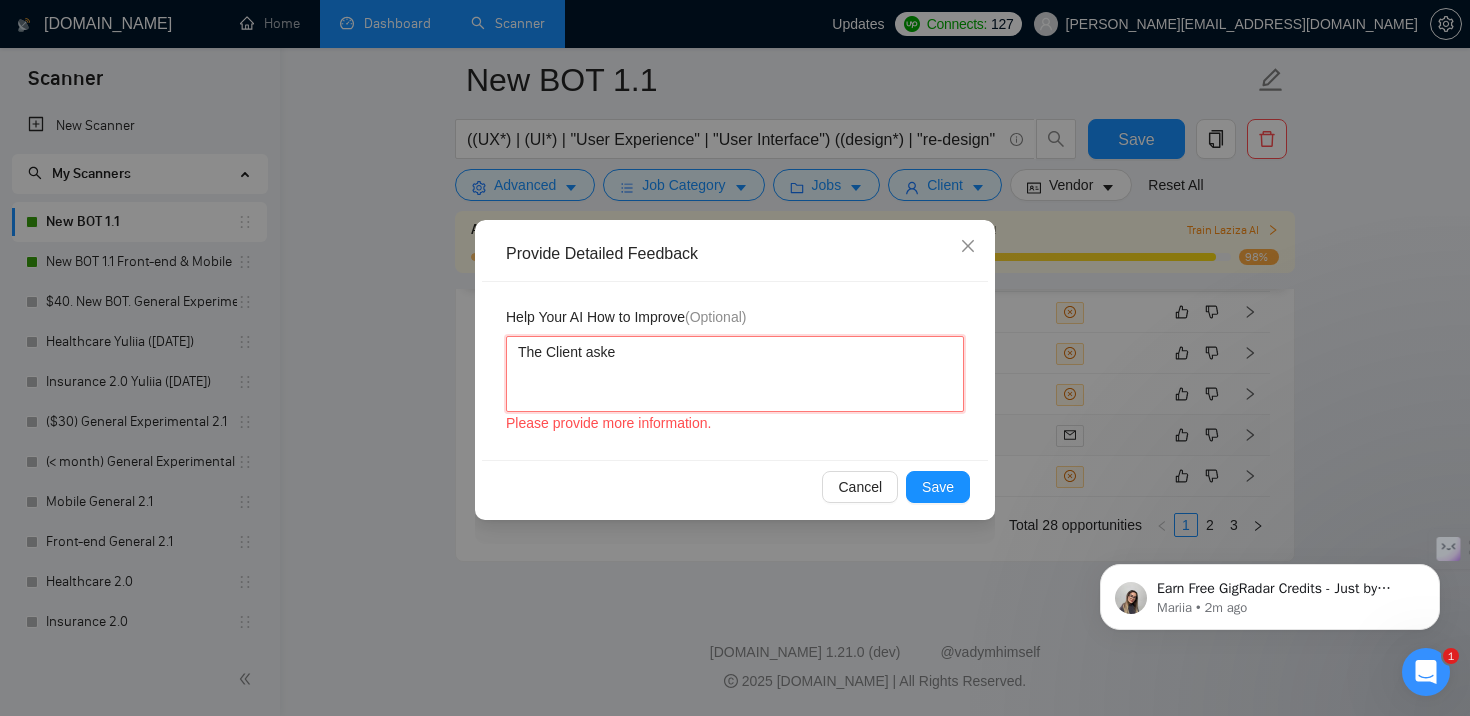 type 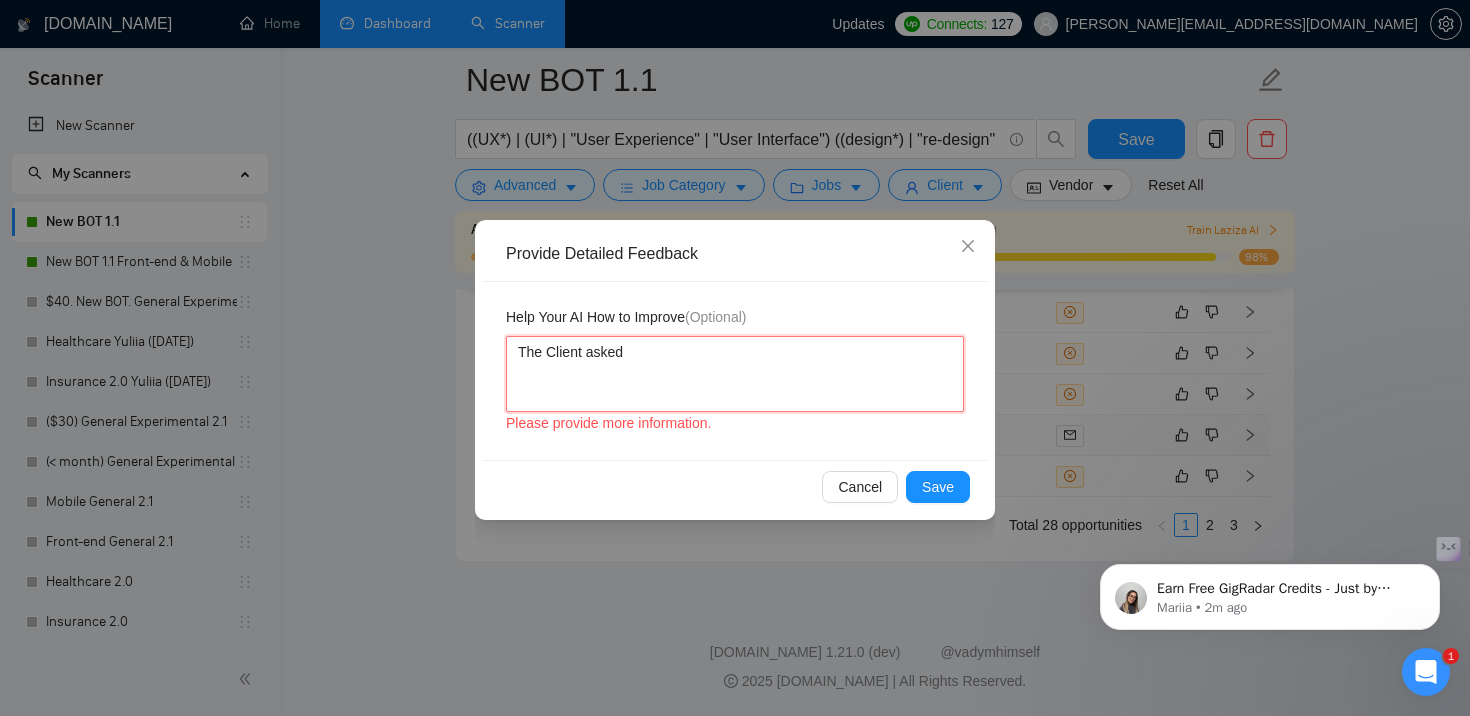 type 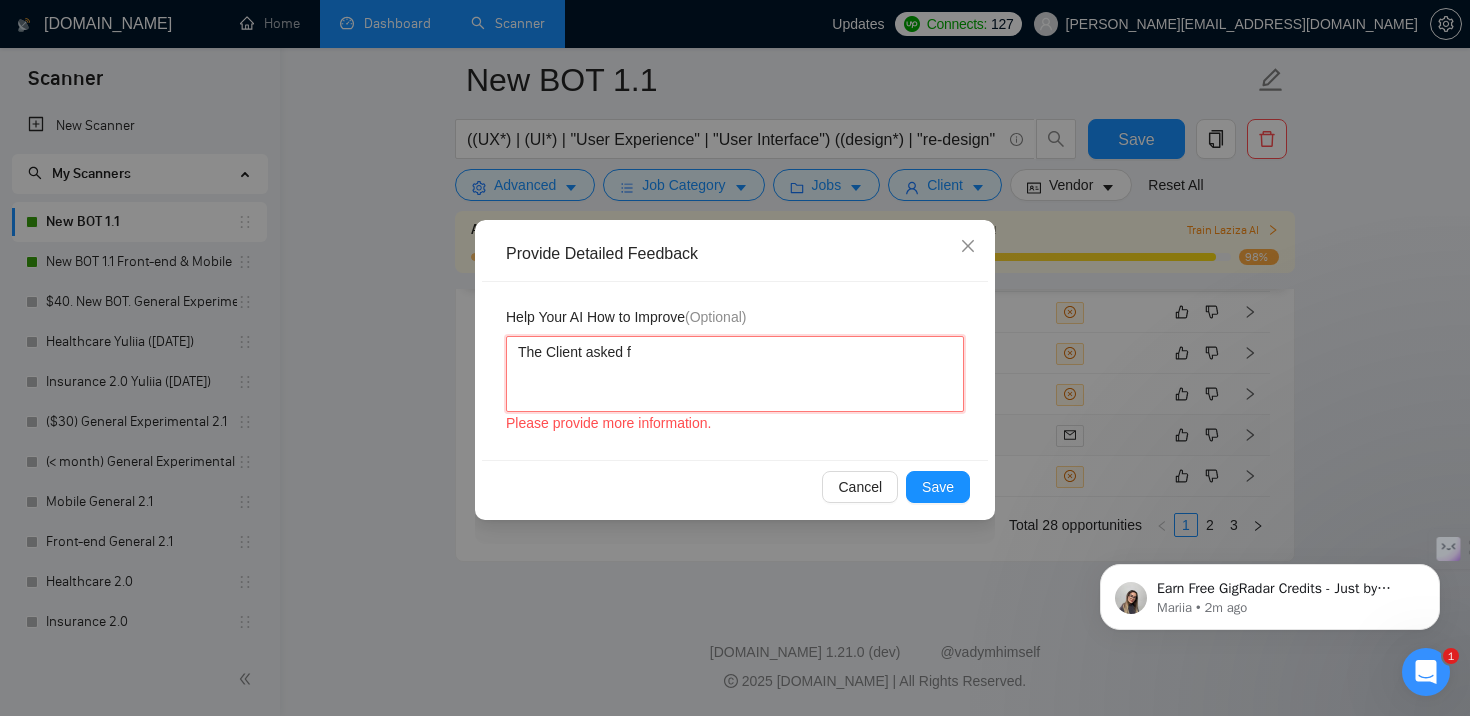 type 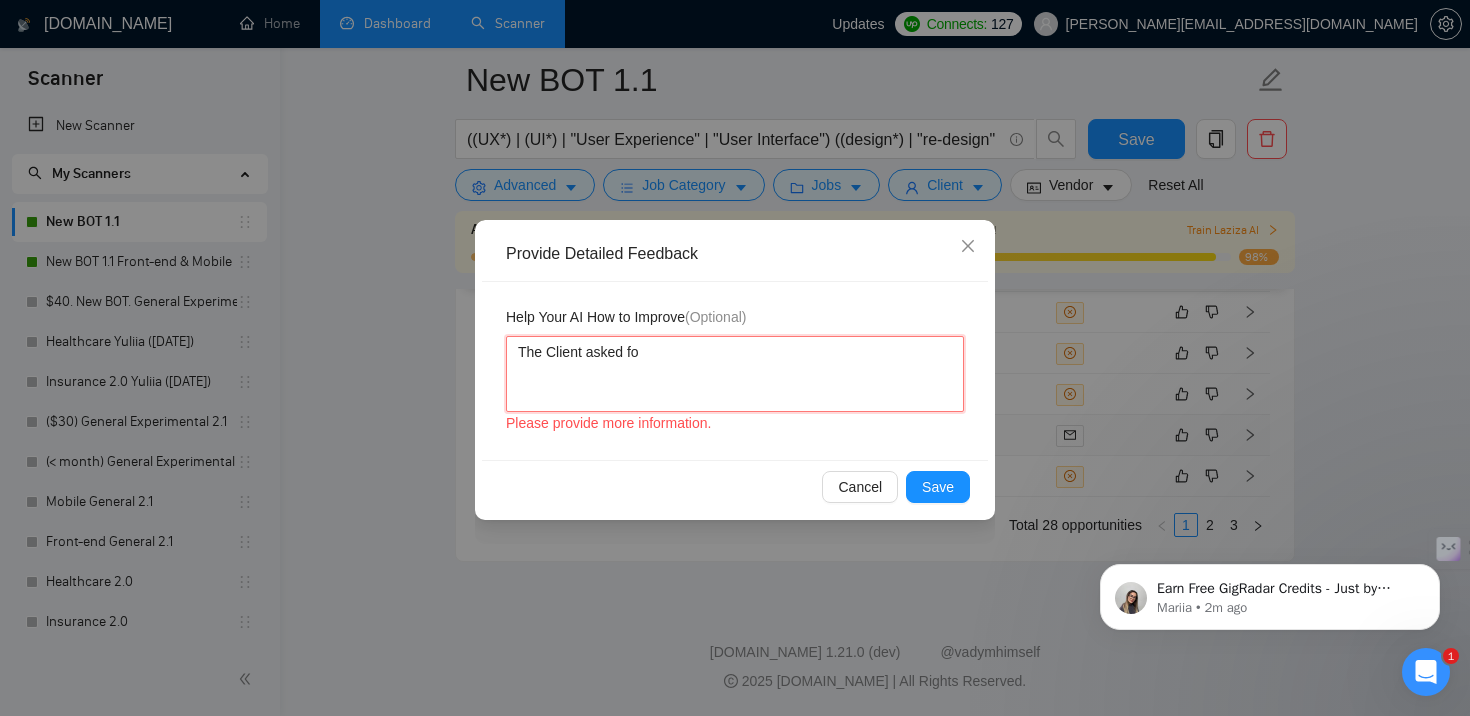 type 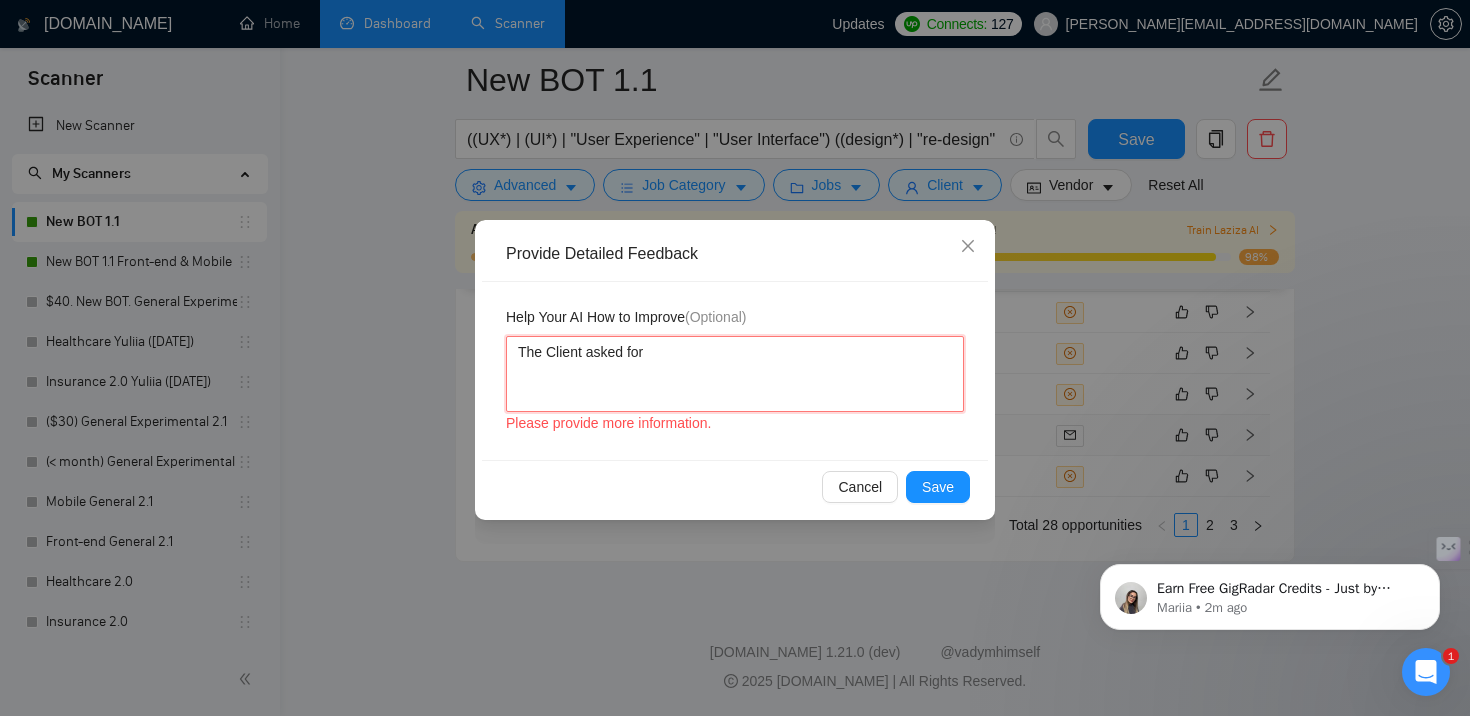 type 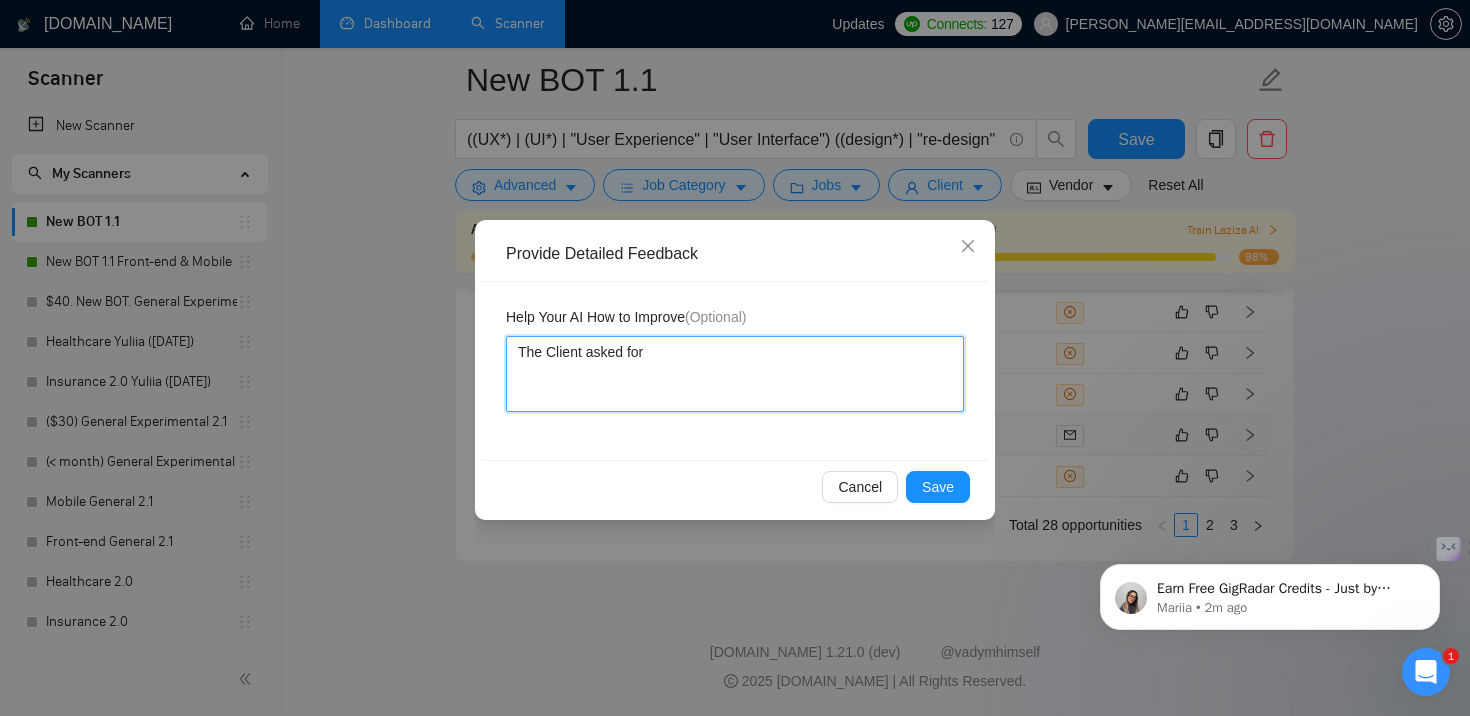 type 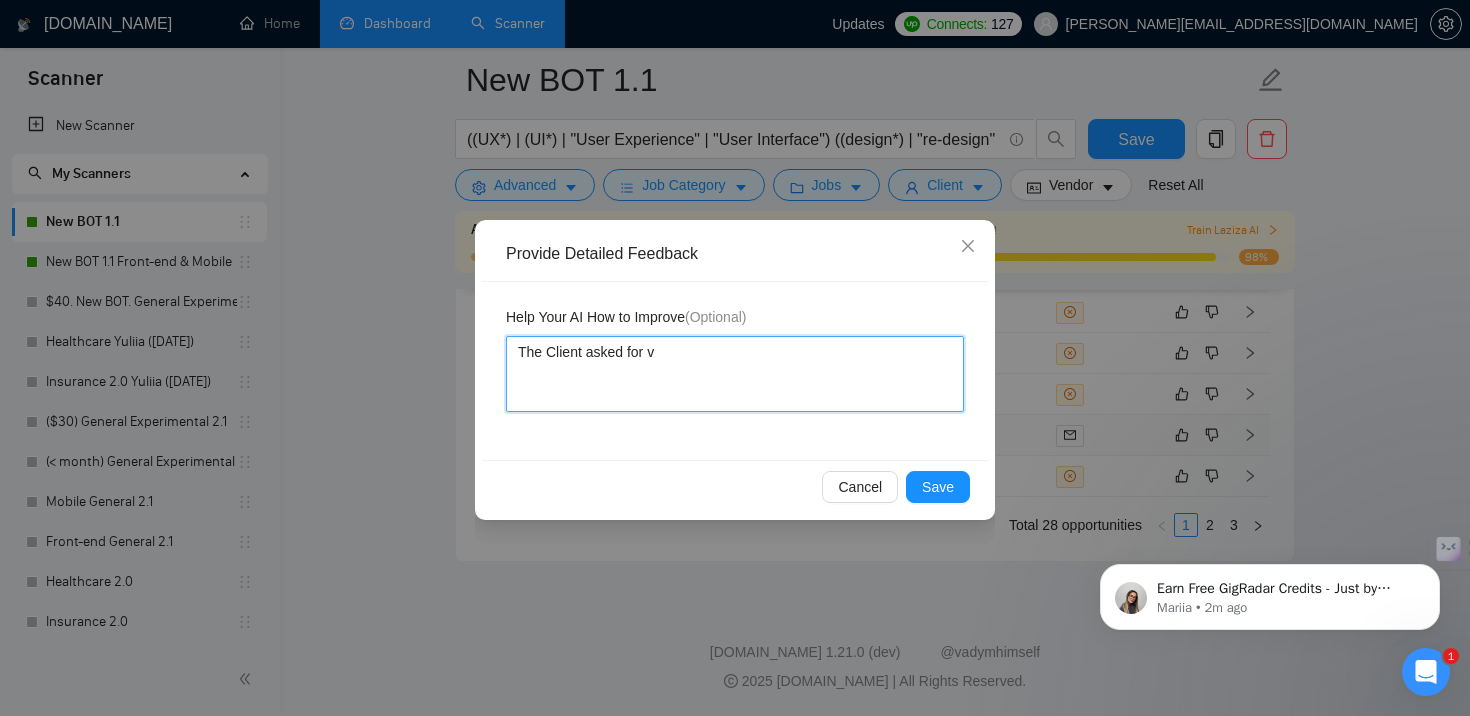 type 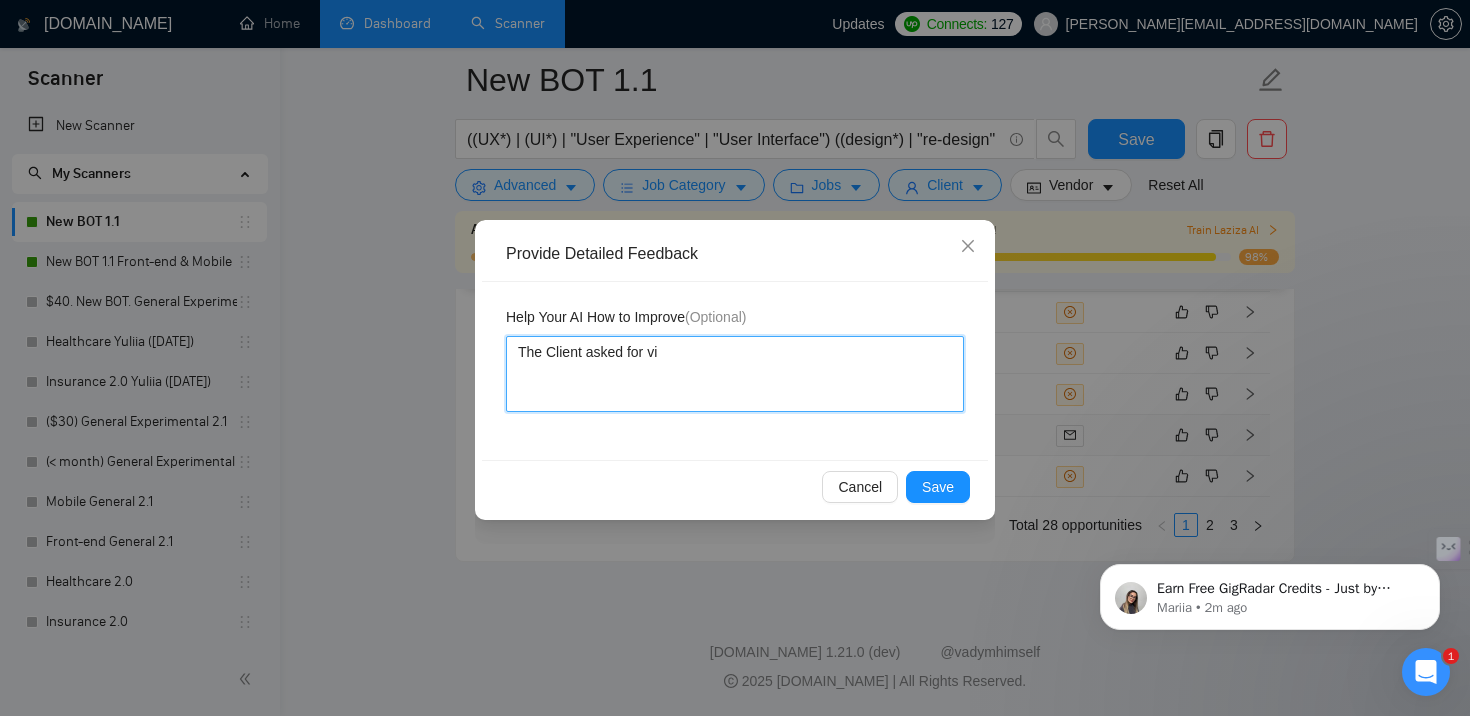 type on "The Client asked for vid" 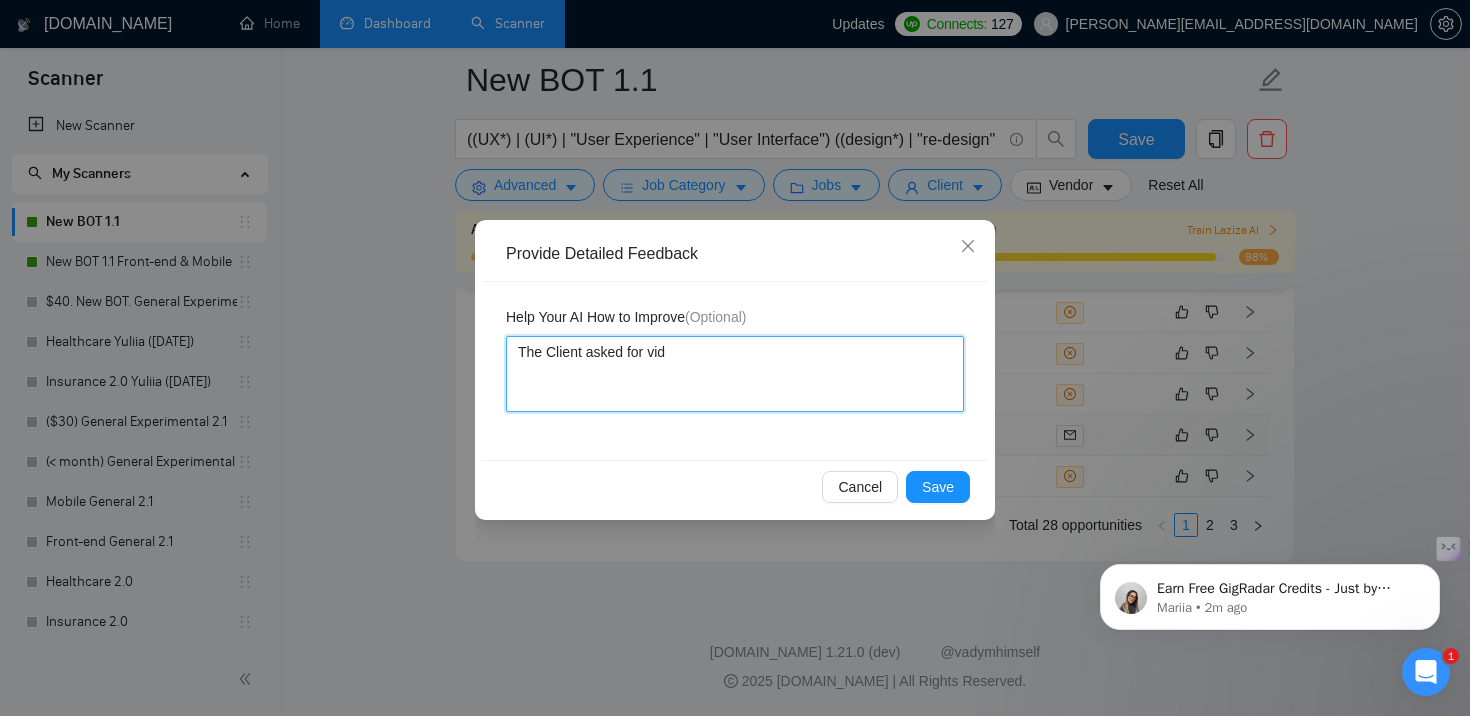 type 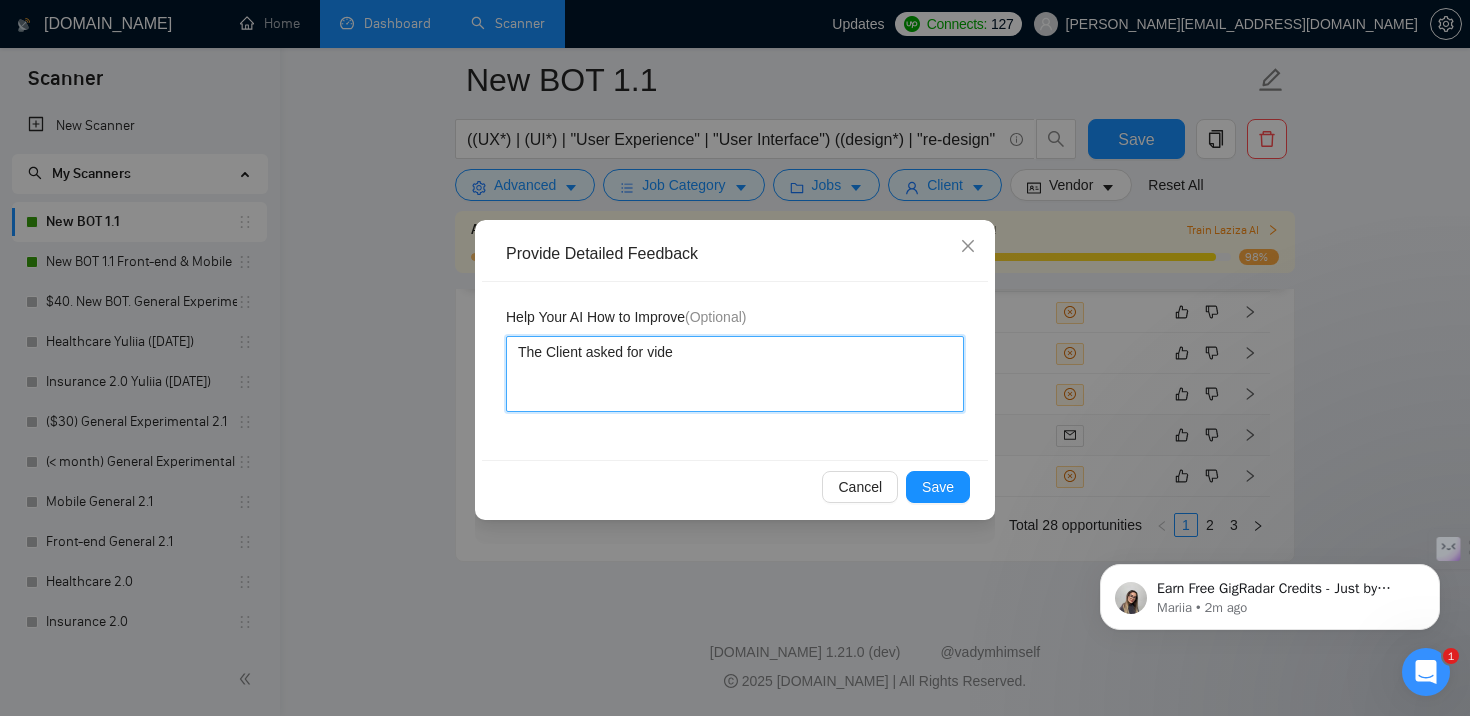type 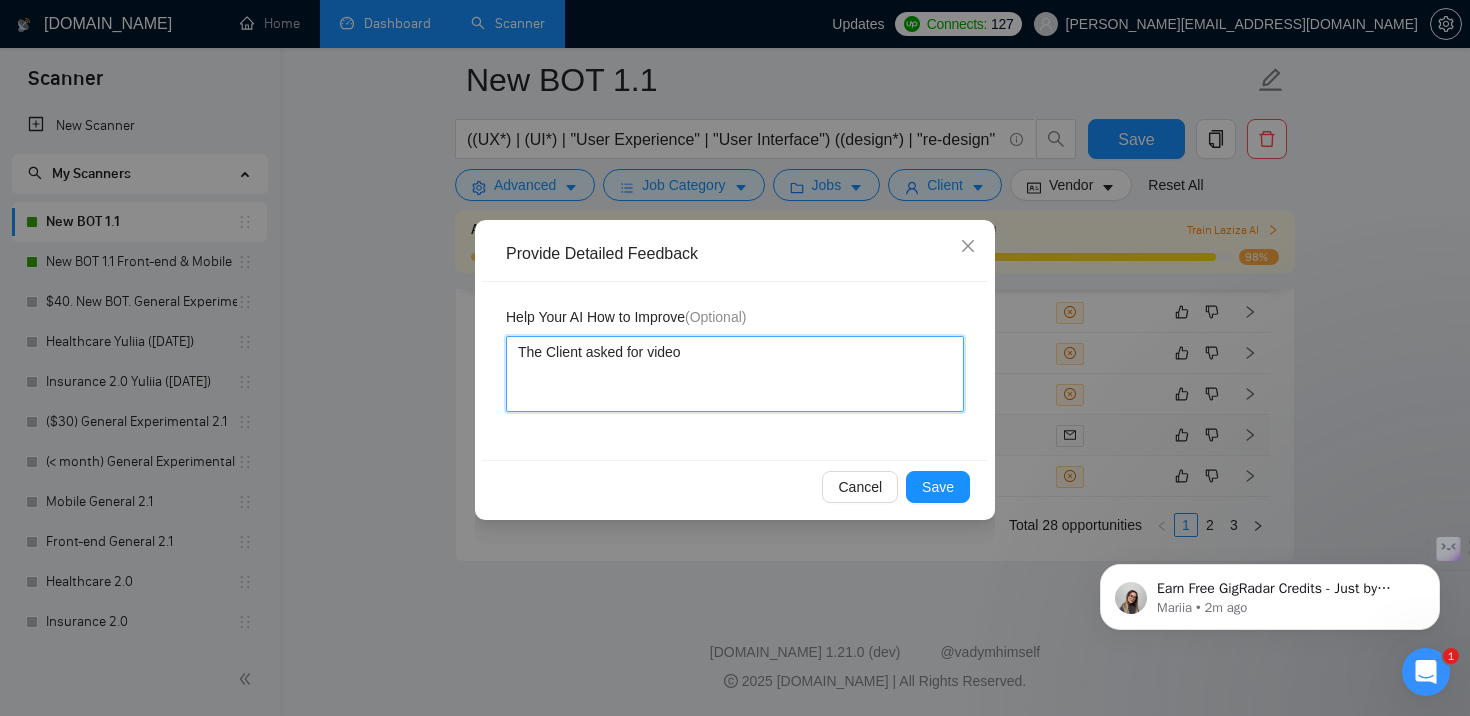 type 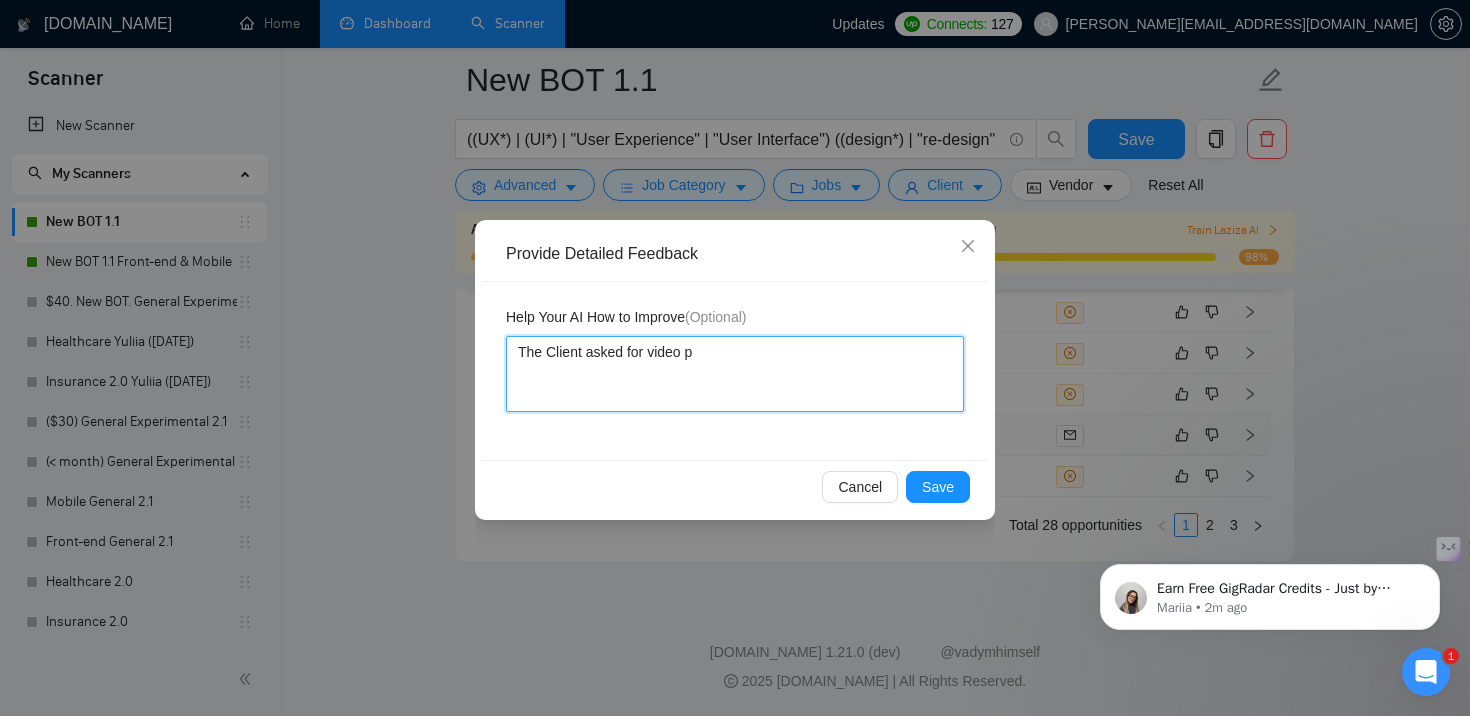type 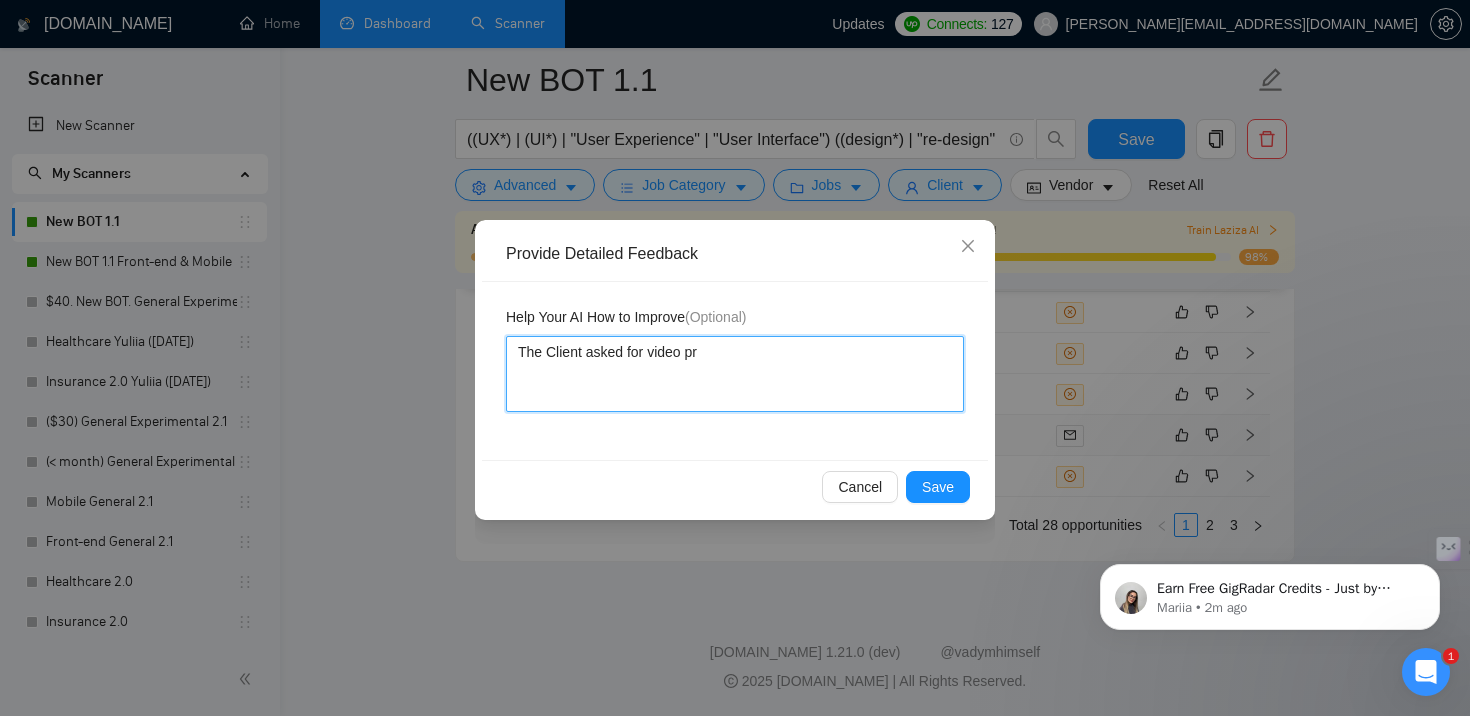 type 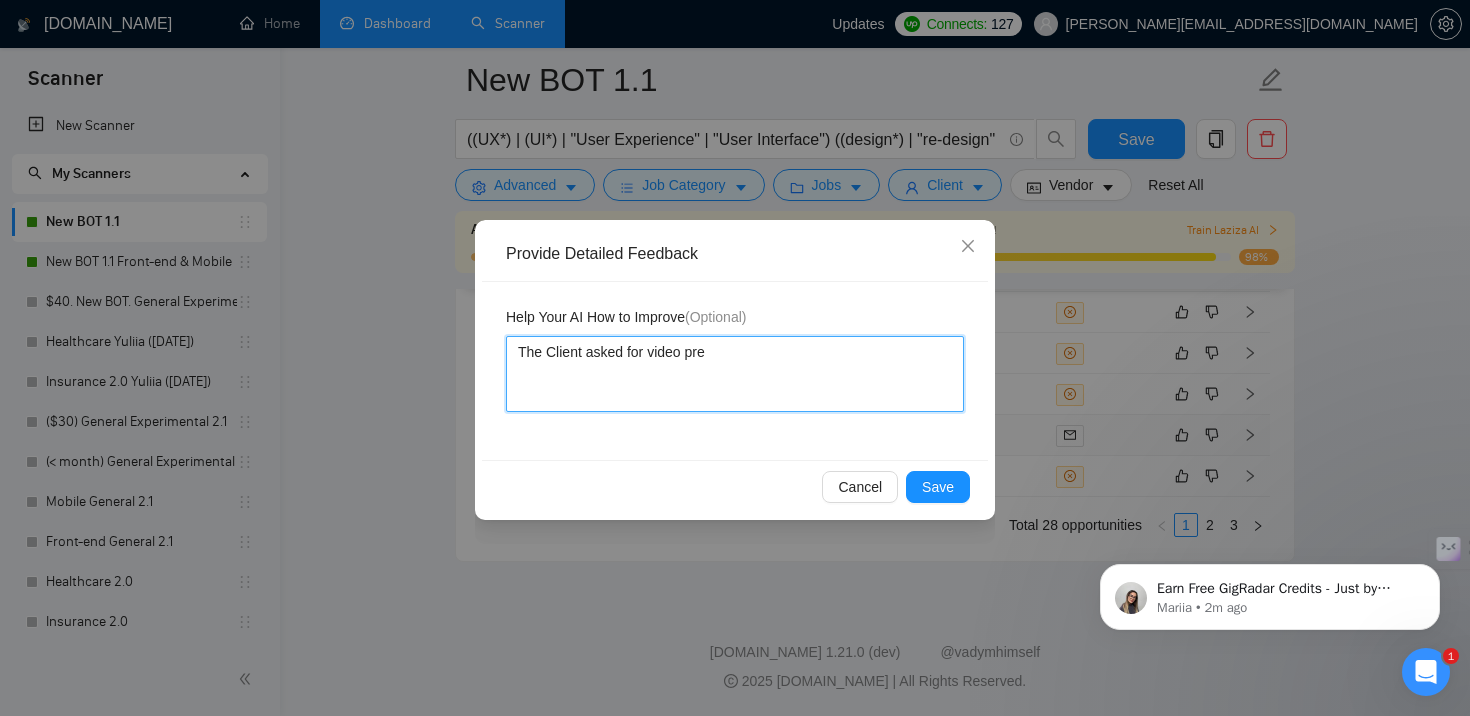 type 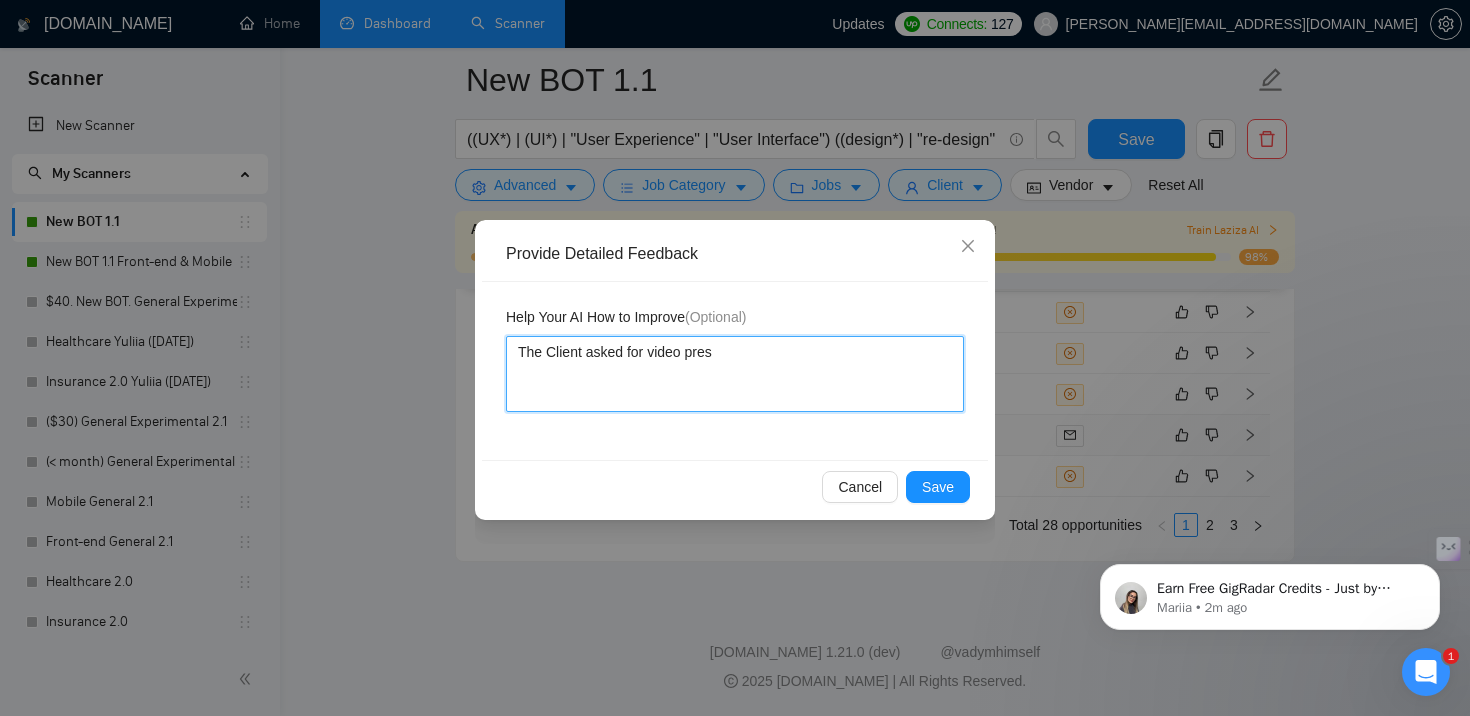 type 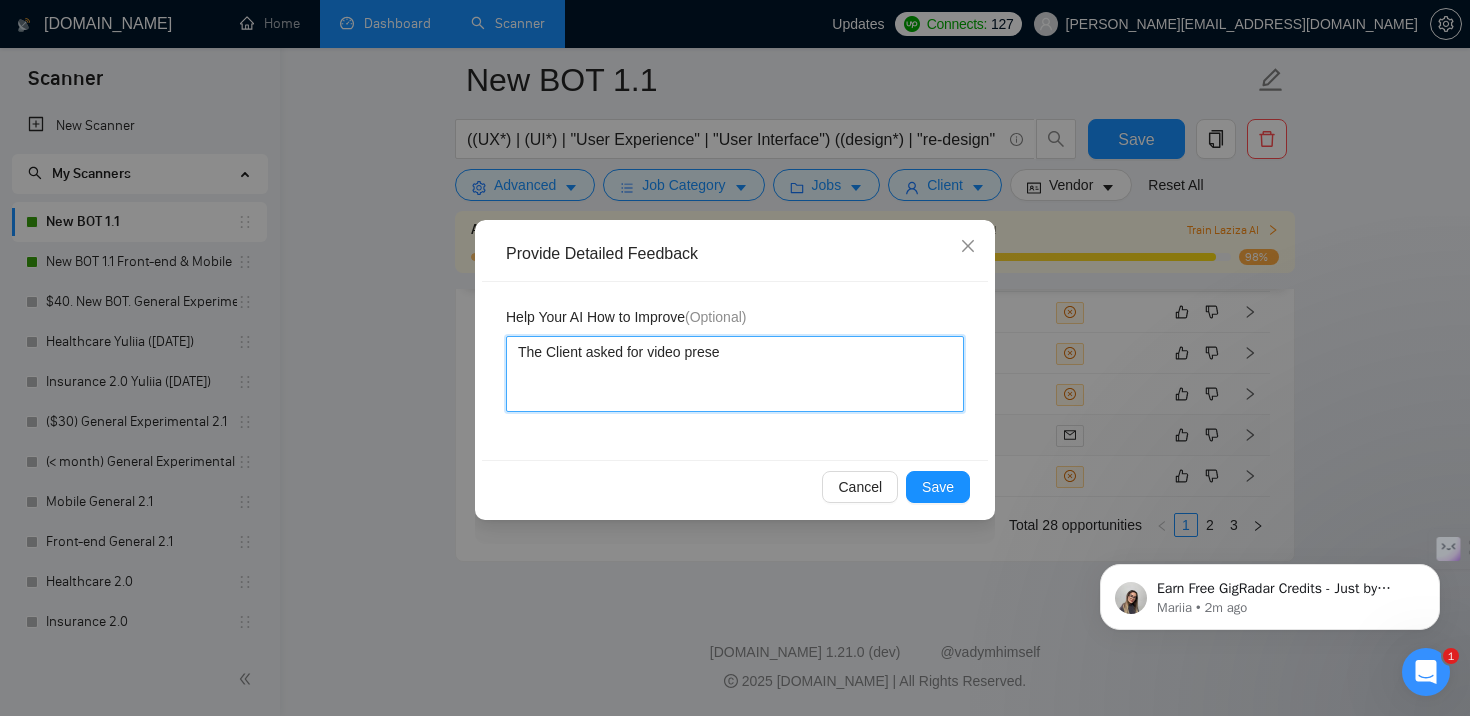 type 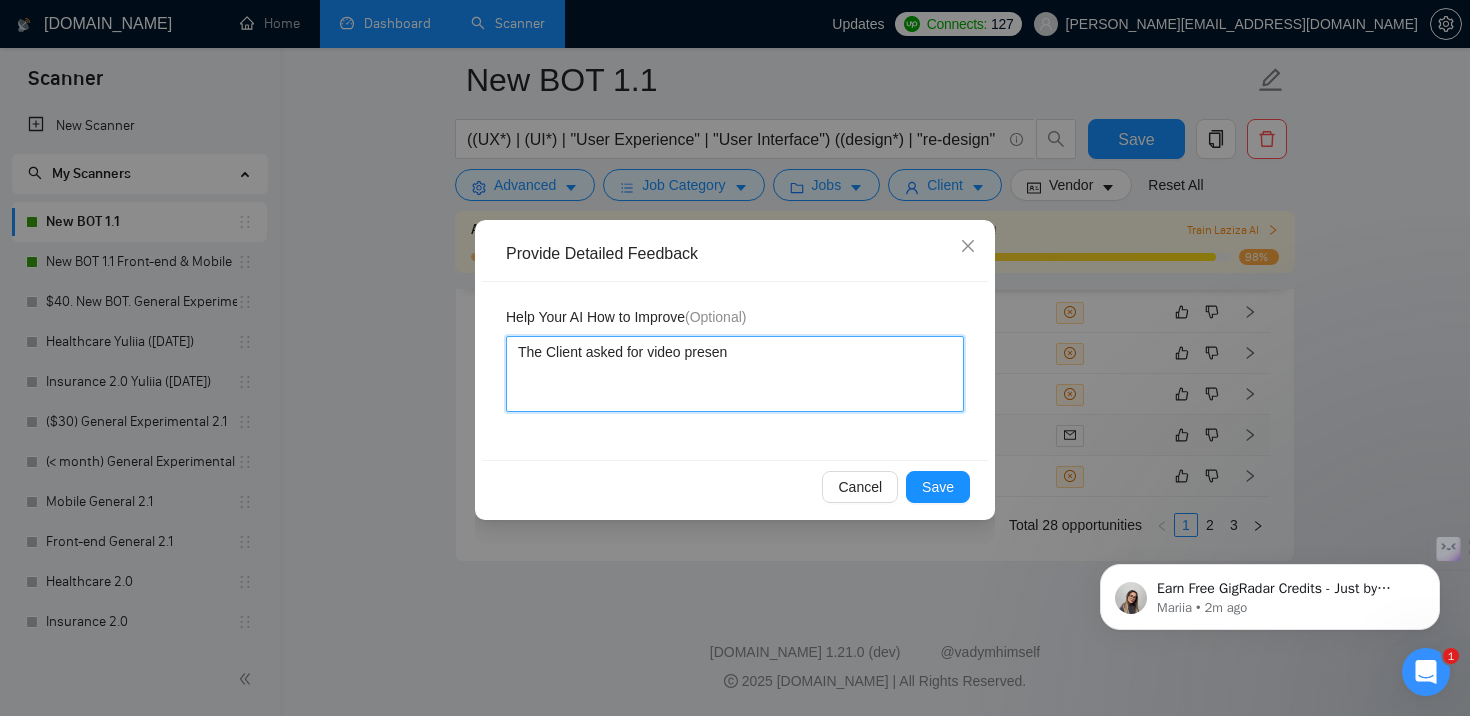 type 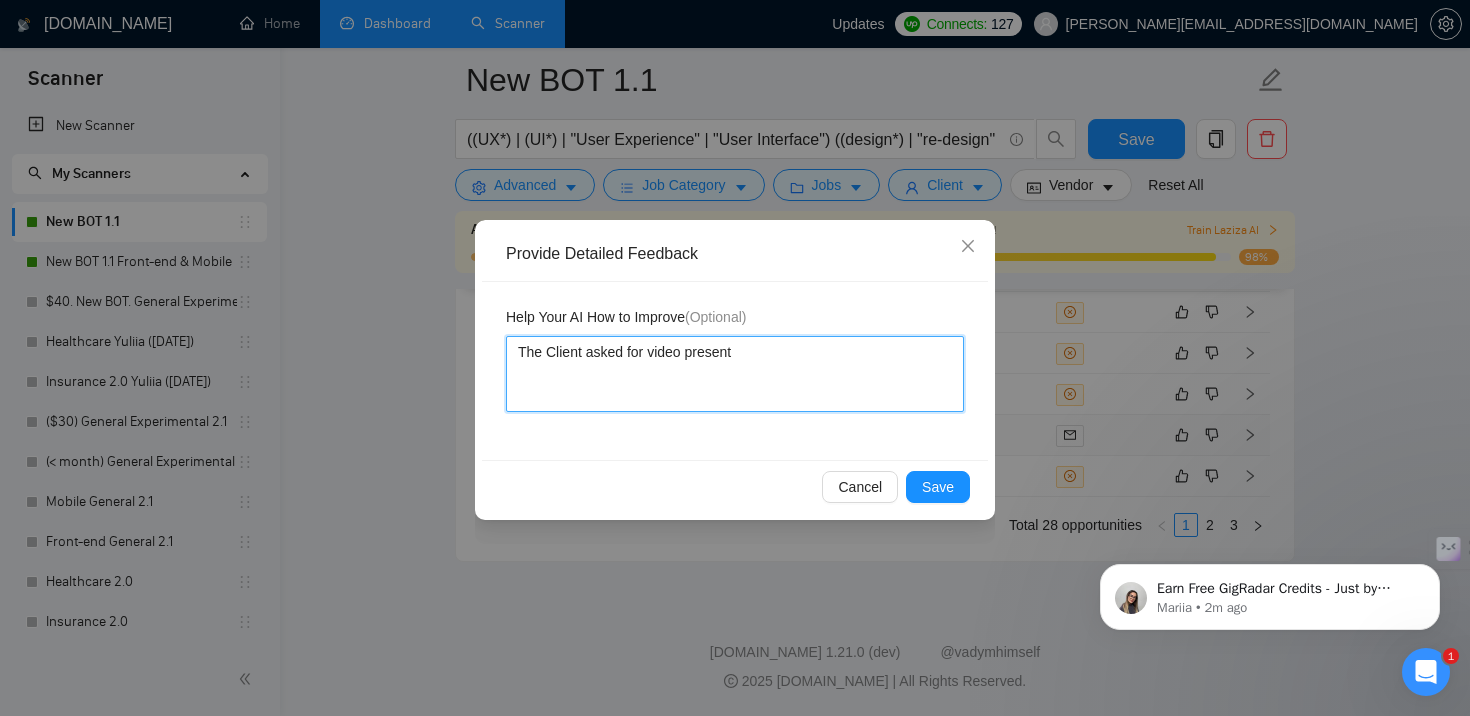 type 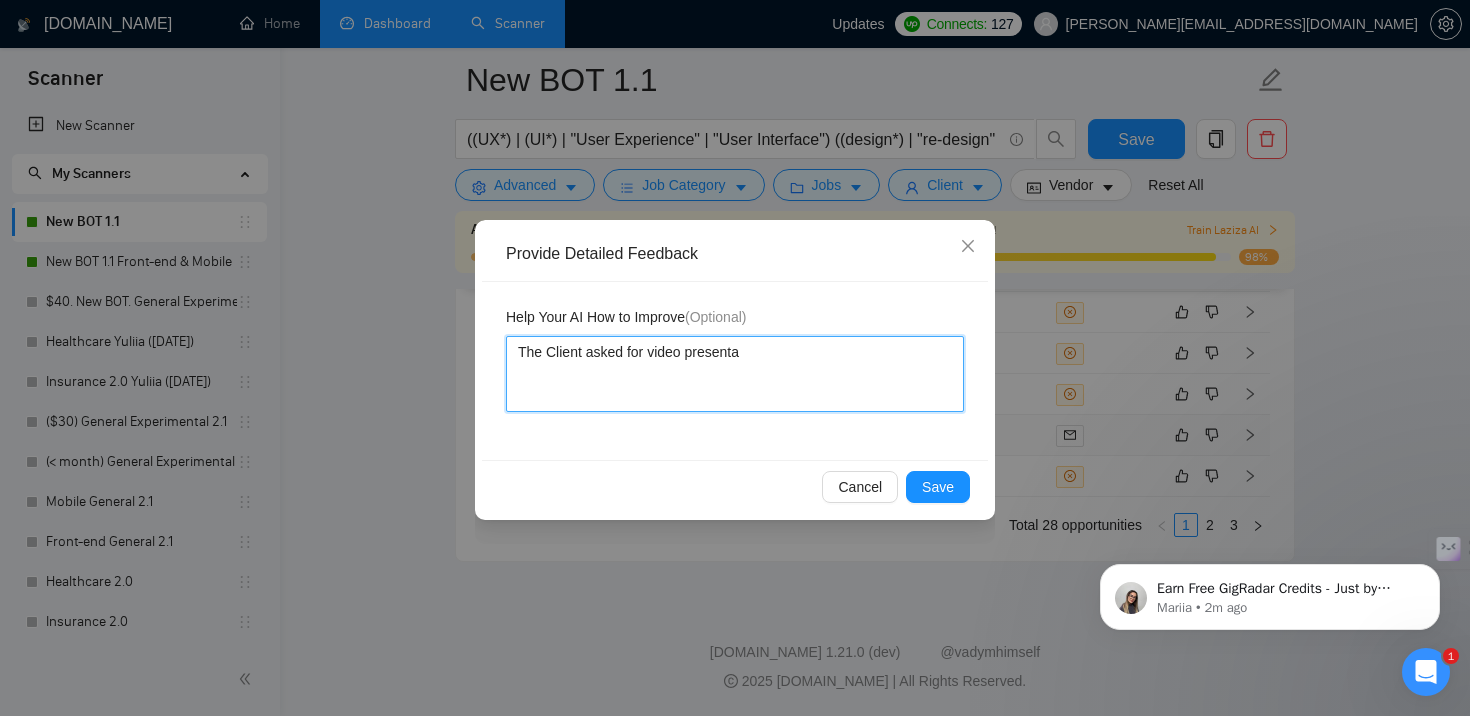 type 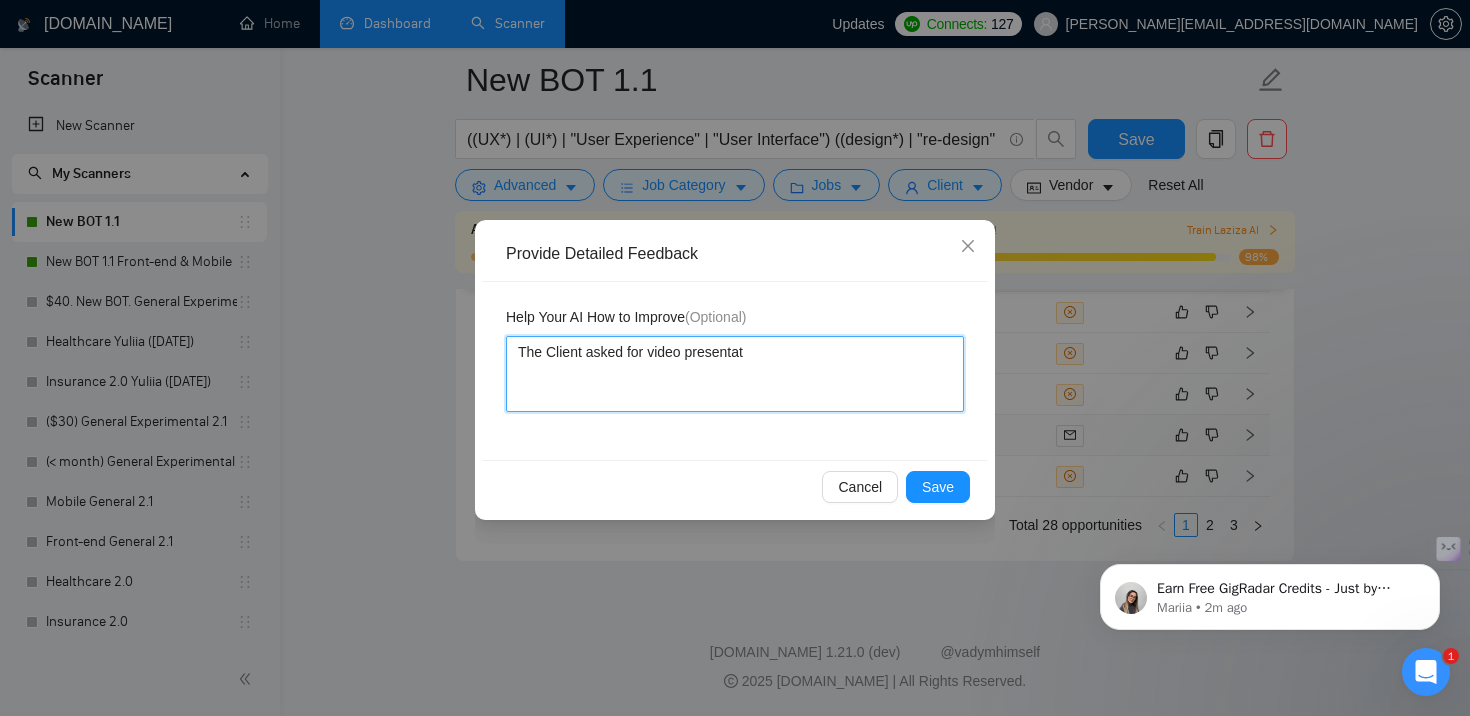 type 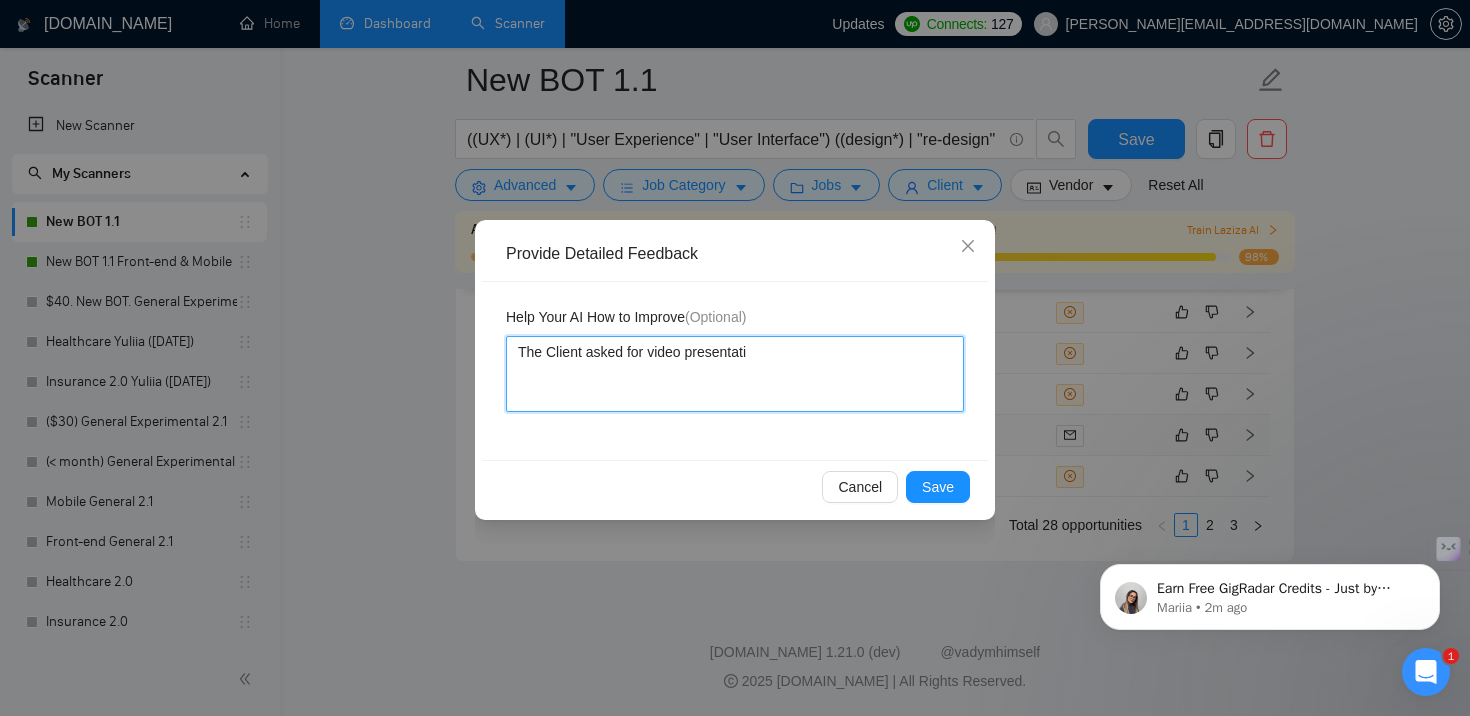 type 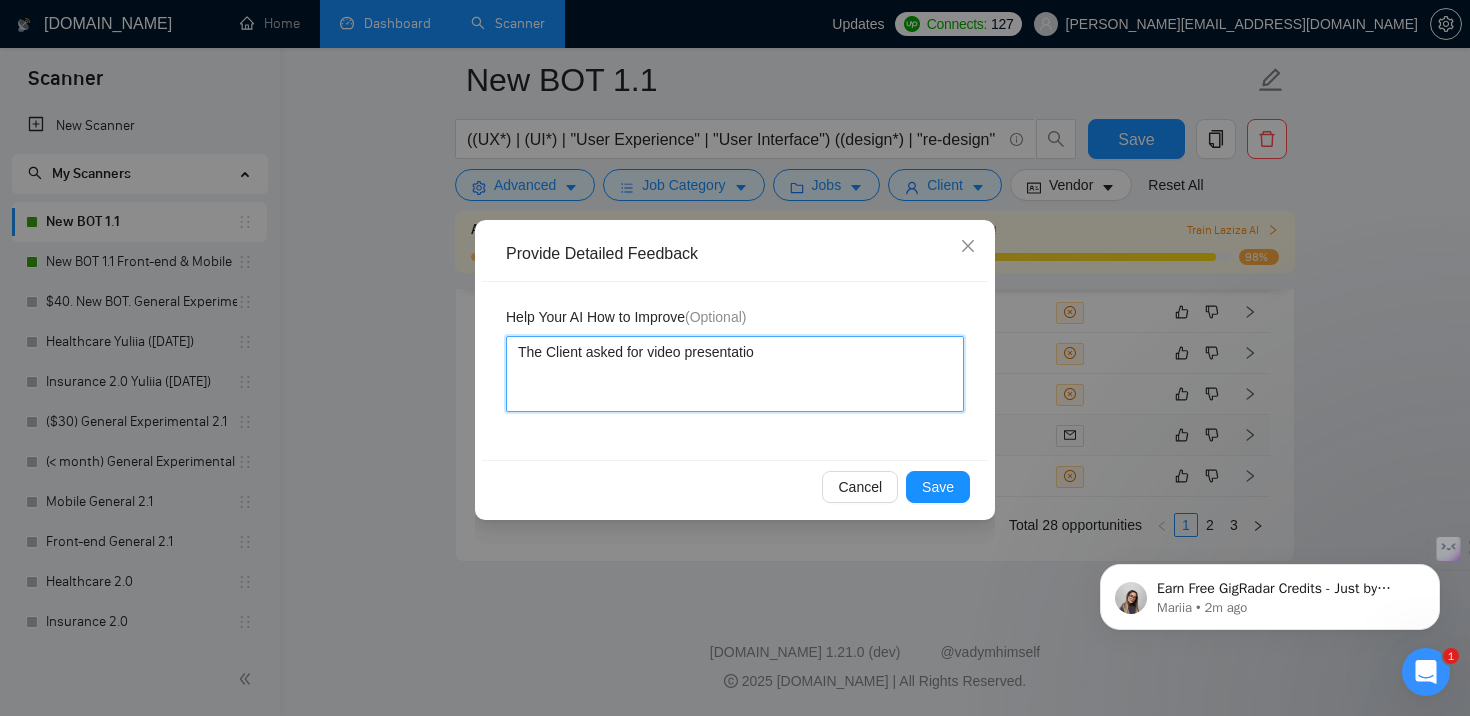 type 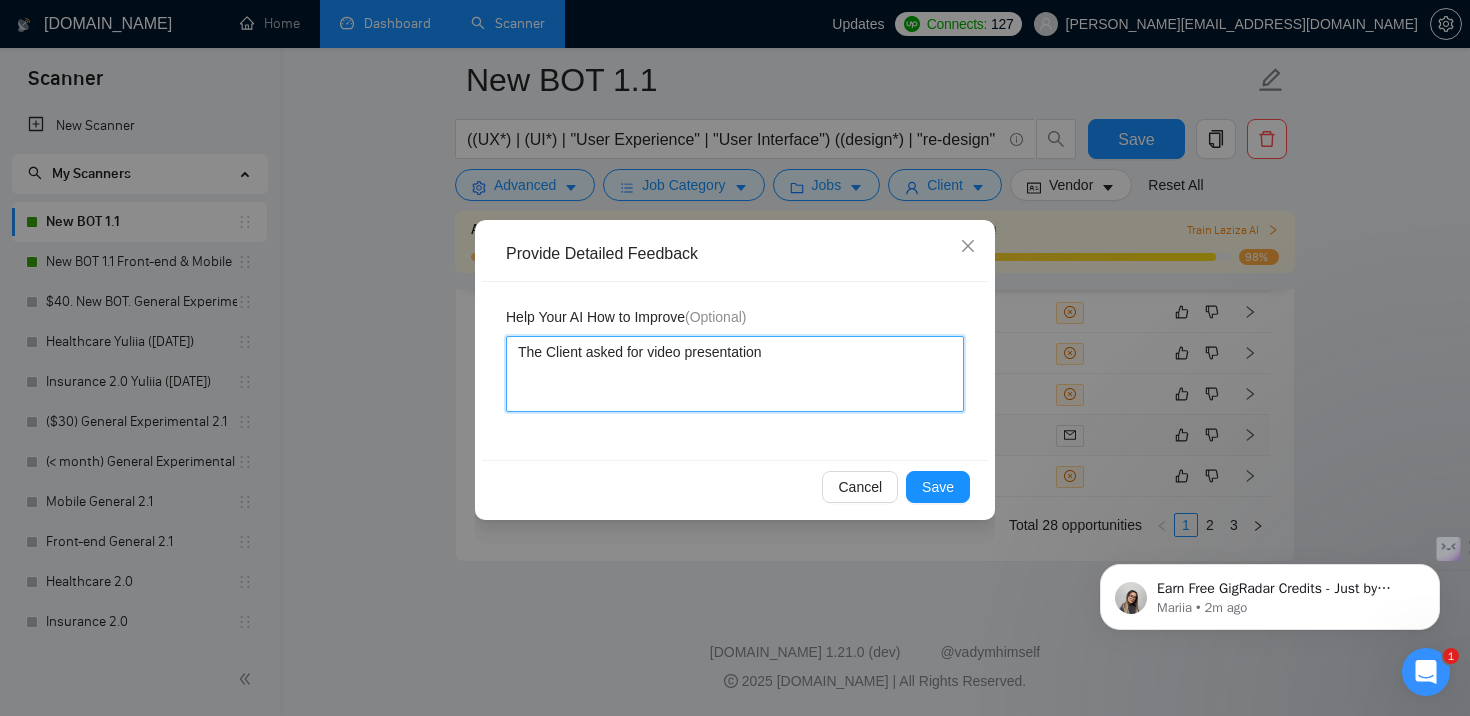 type 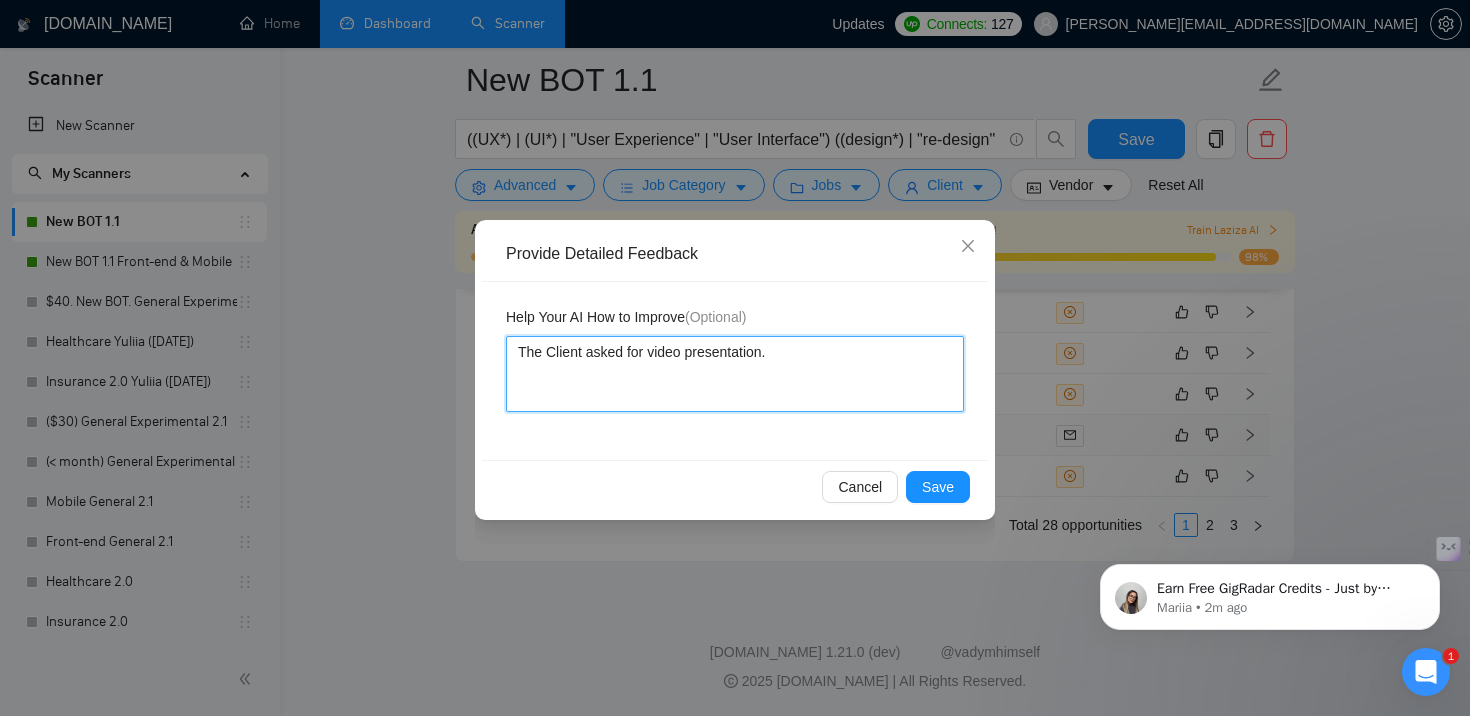 type 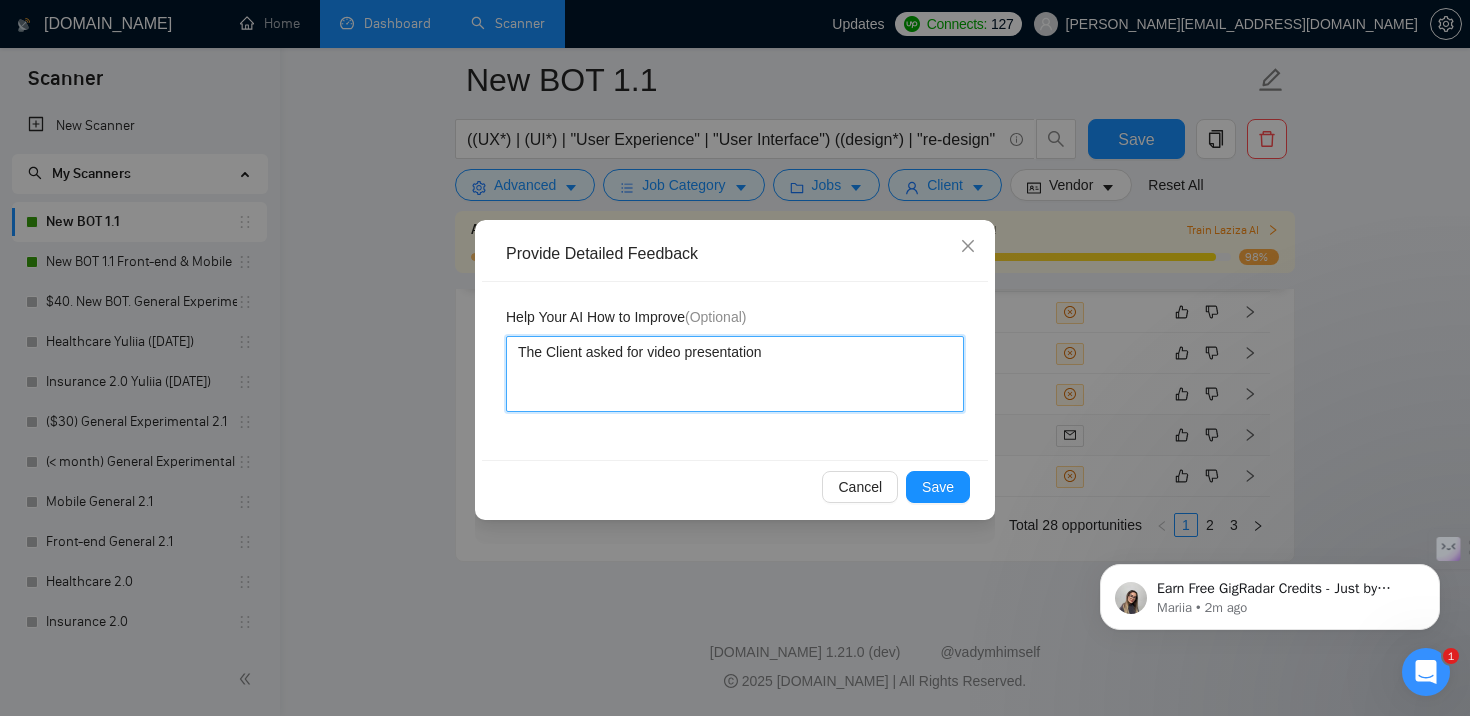 type 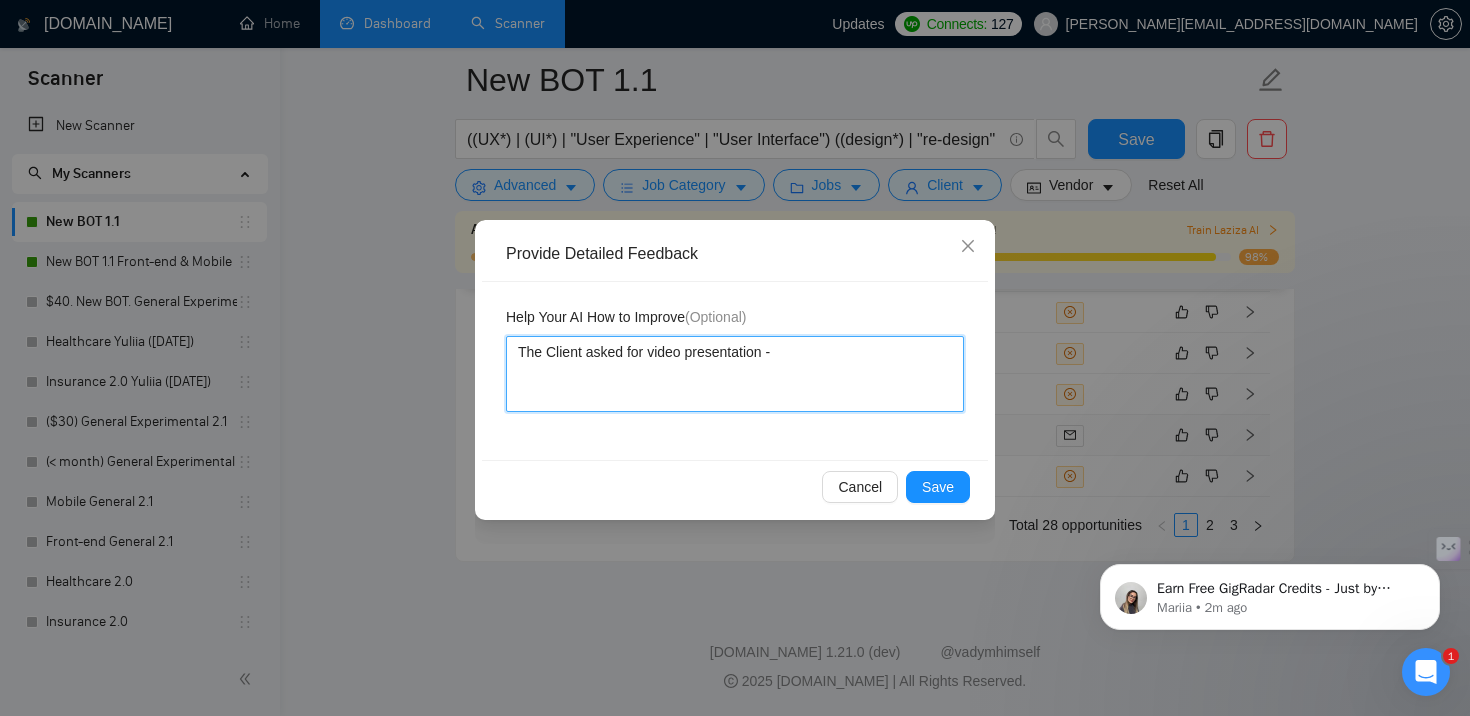 type 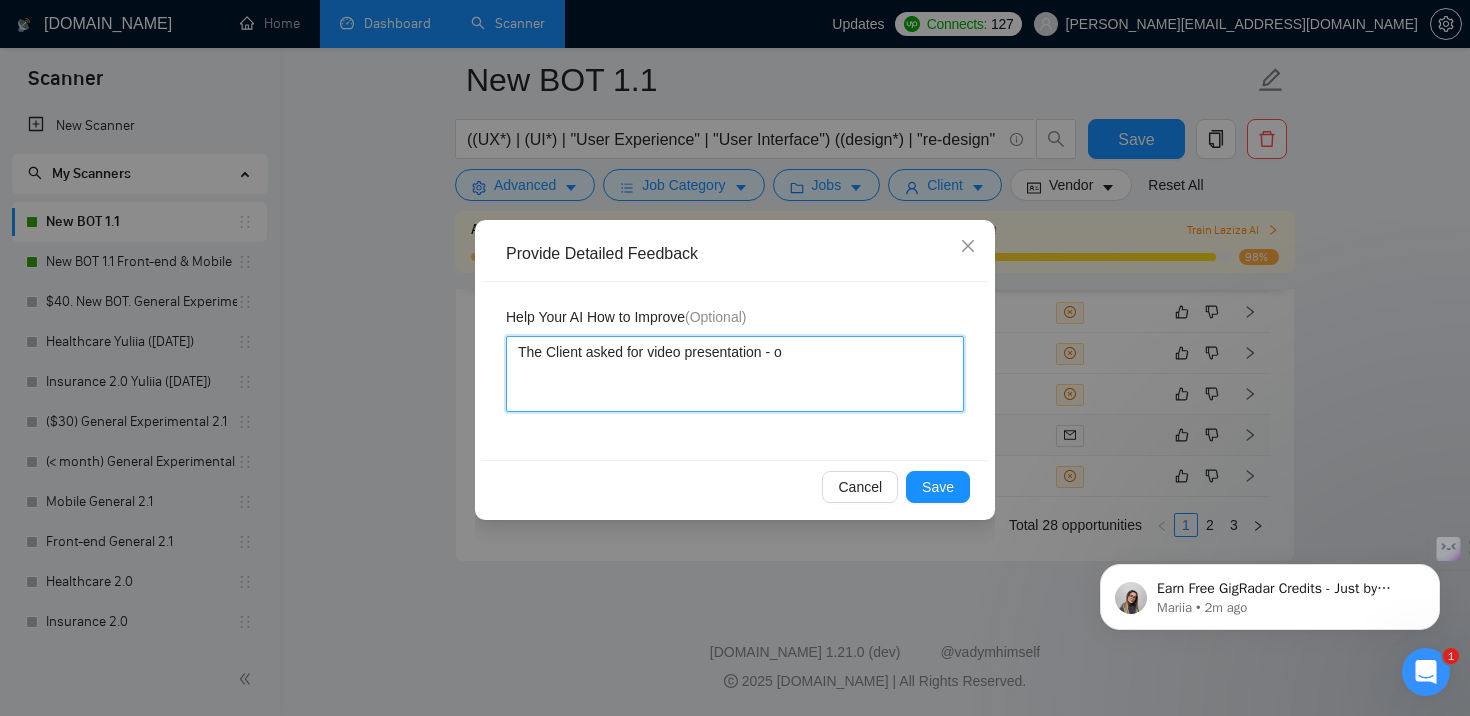 type 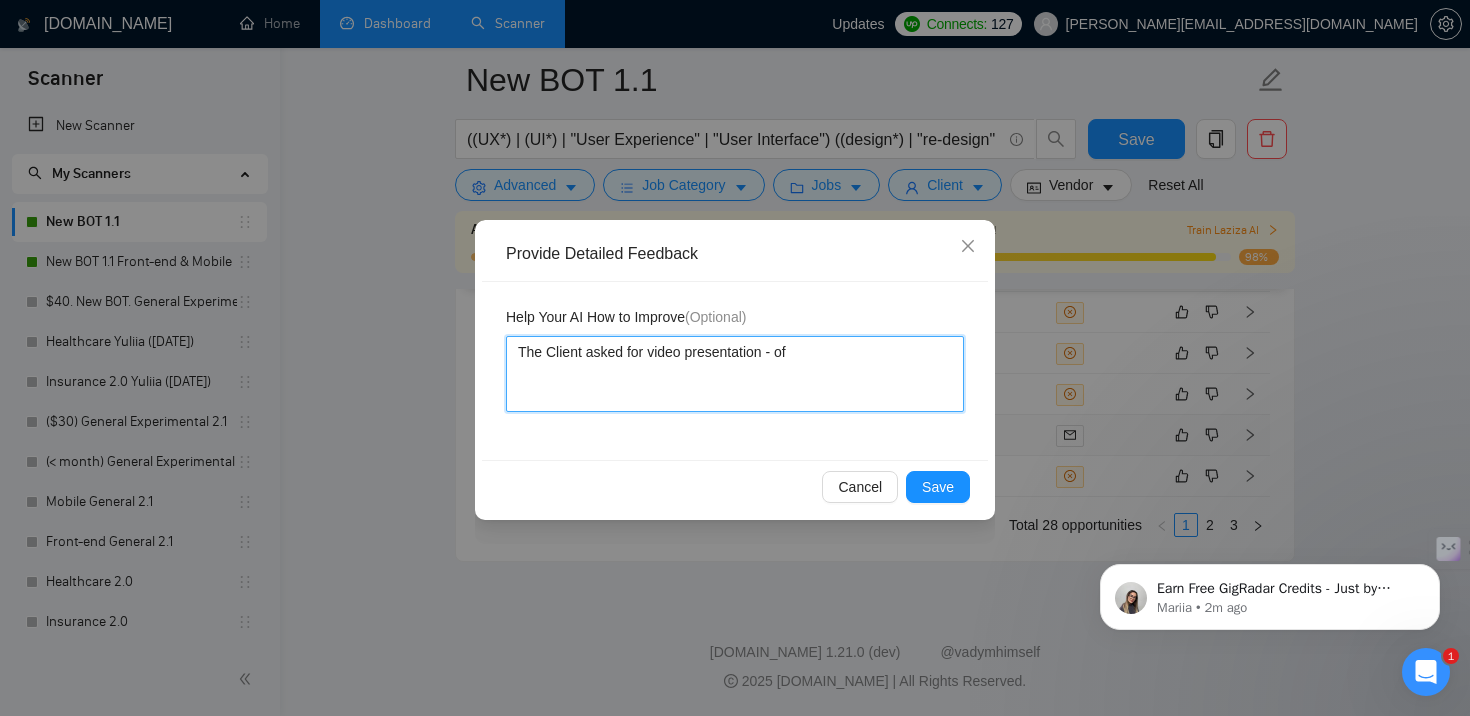 type 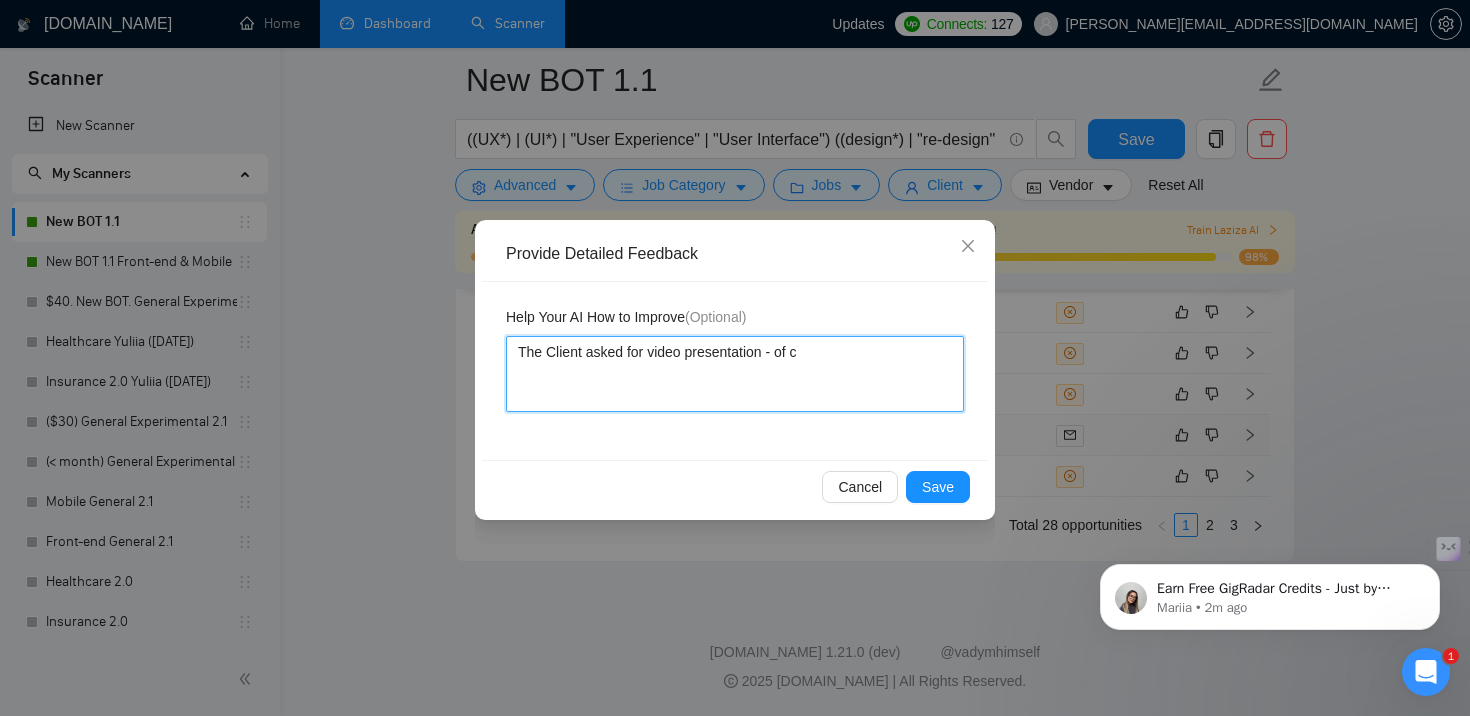 type 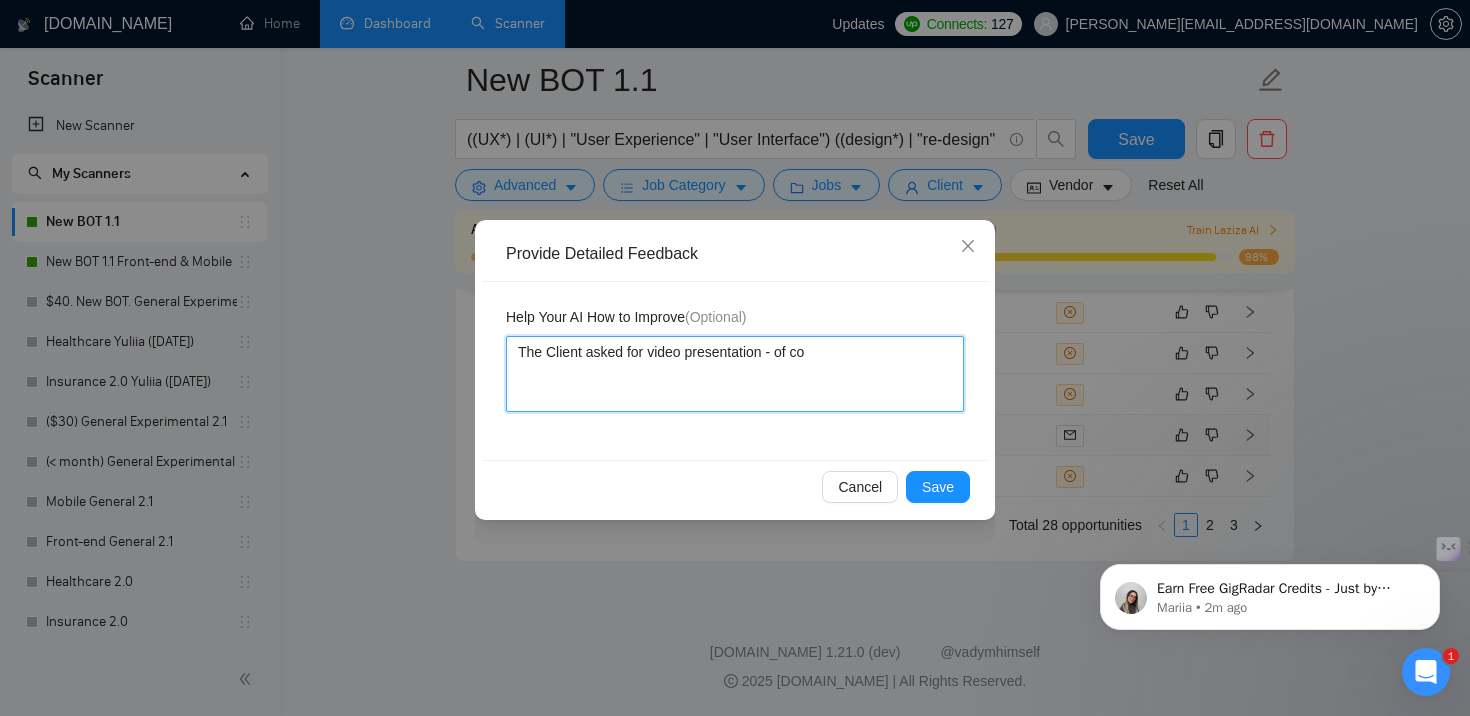 type 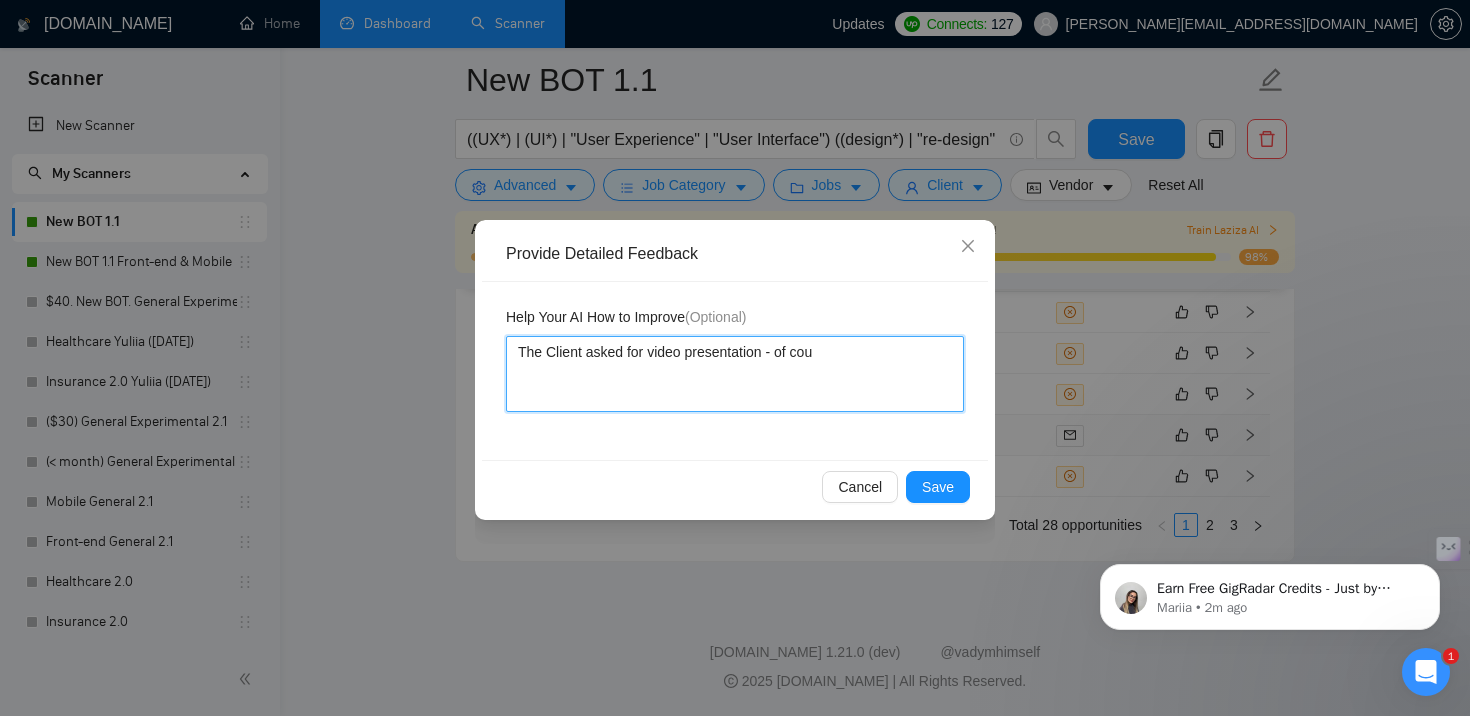 type 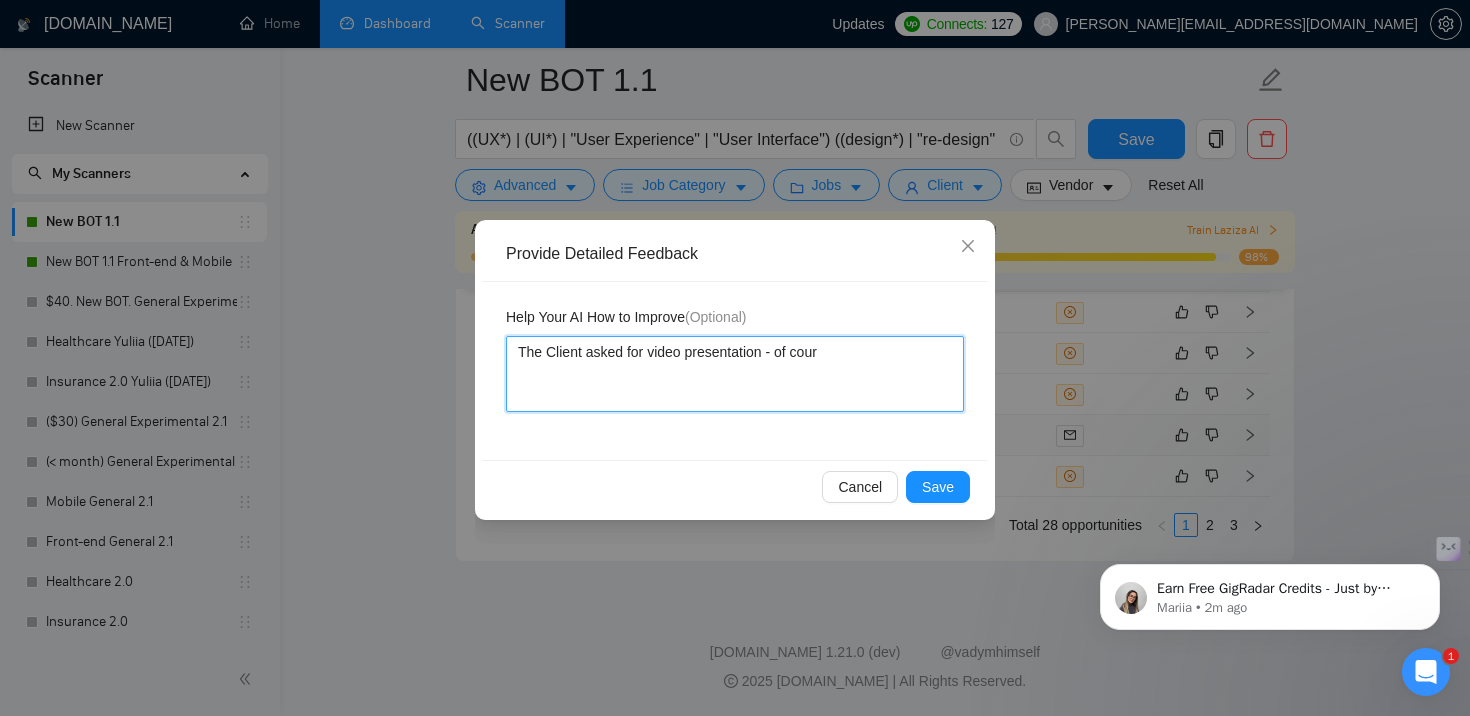 type 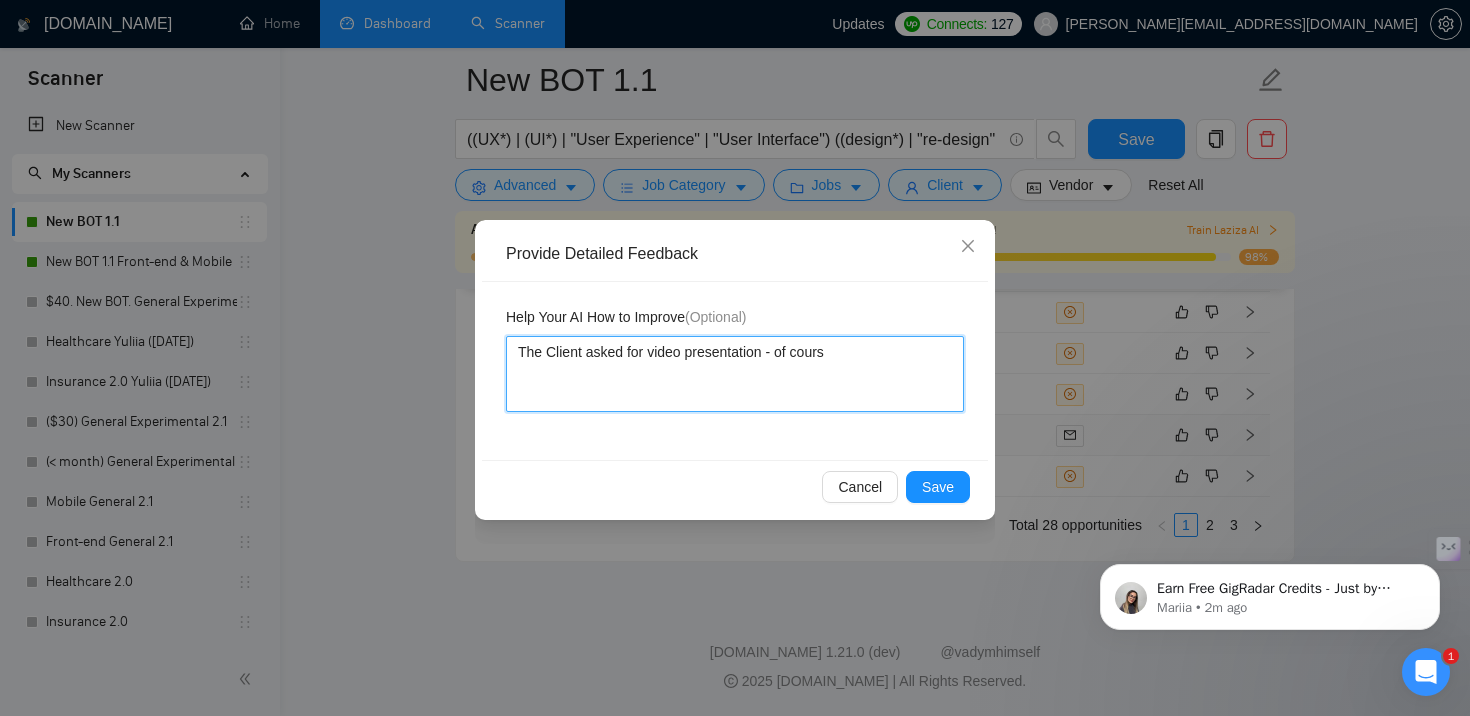 type 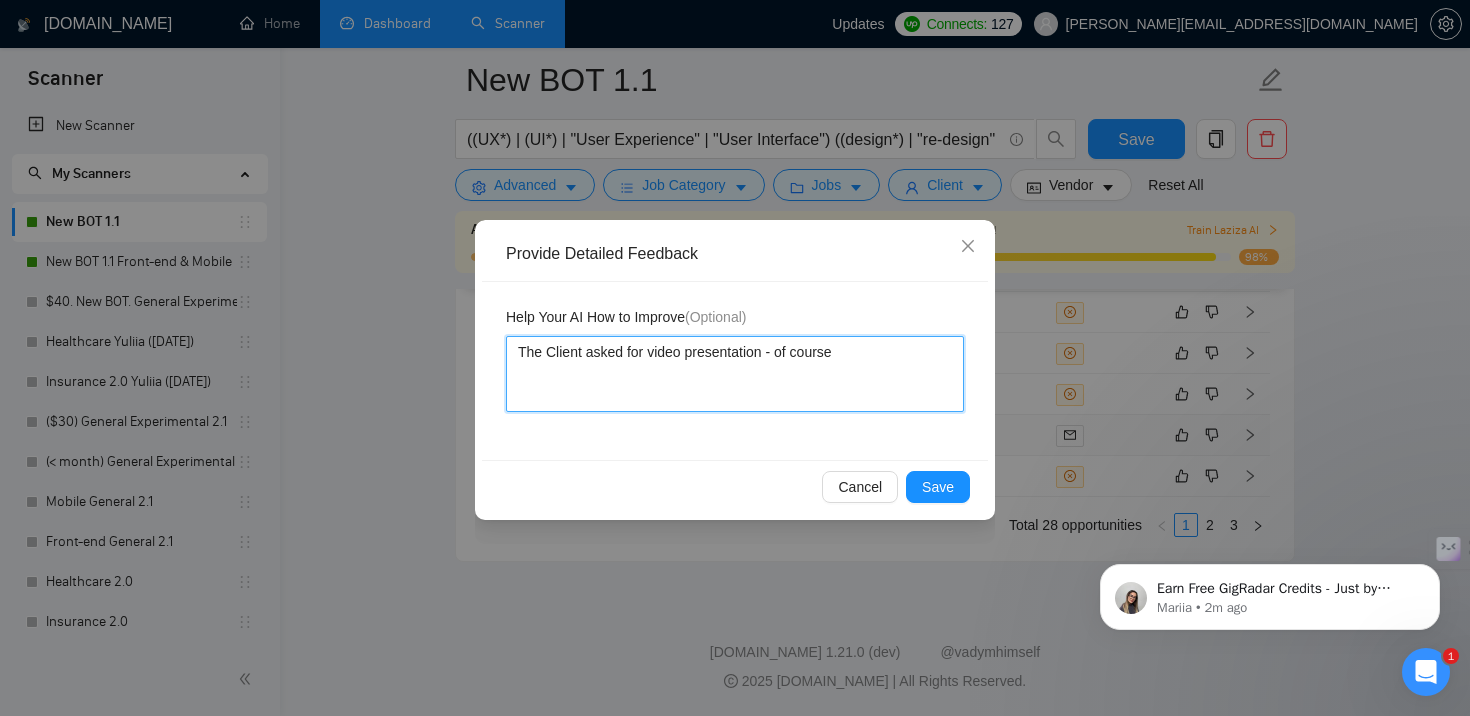 type 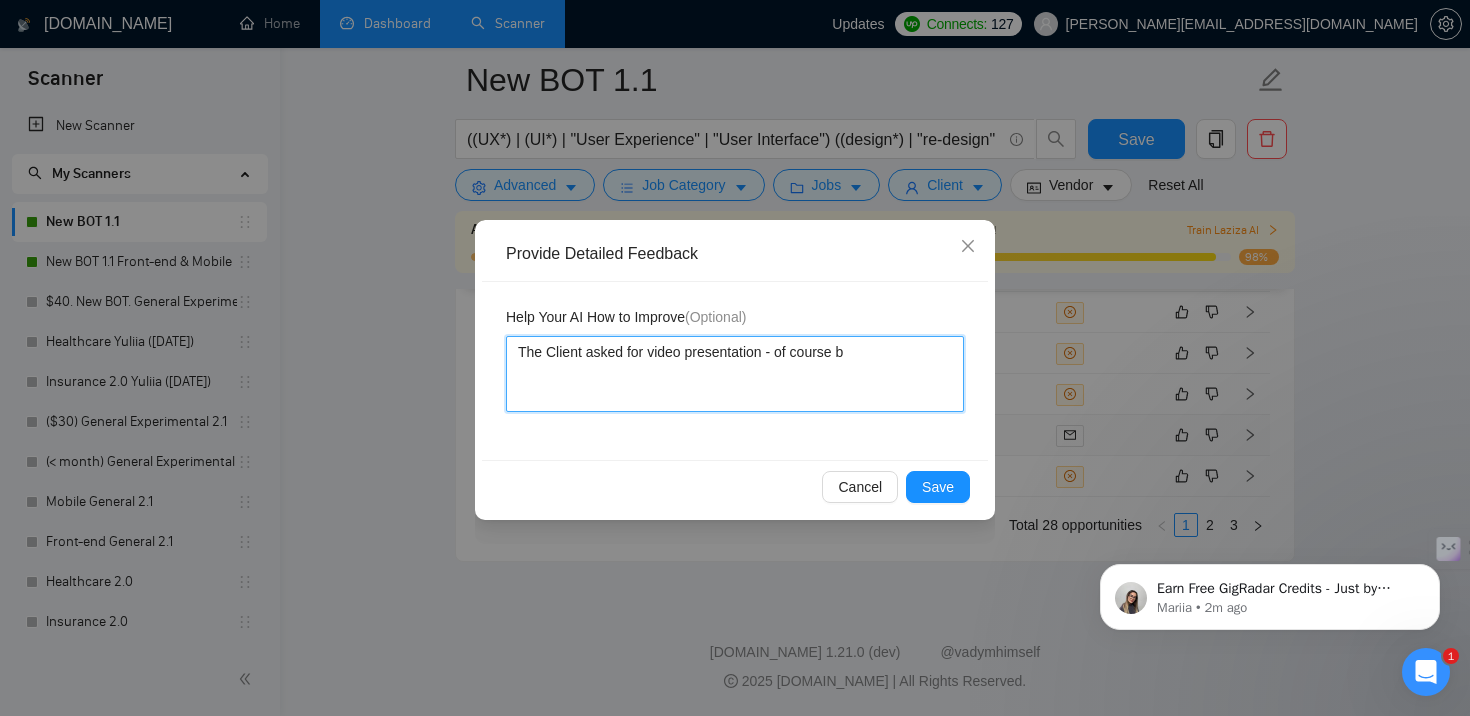 type 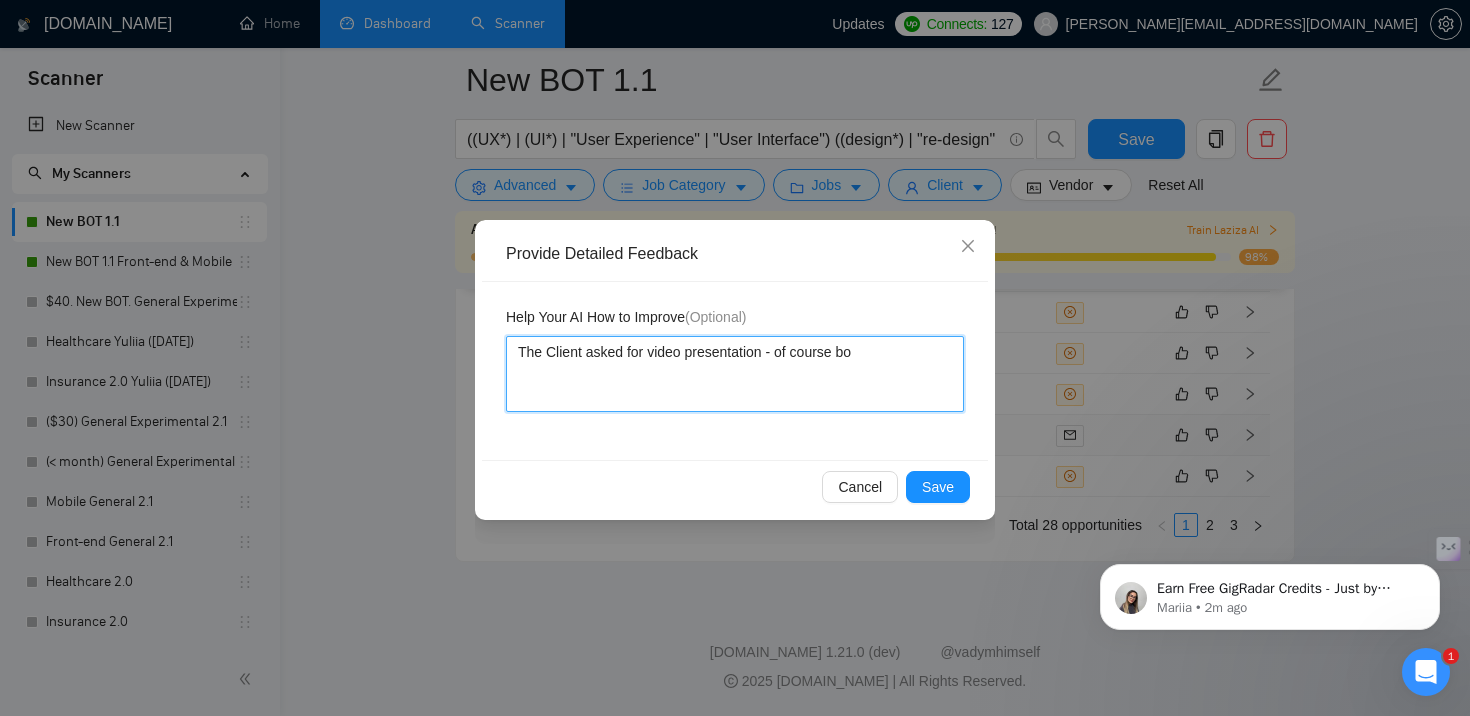 type 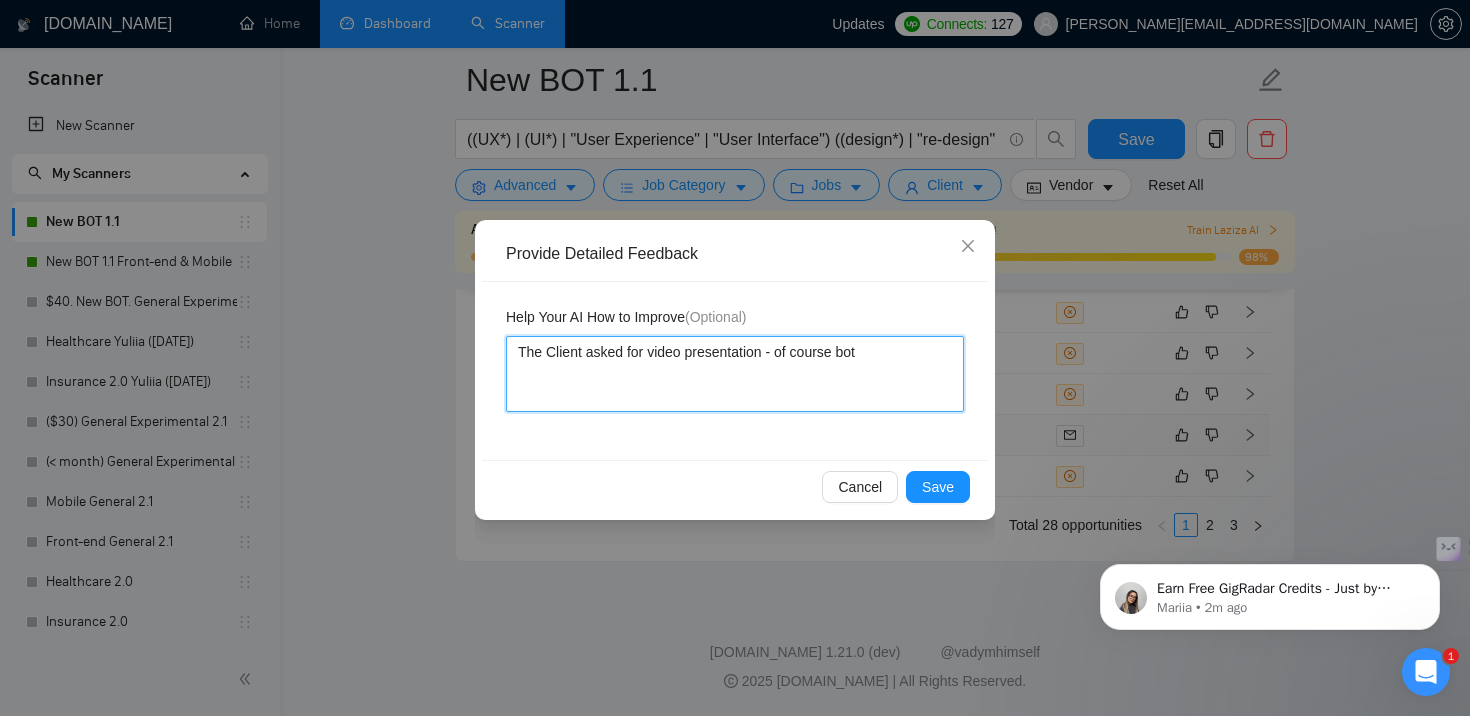 type 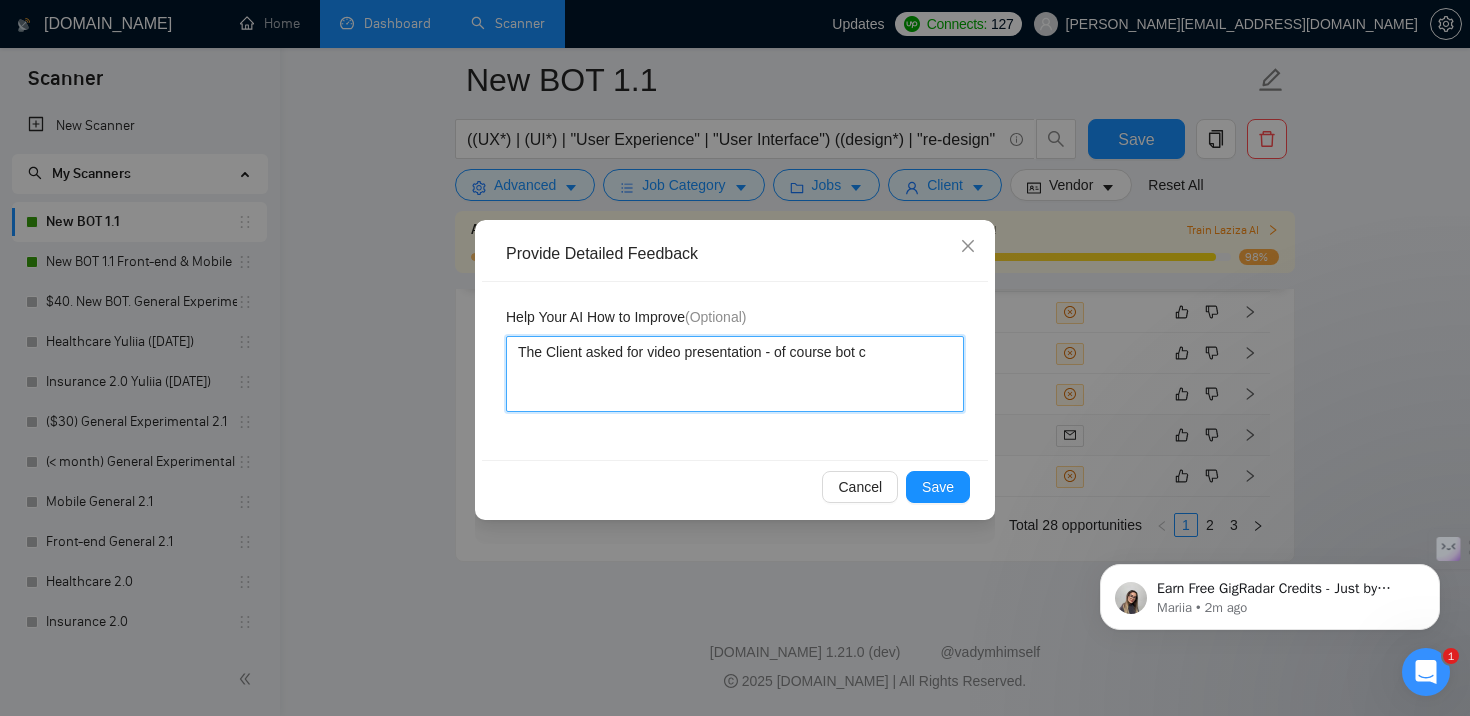 type 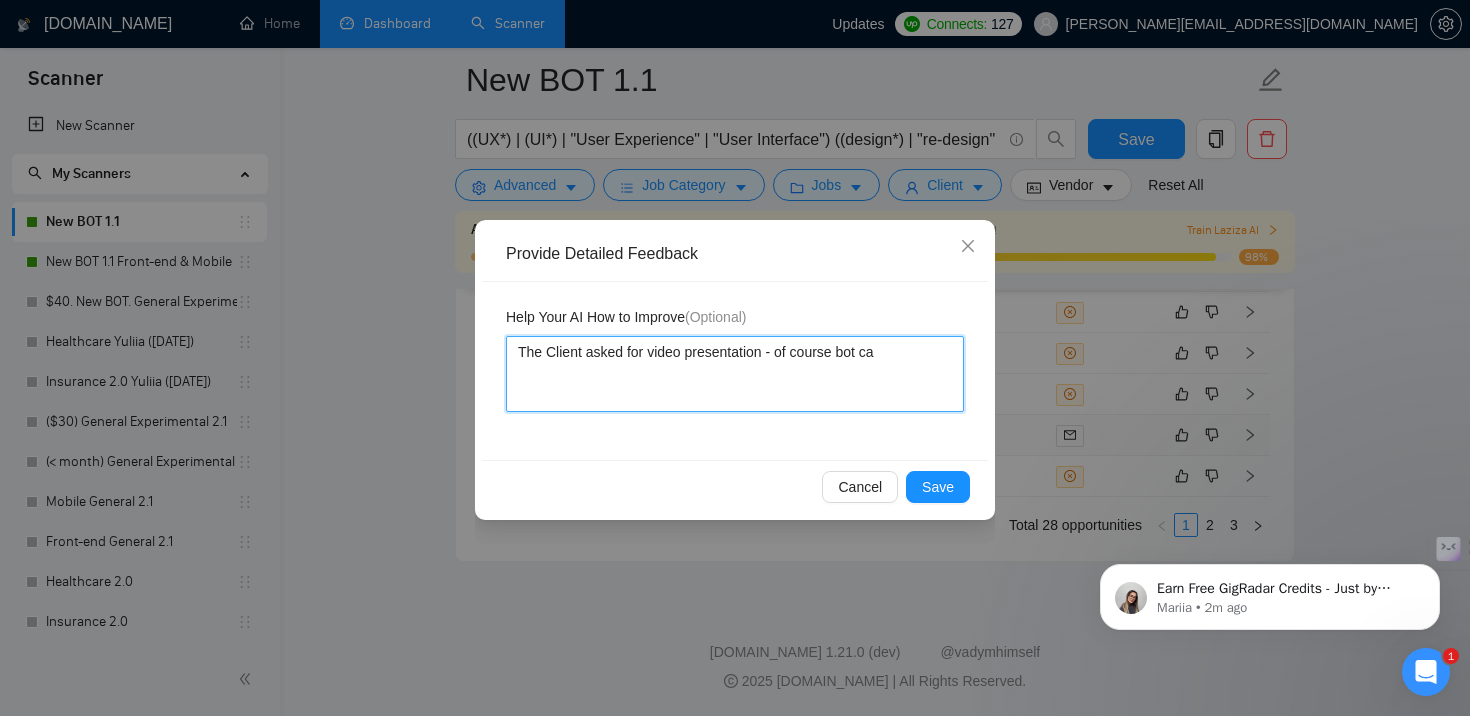 type 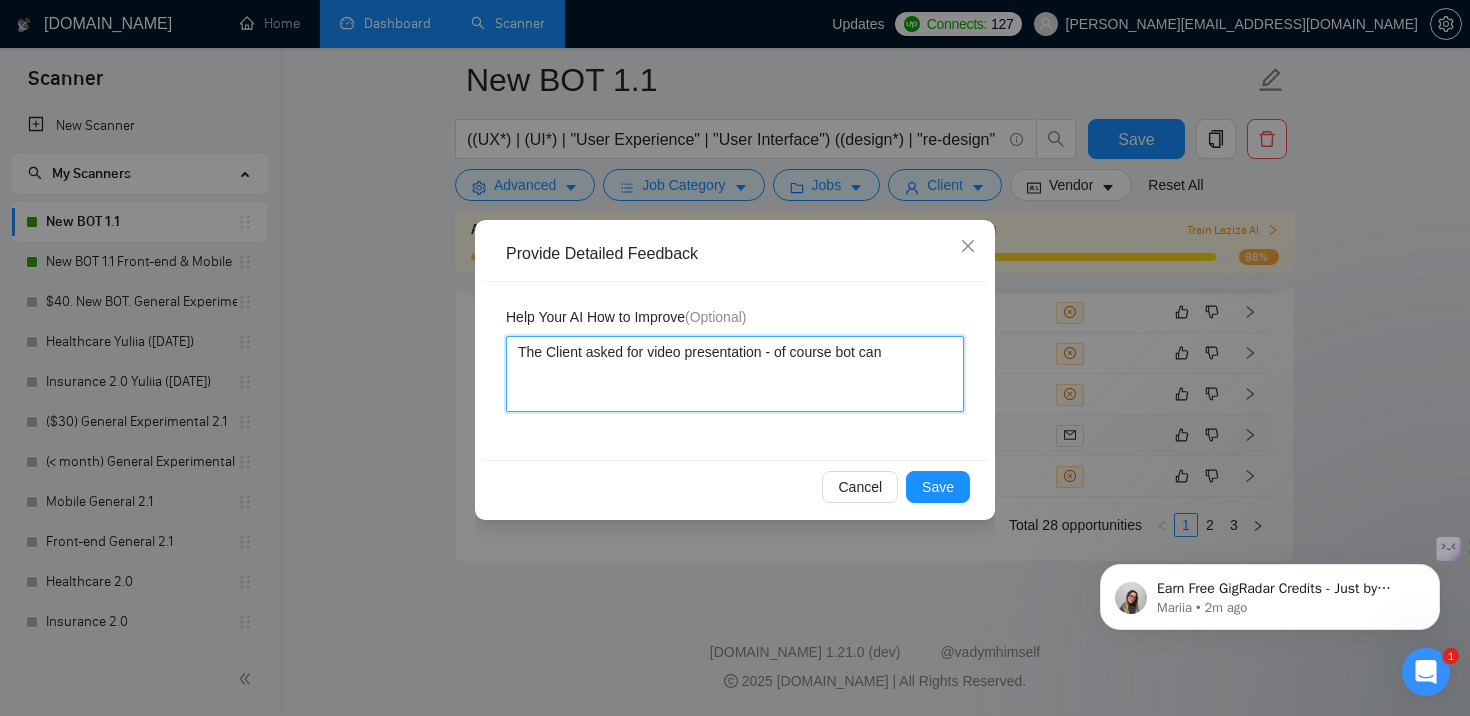 type 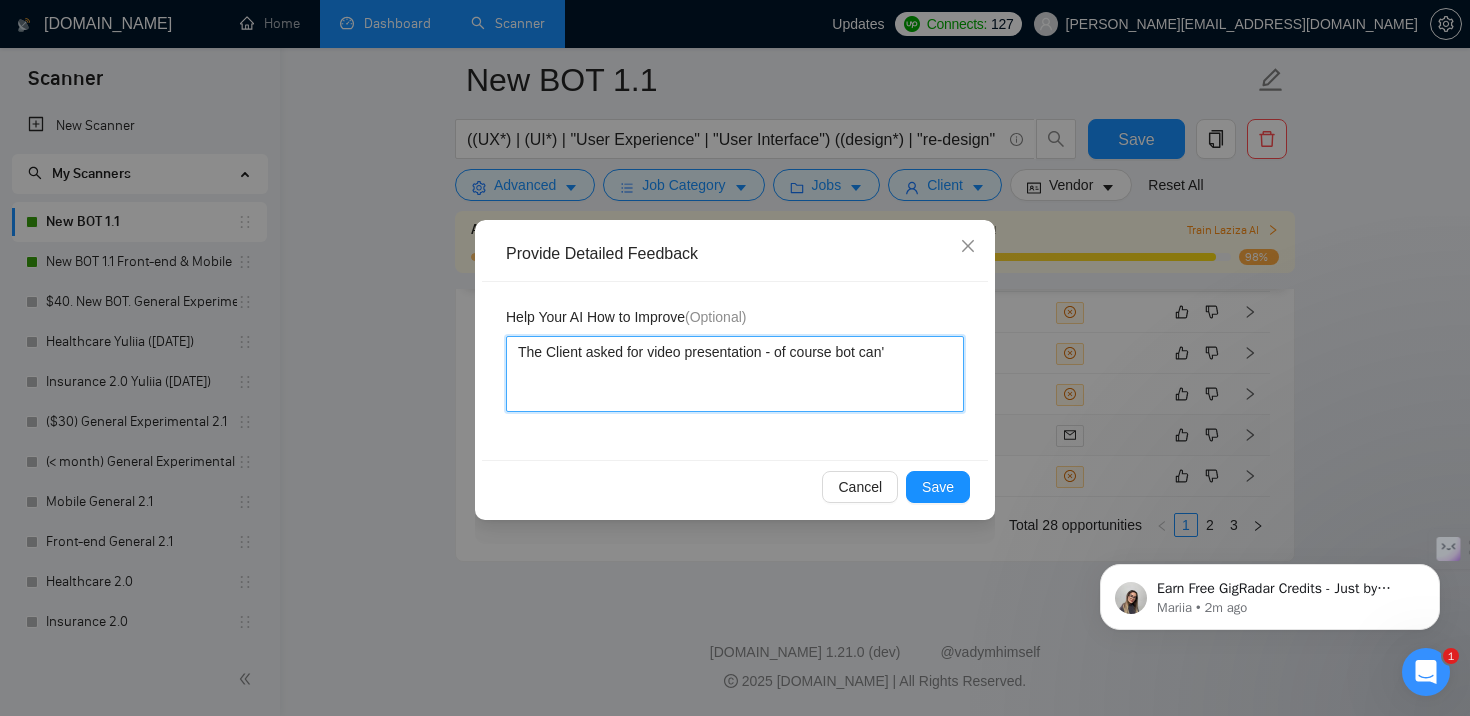 type 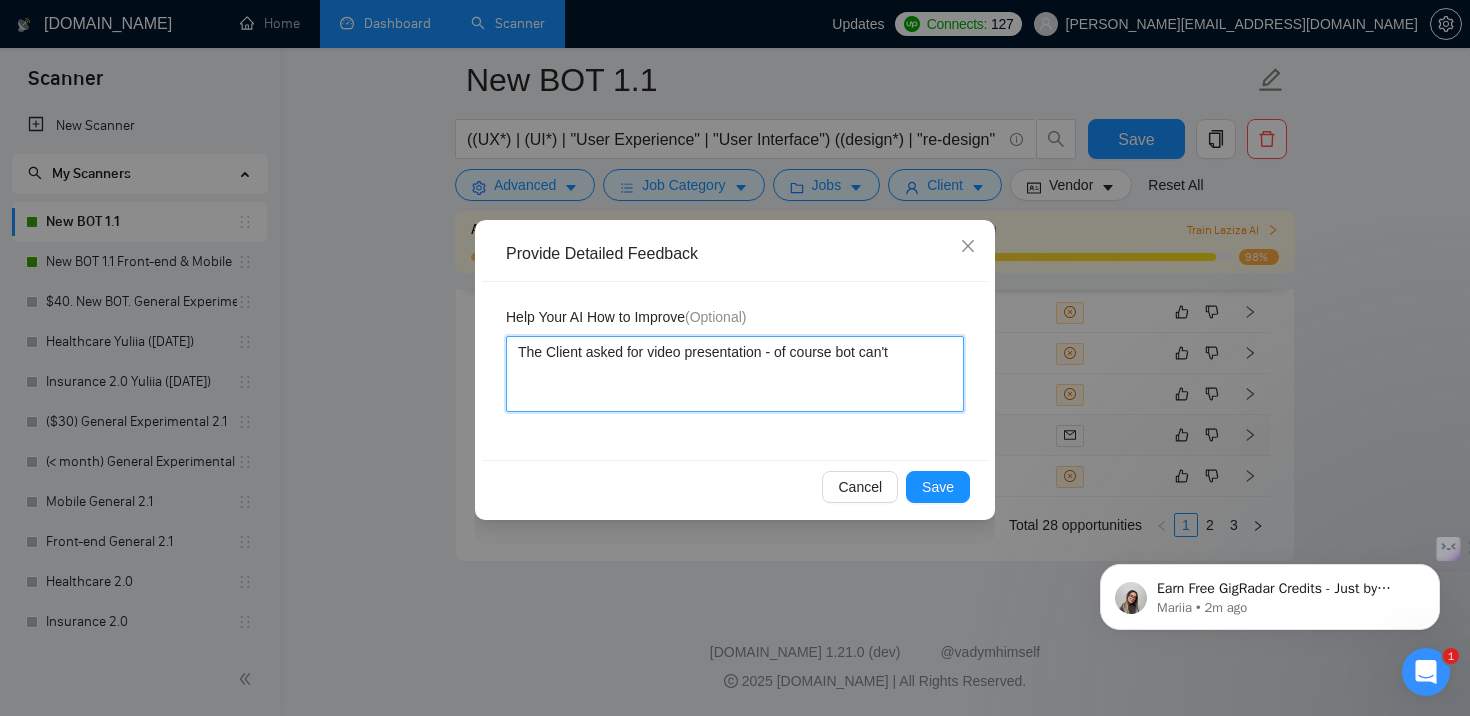 type on "The Client asked for video presentation - of course bot can't" 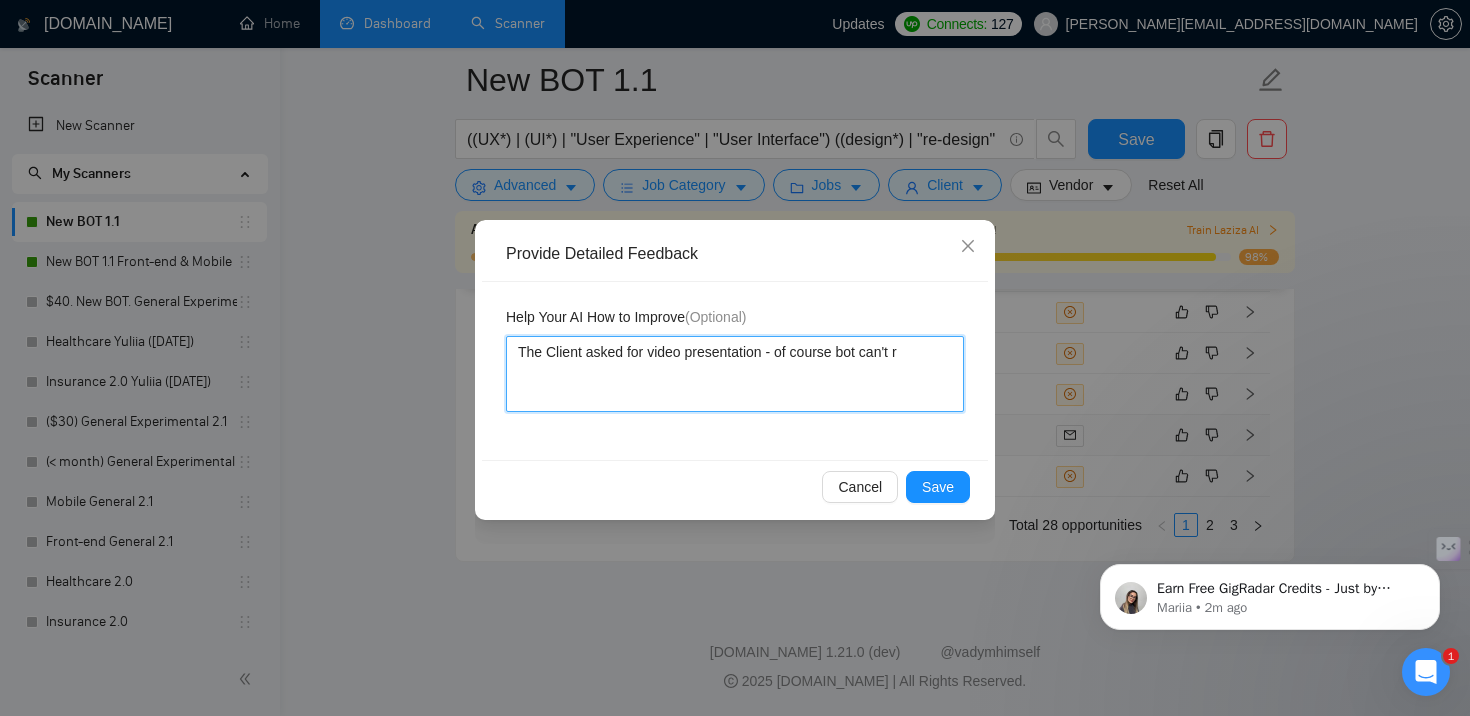 type 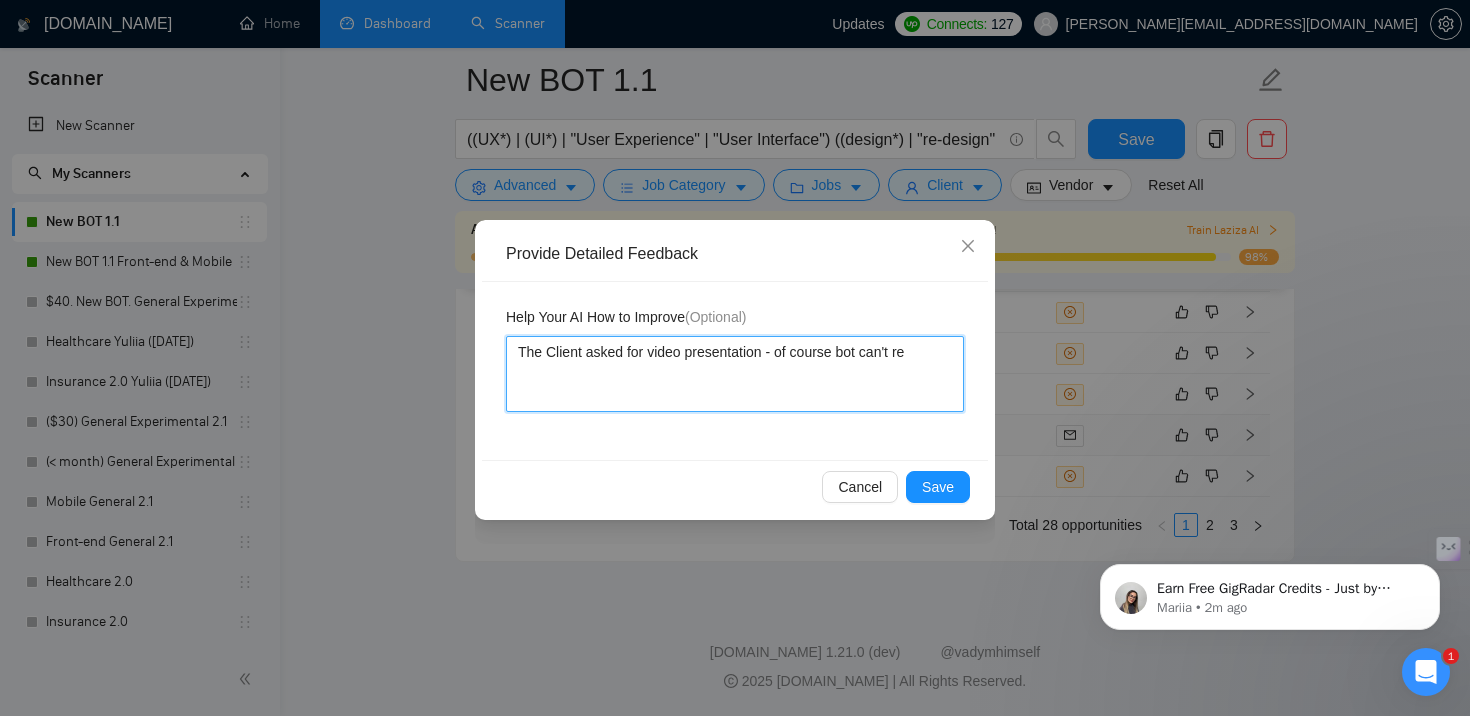 type 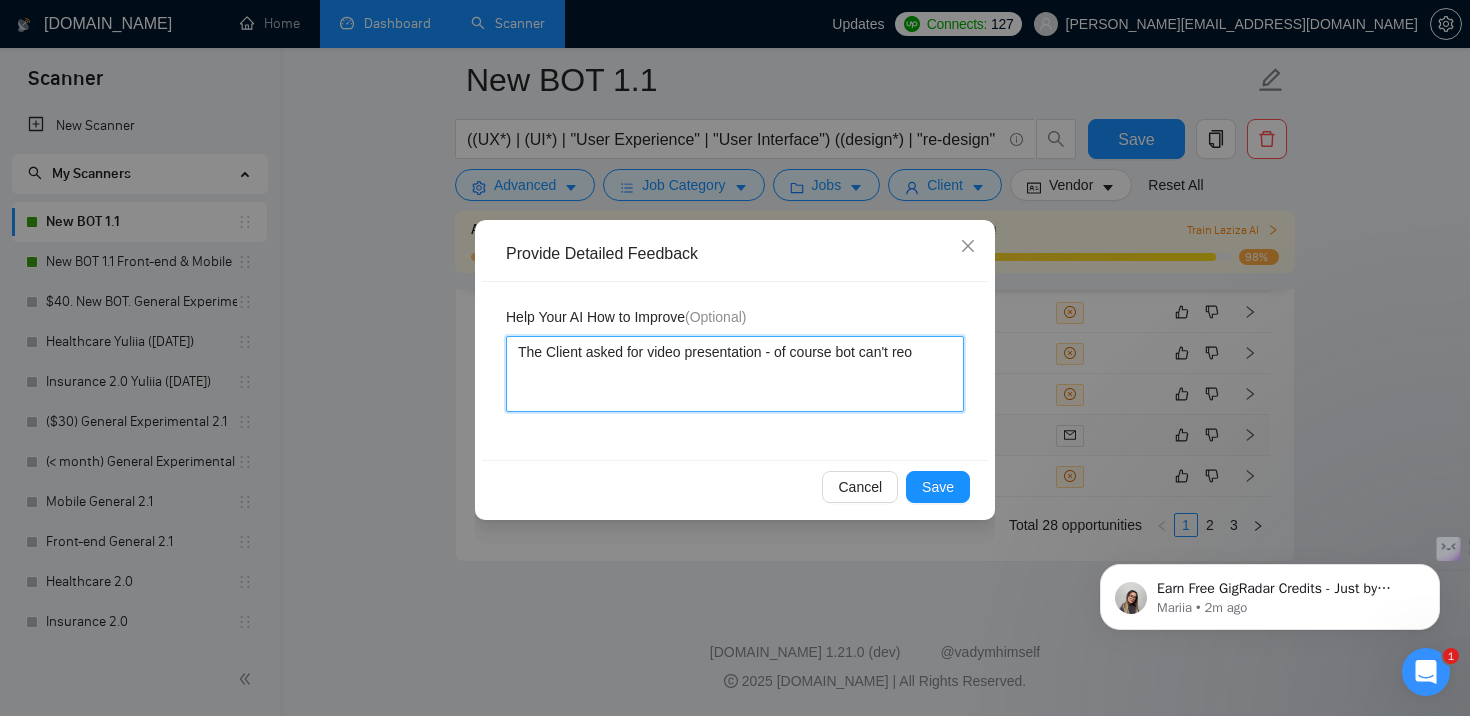 type 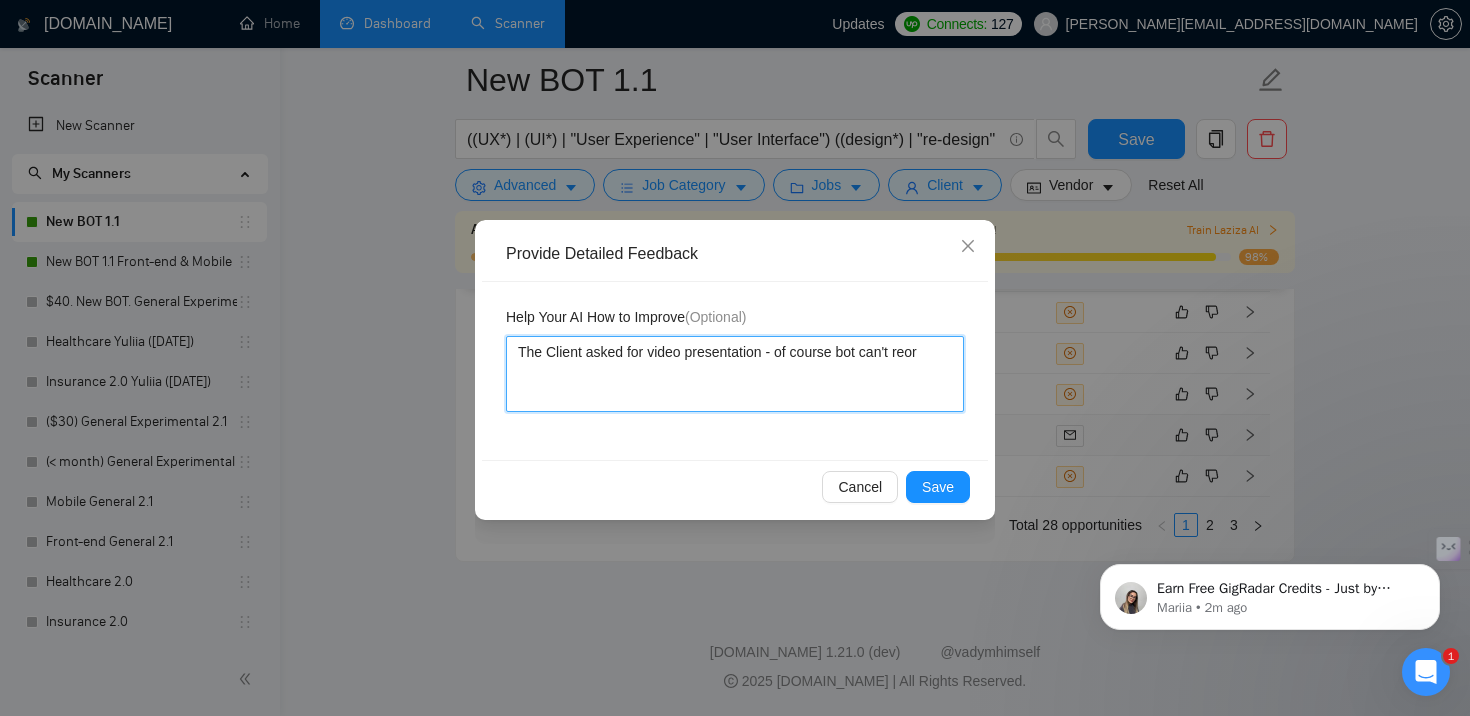 type 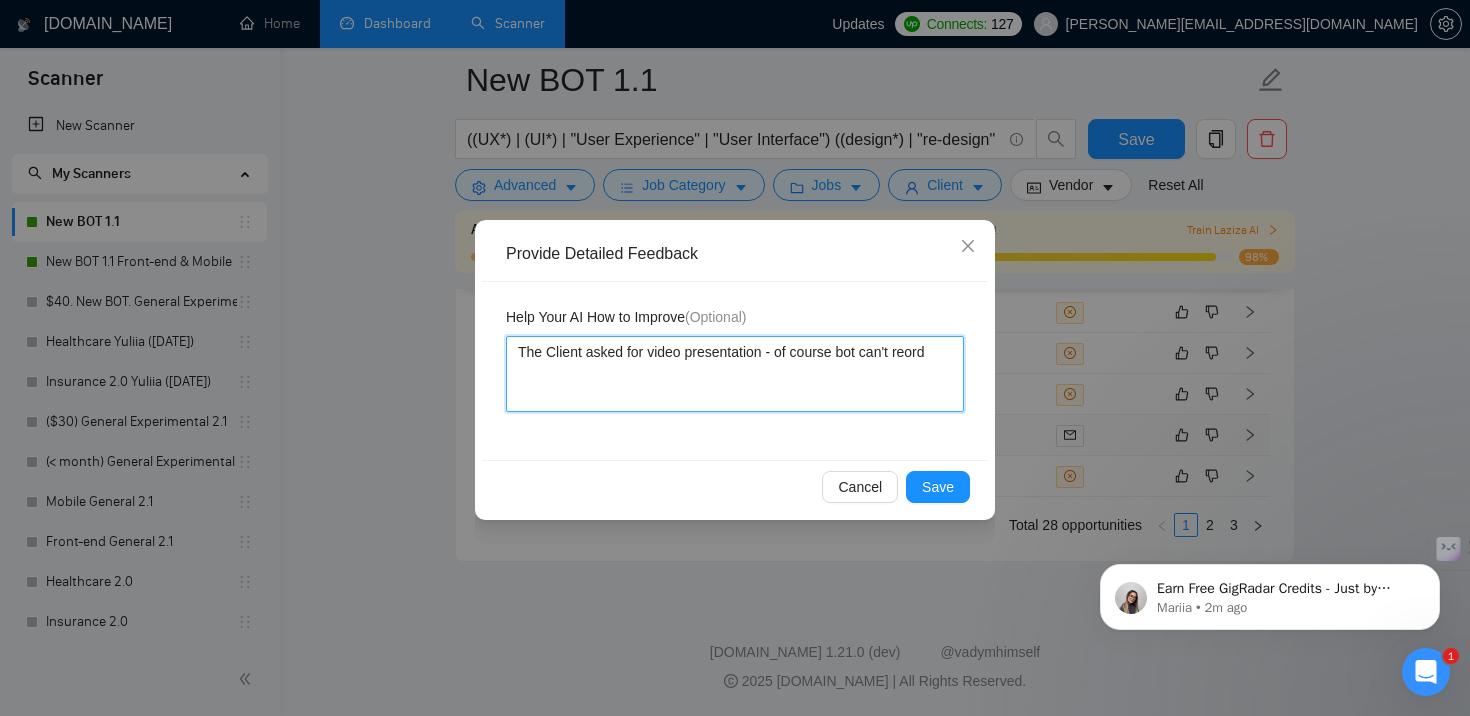 type 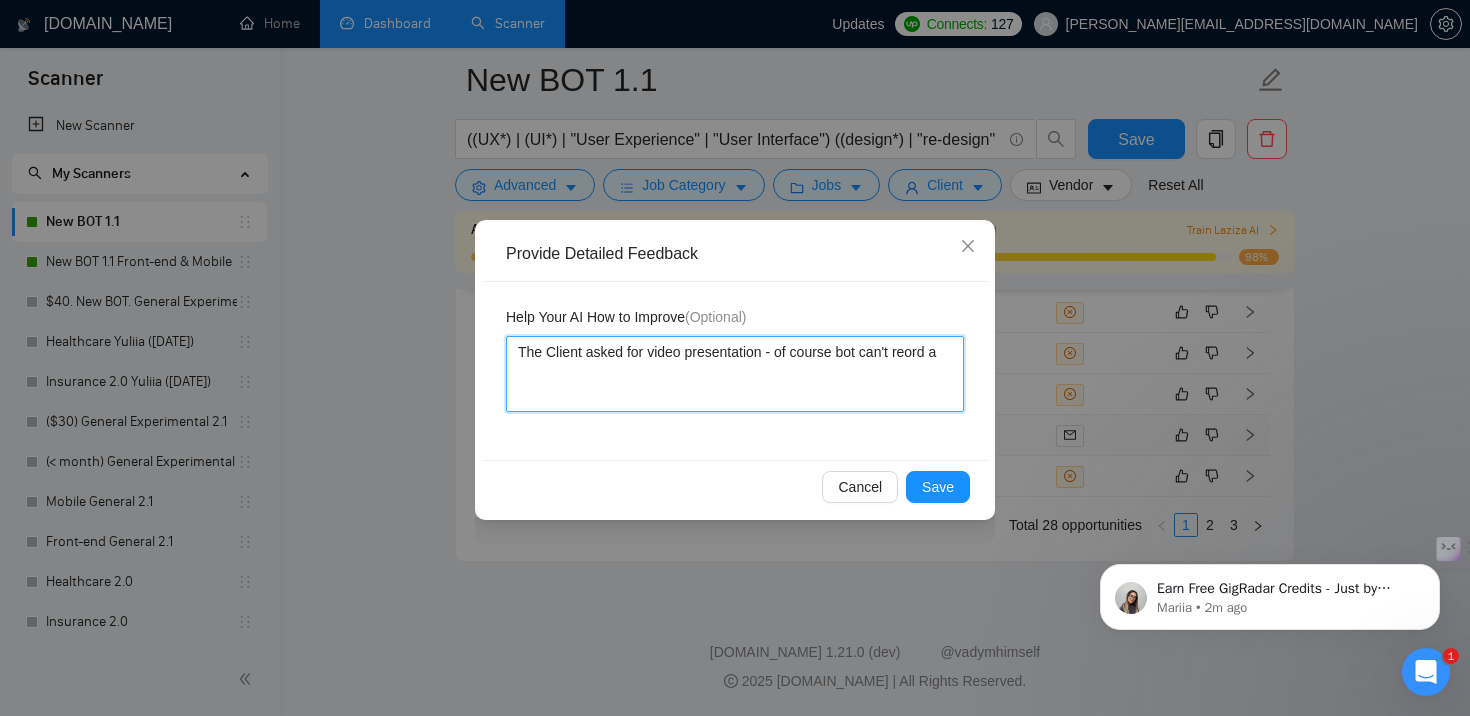type 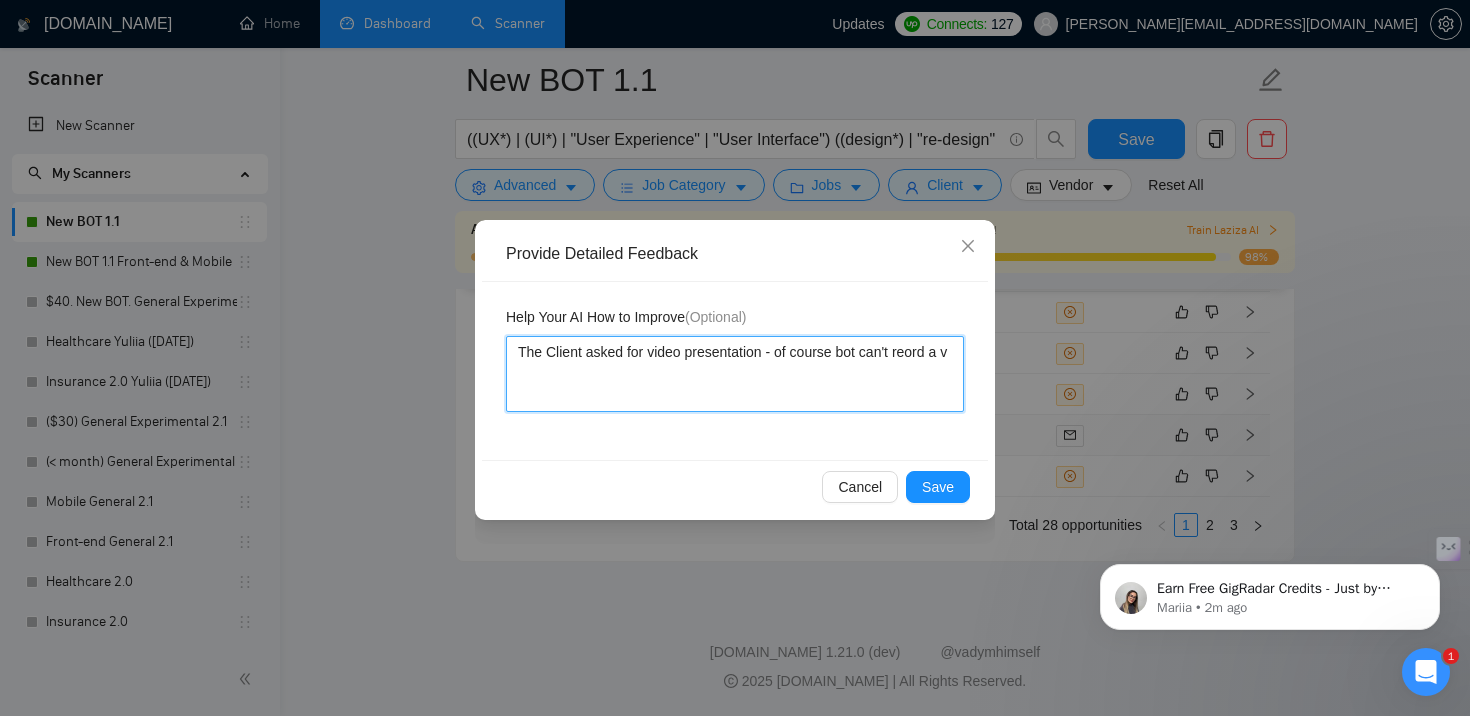 type 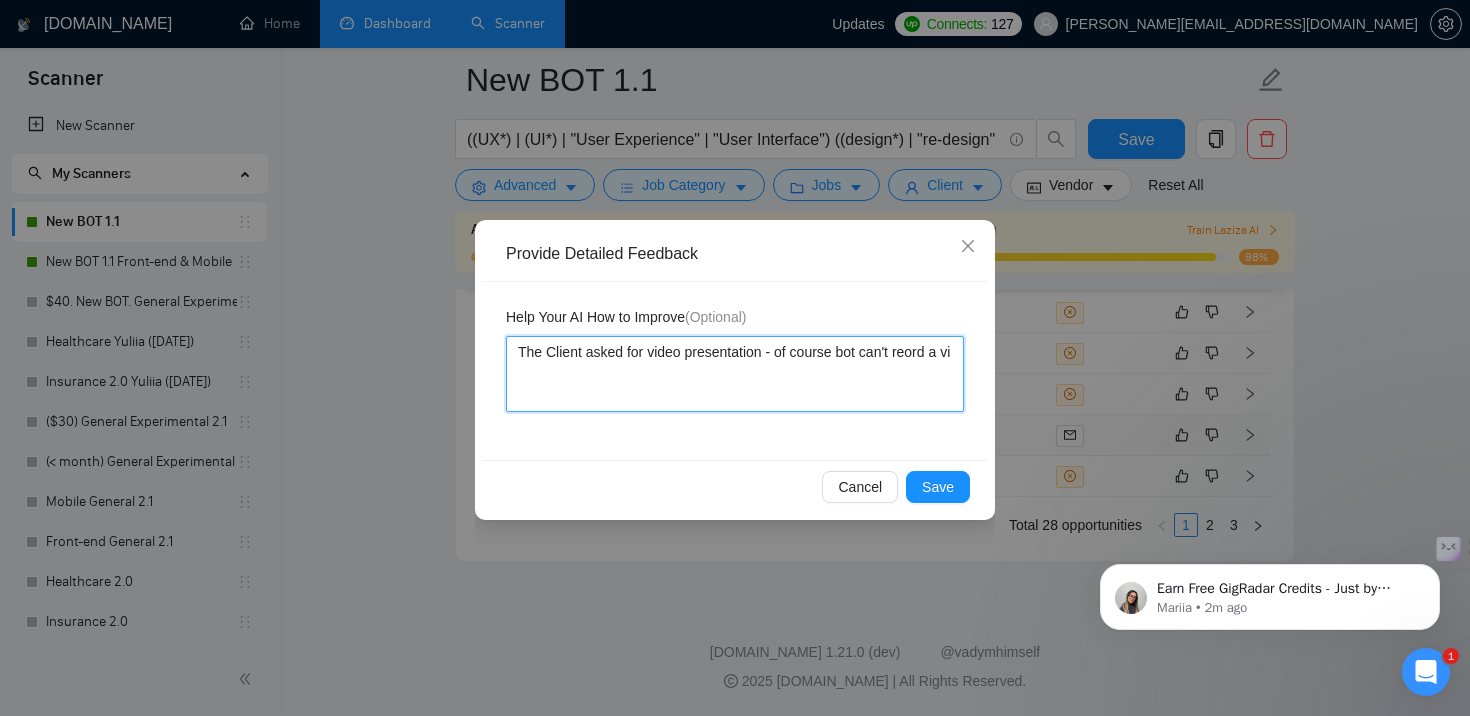 type 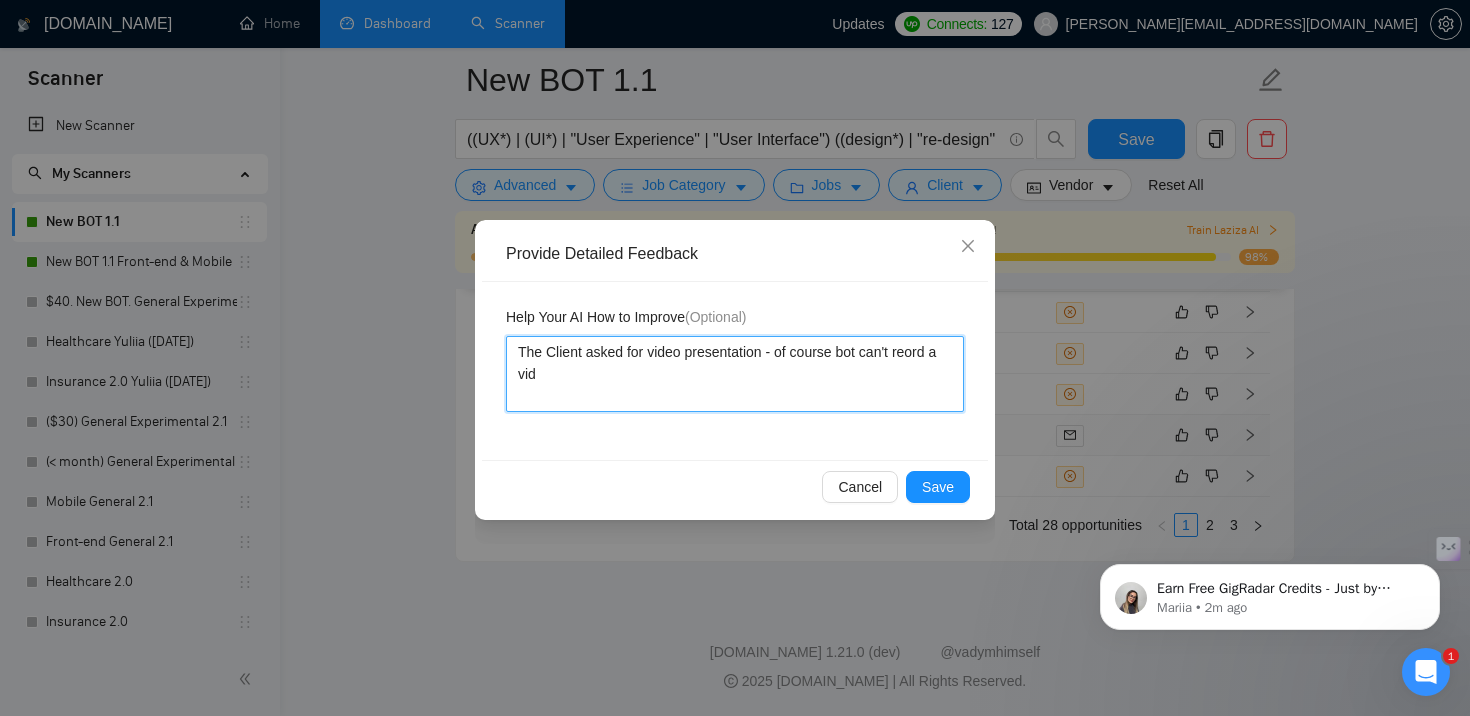 type 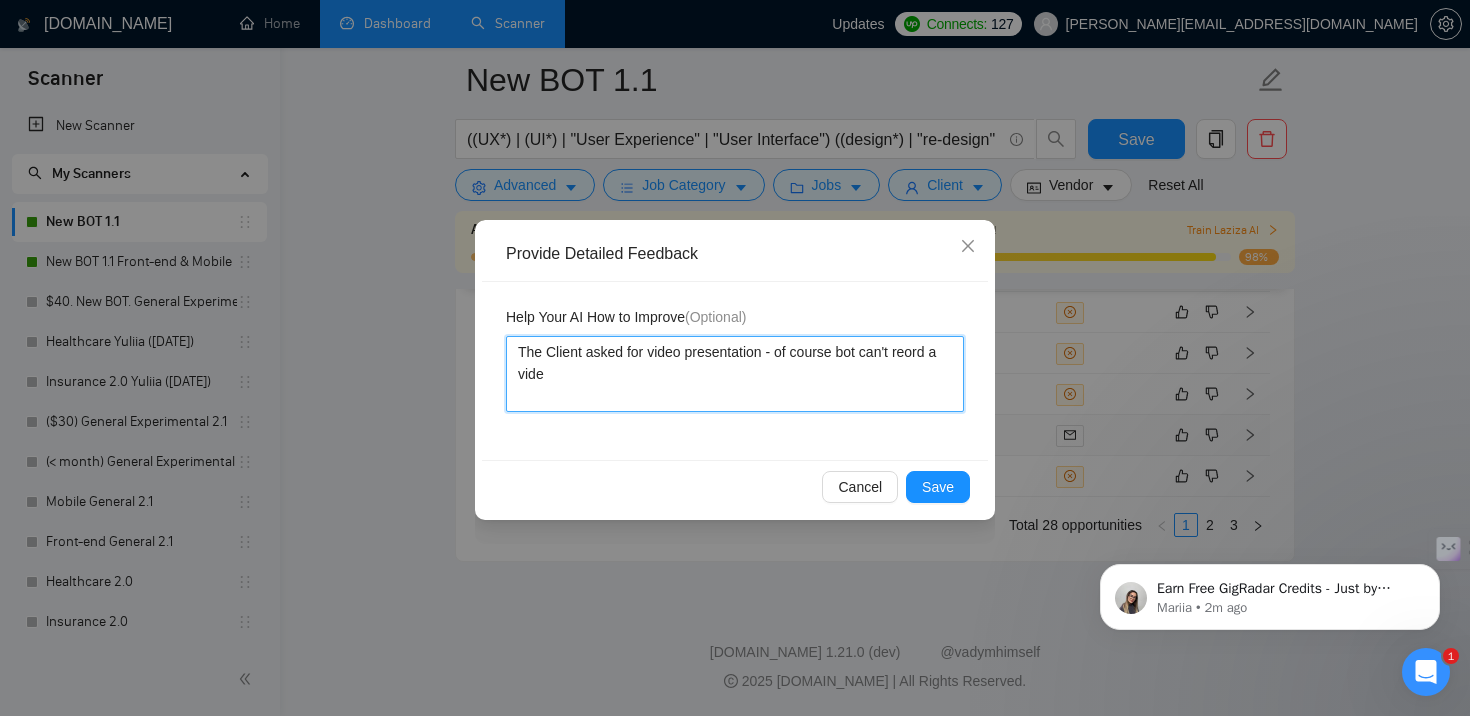 type on "The Client asked for video presentation - of course bot can't reord a video" 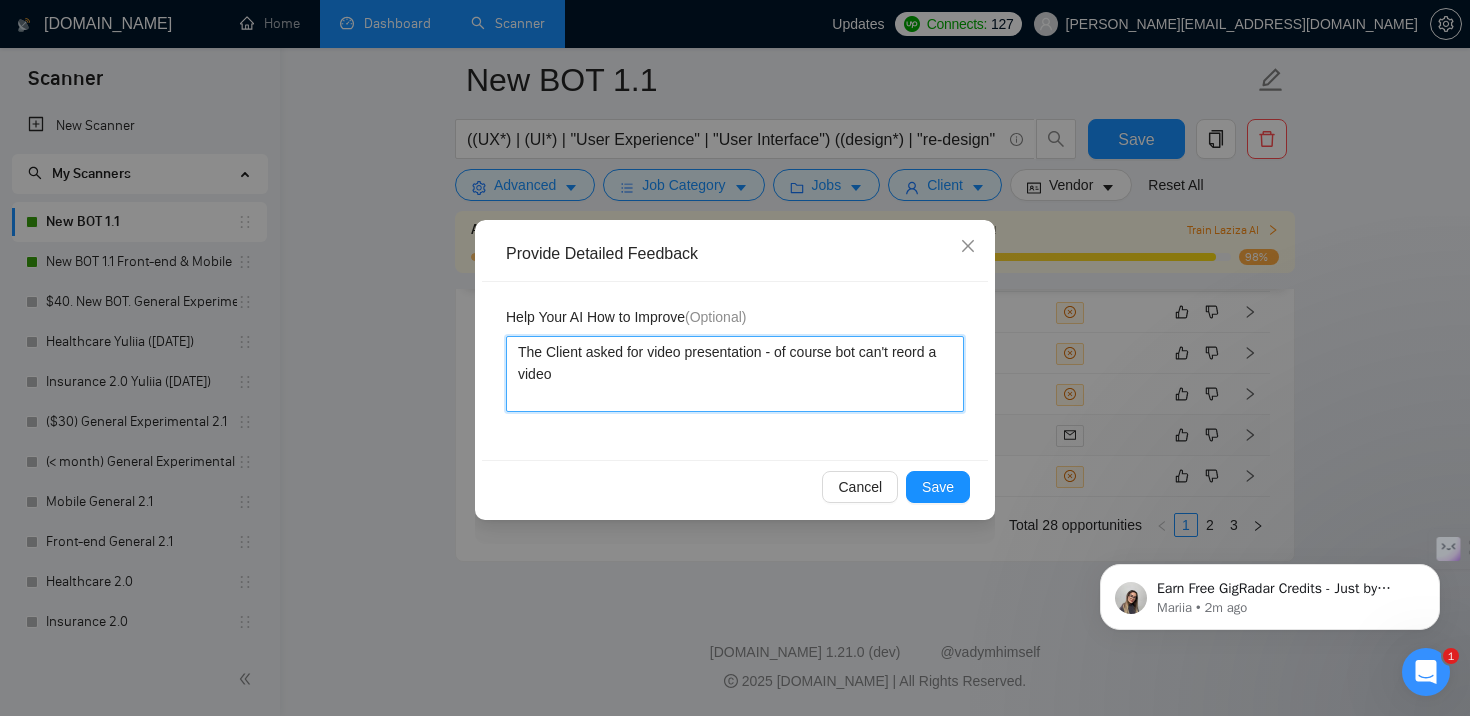 type 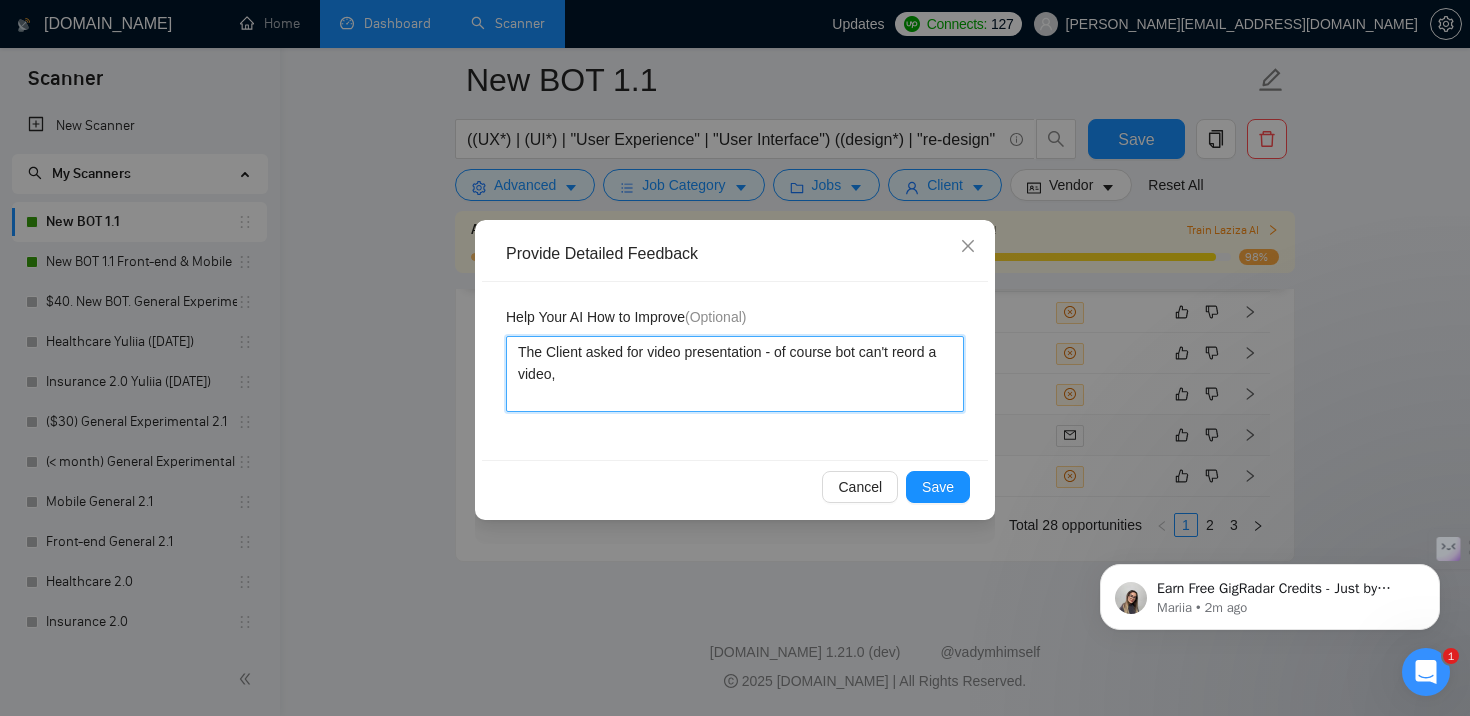 type 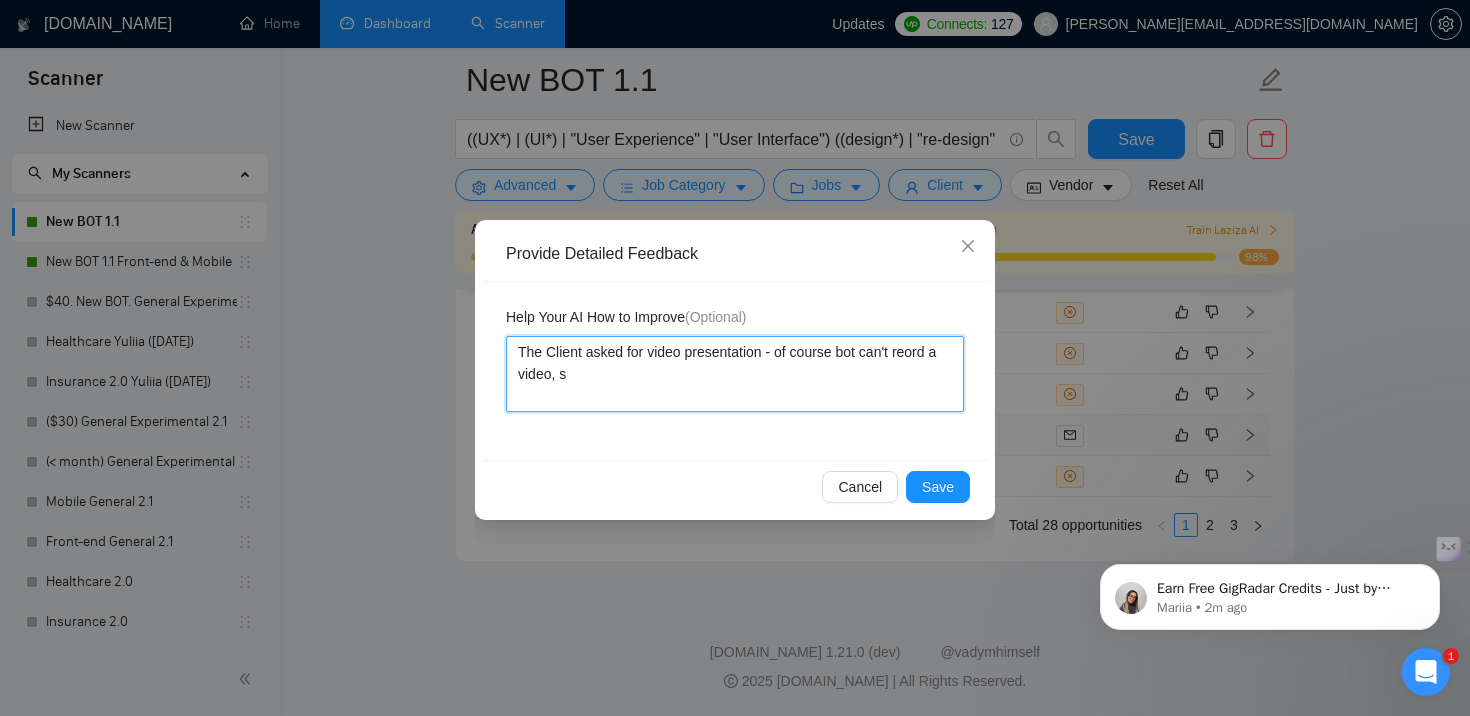 type 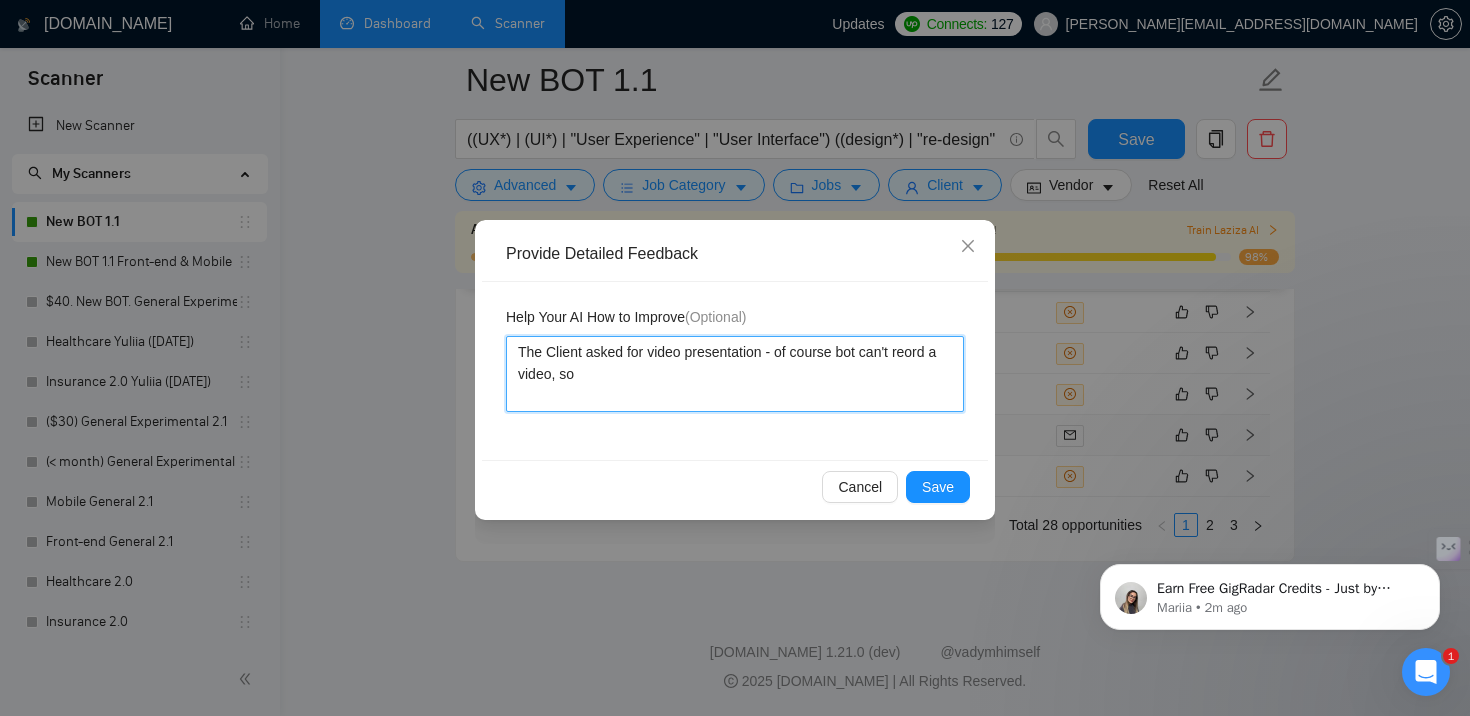 type 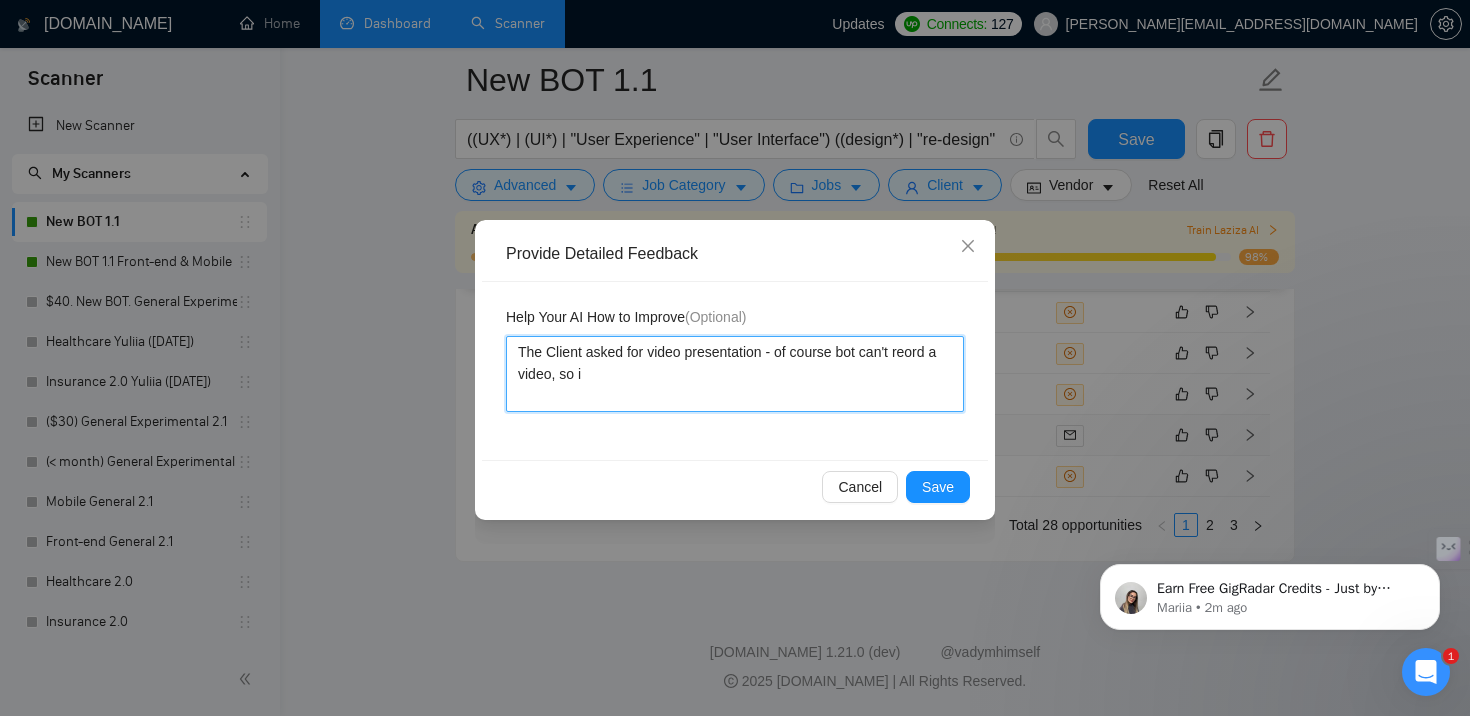 type 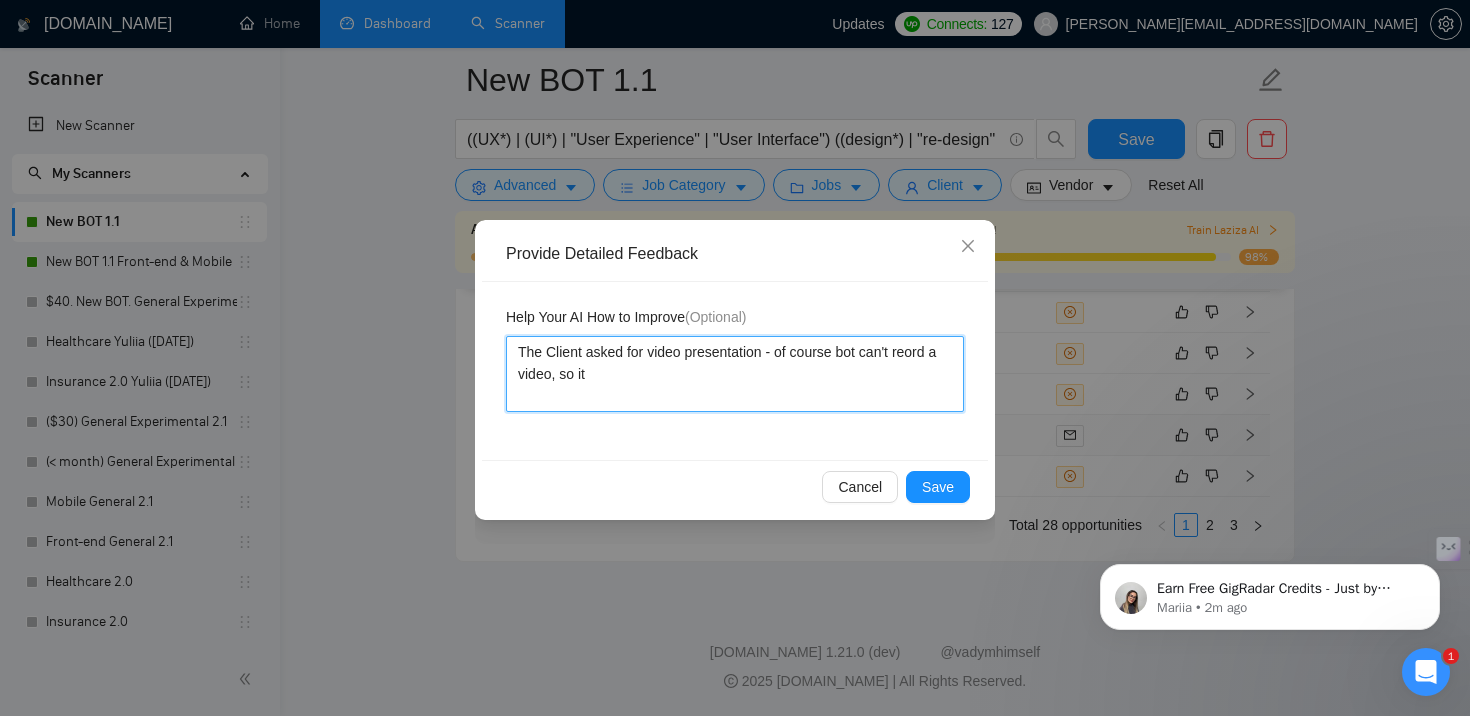 type 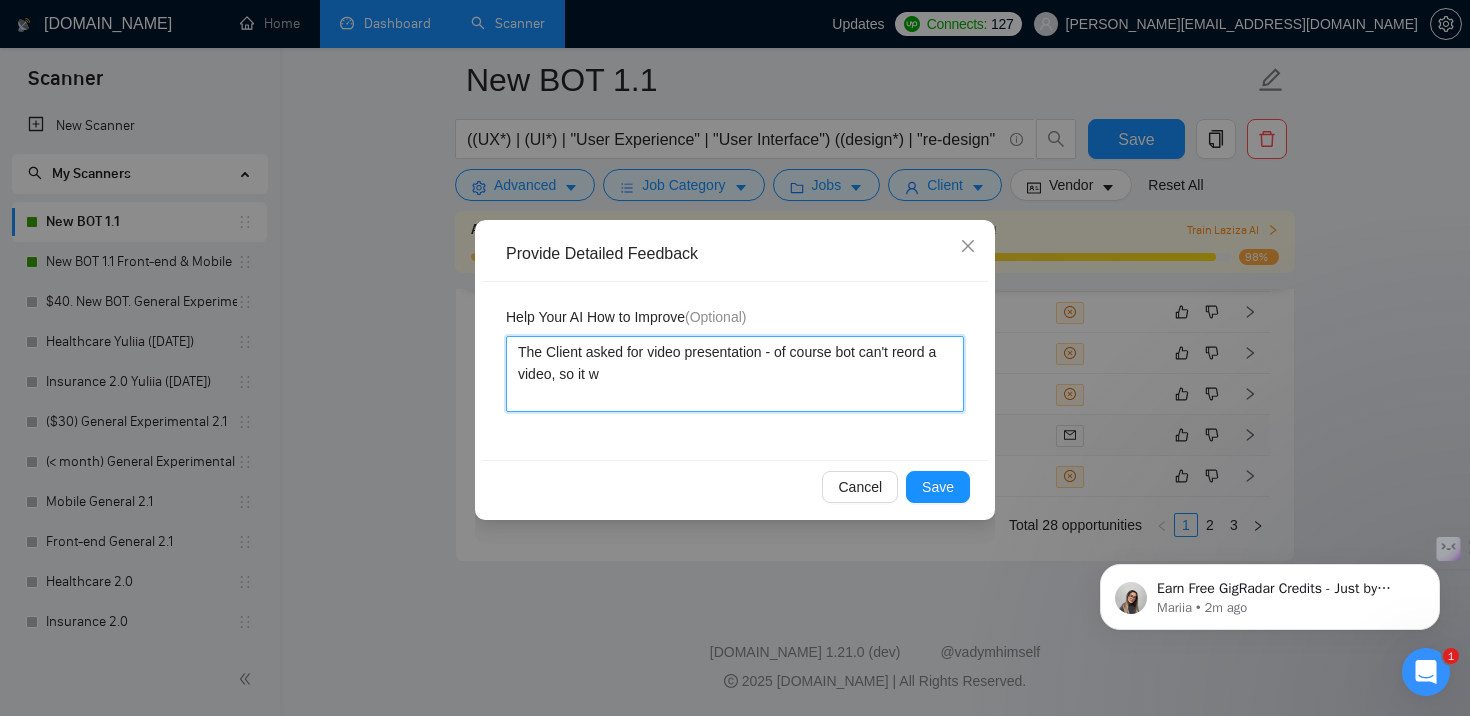 type on "The Client asked for video presentation - of course bot can't reord a video, so it wo" 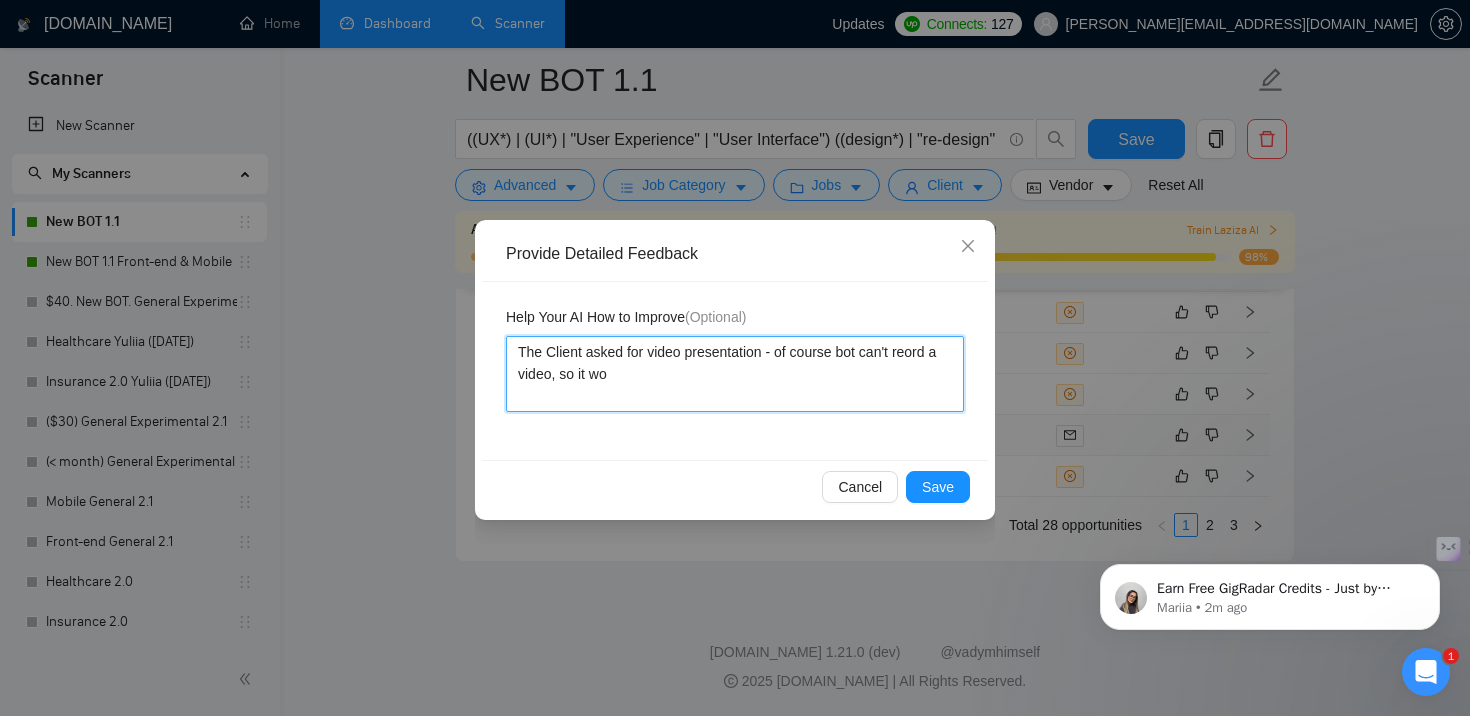 type 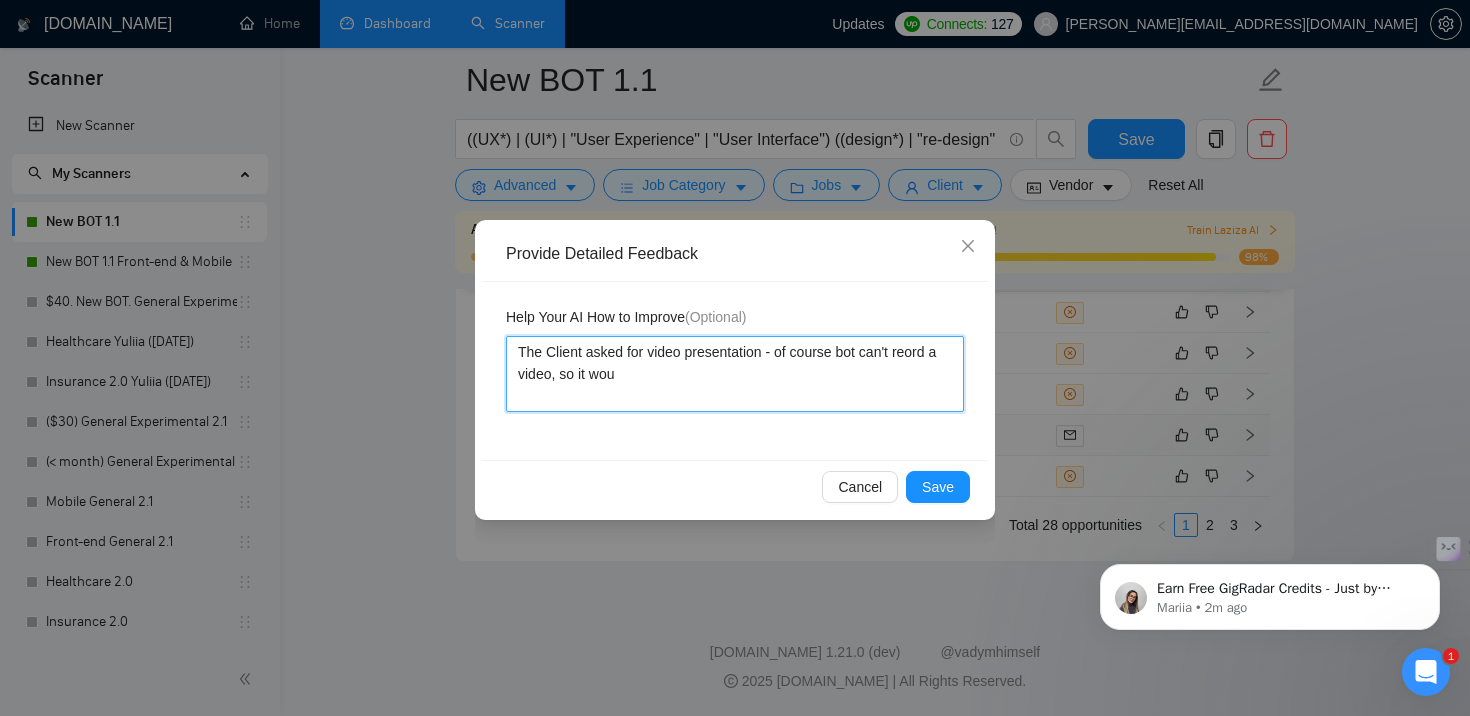 type 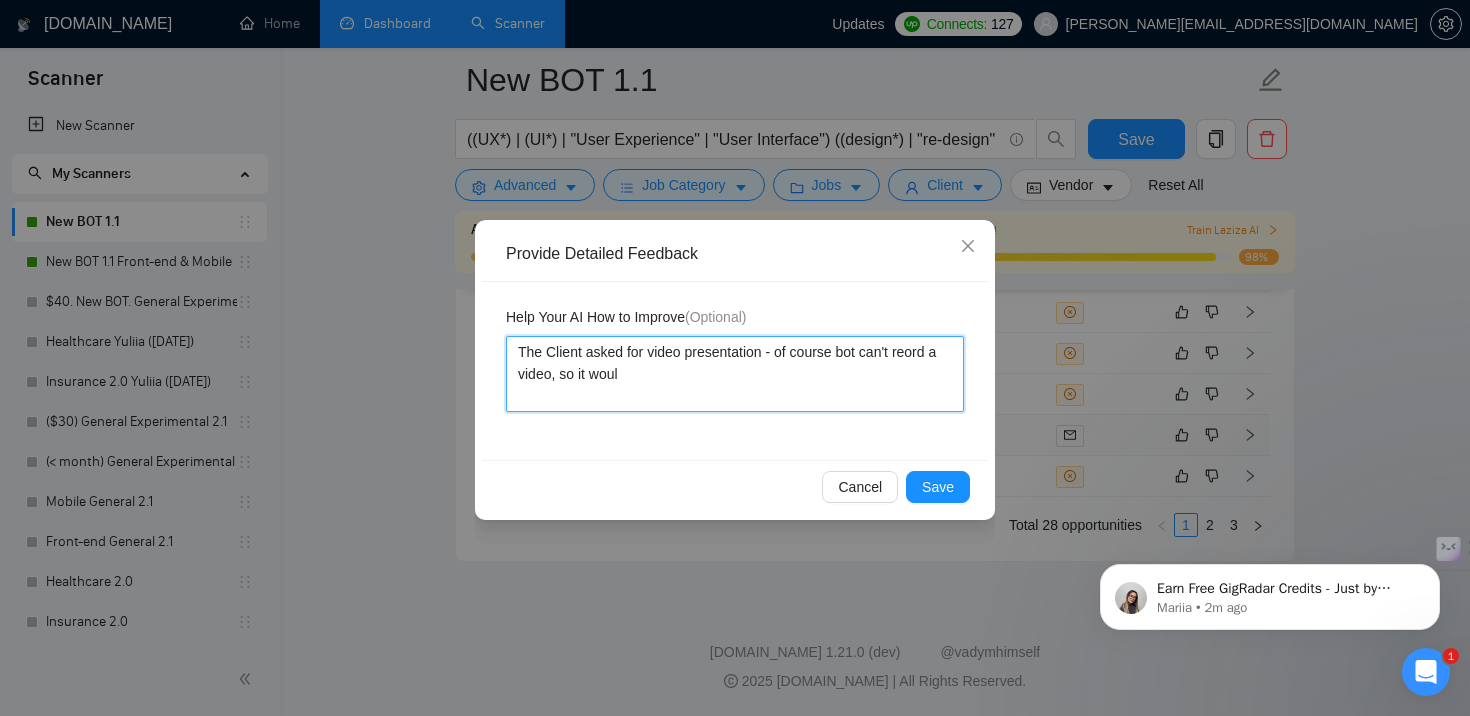 type 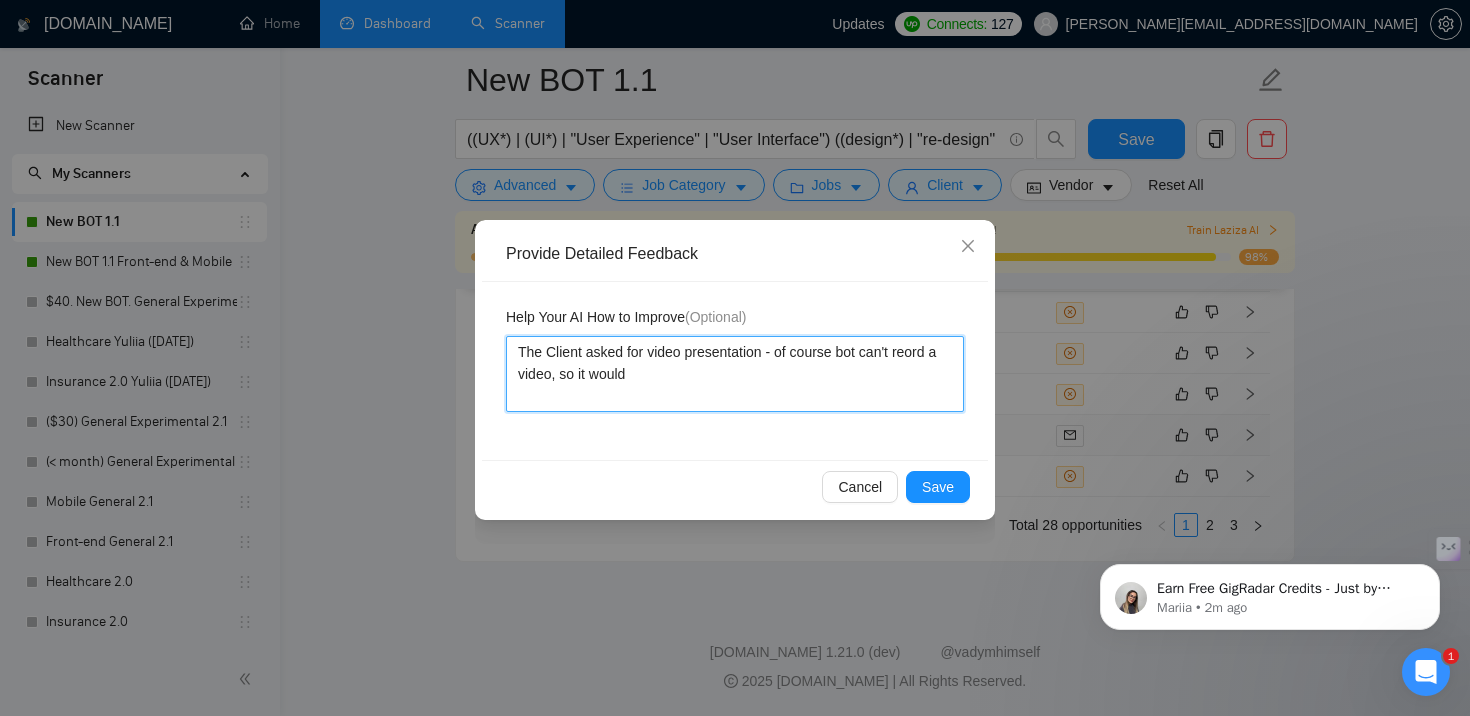 type 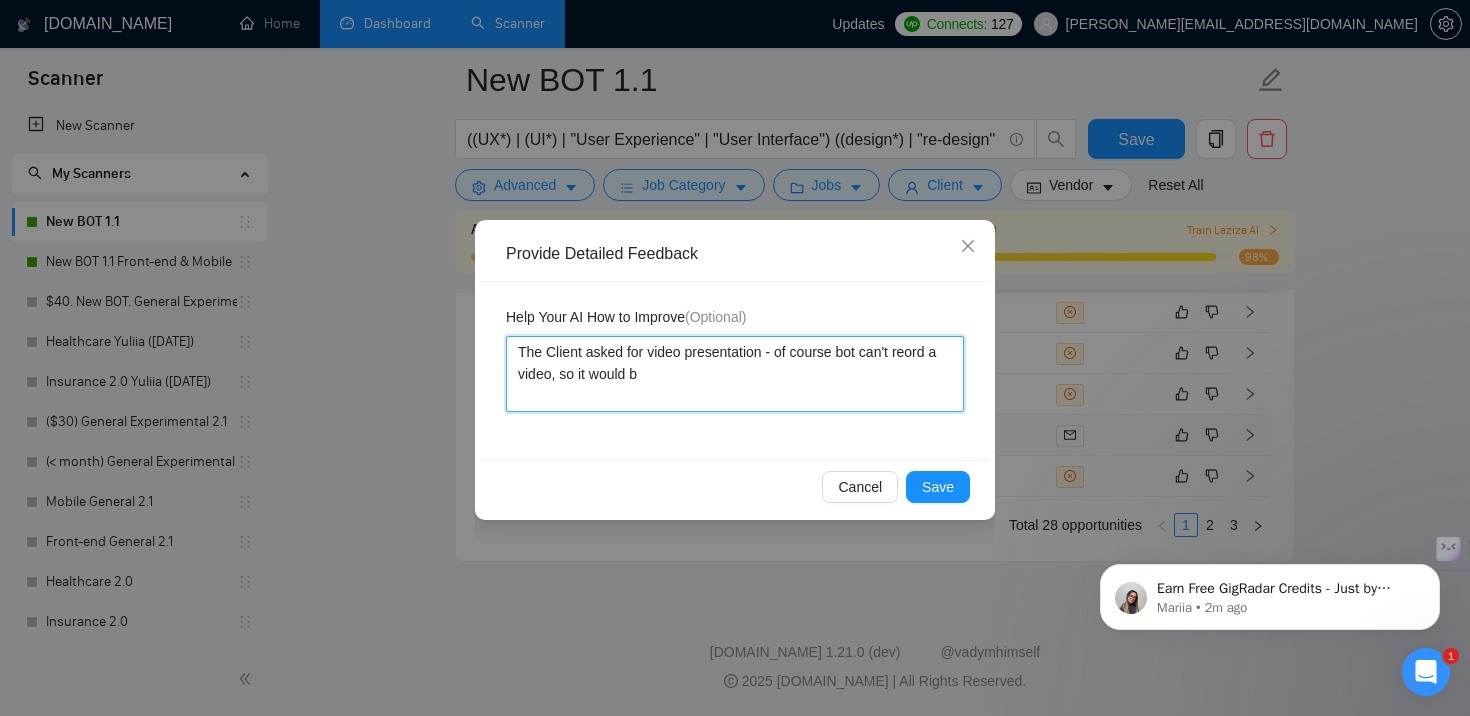 type 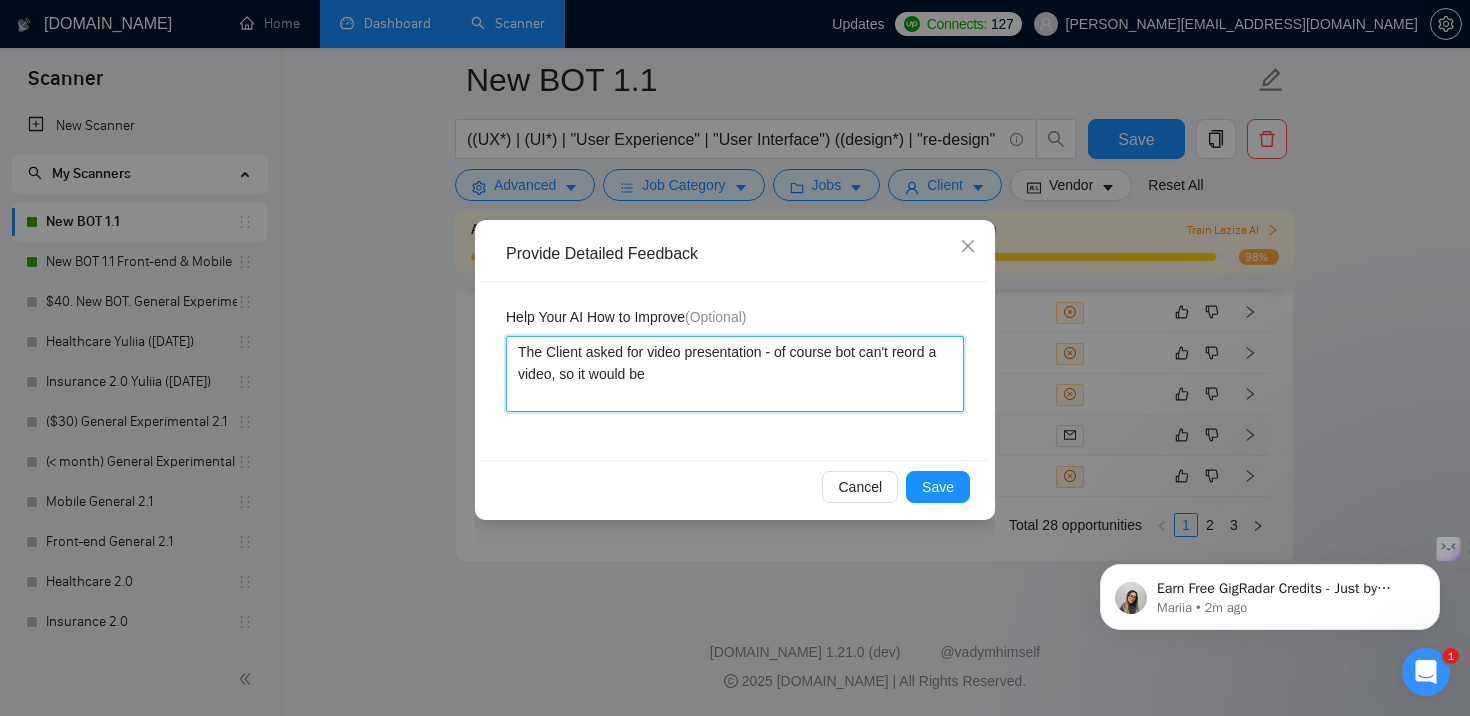 type 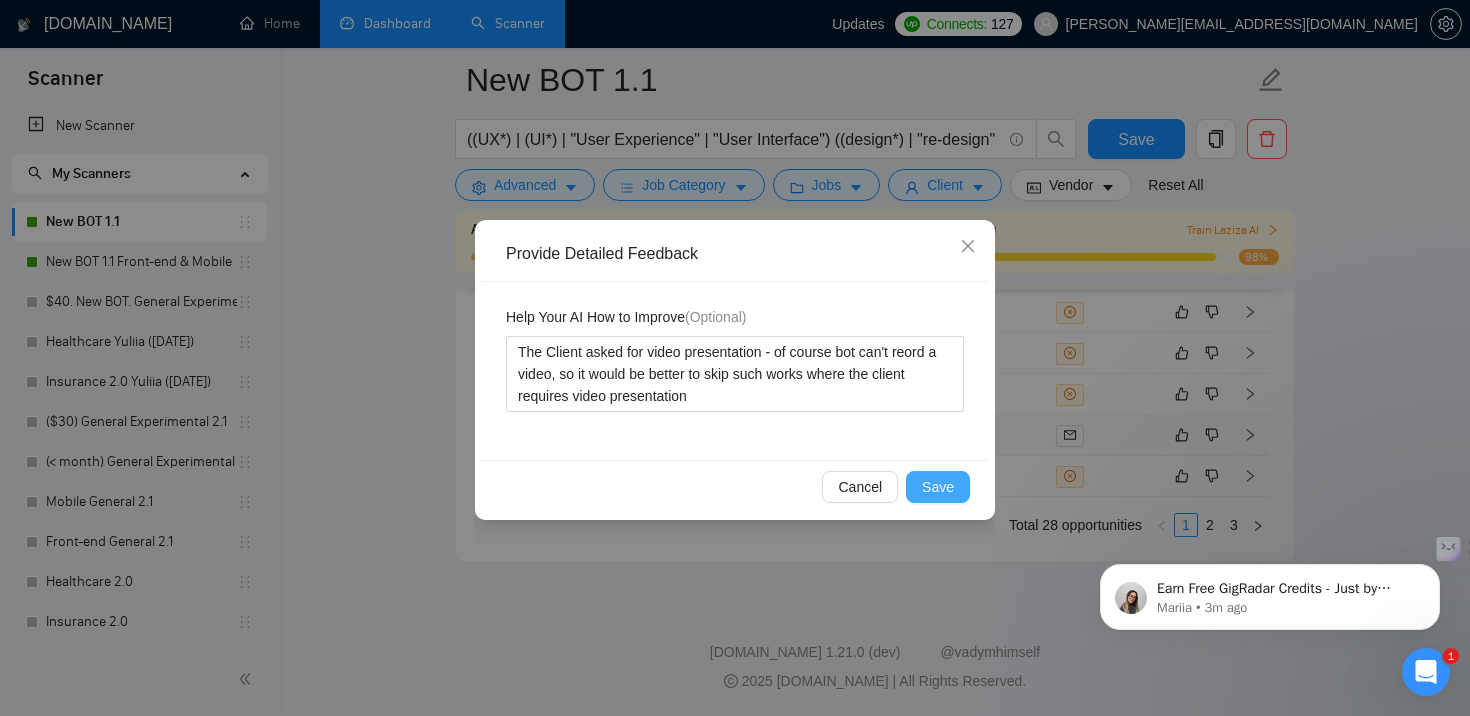 click on "Save" at bounding box center [938, 487] 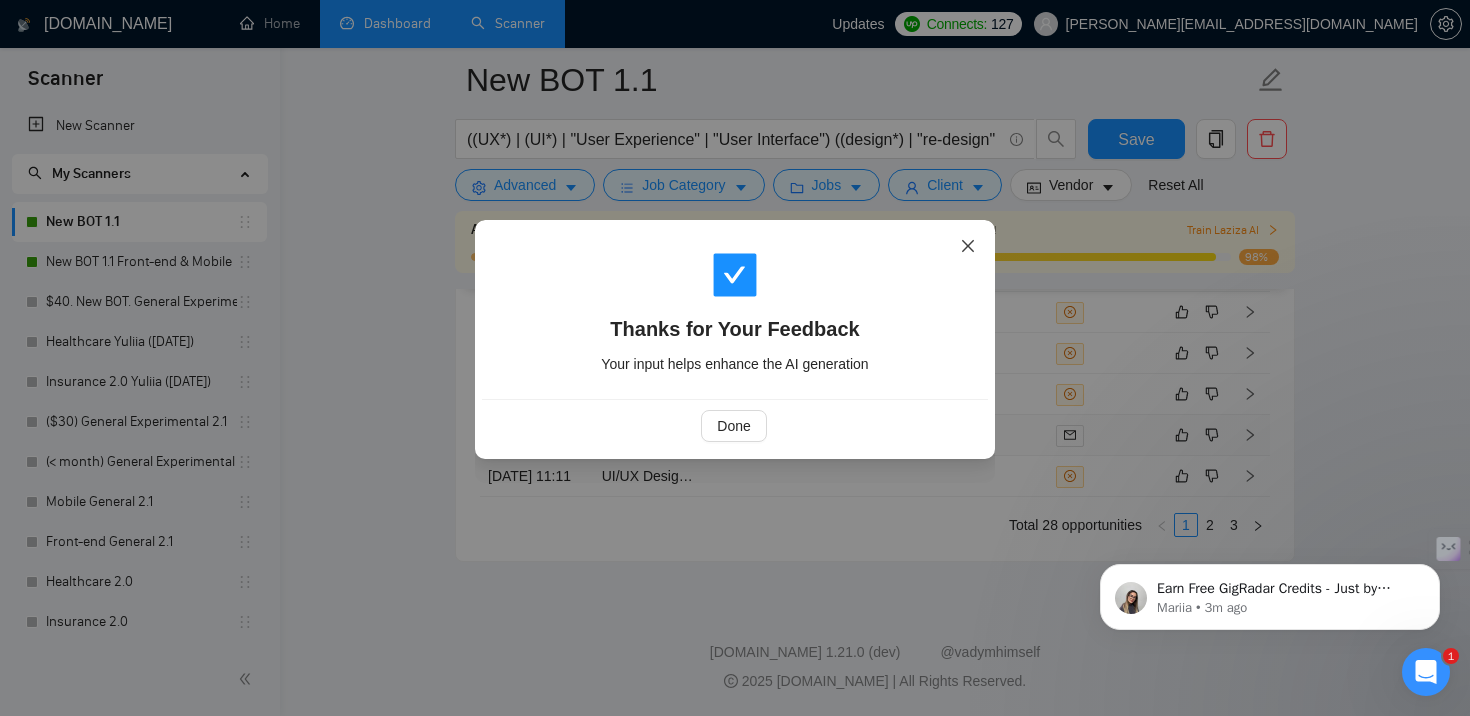 click 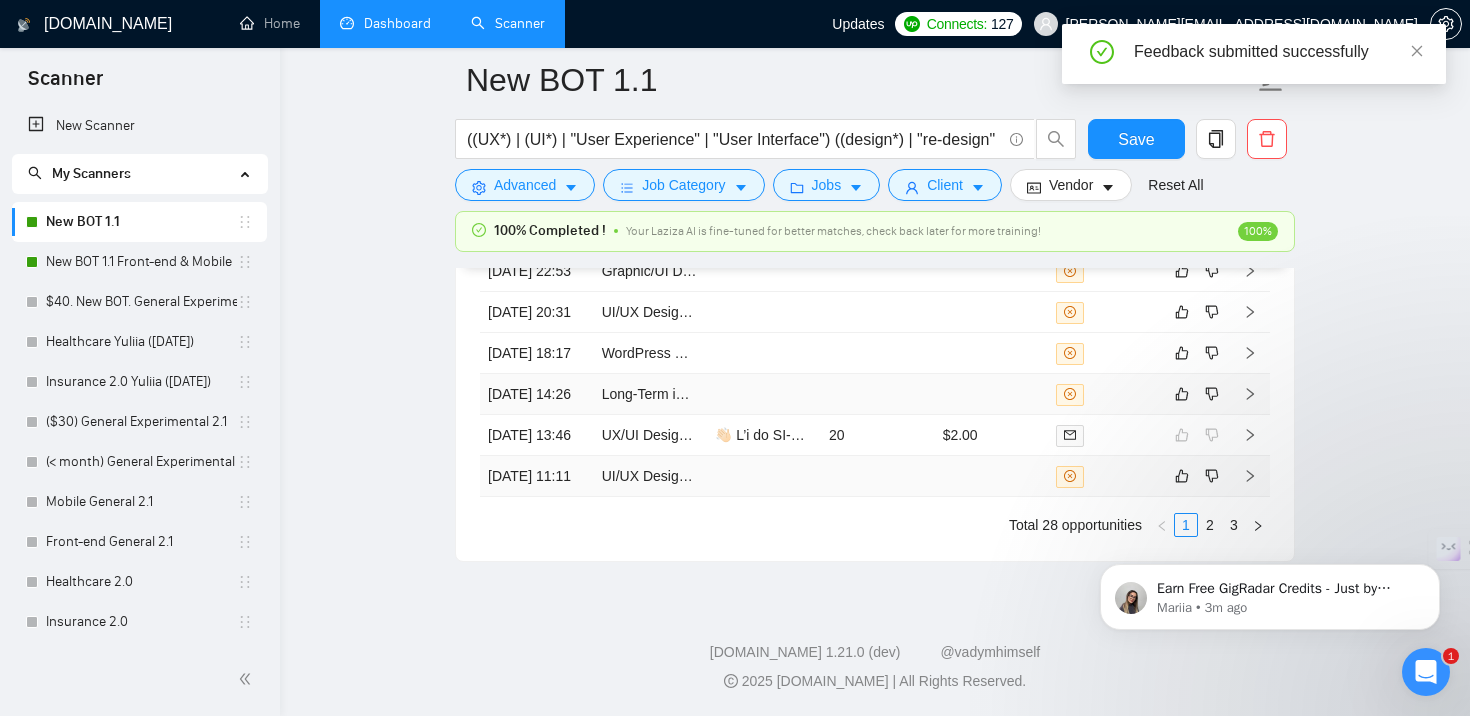 scroll, scrollTop: 4845, scrollLeft: 0, axis: vertical 